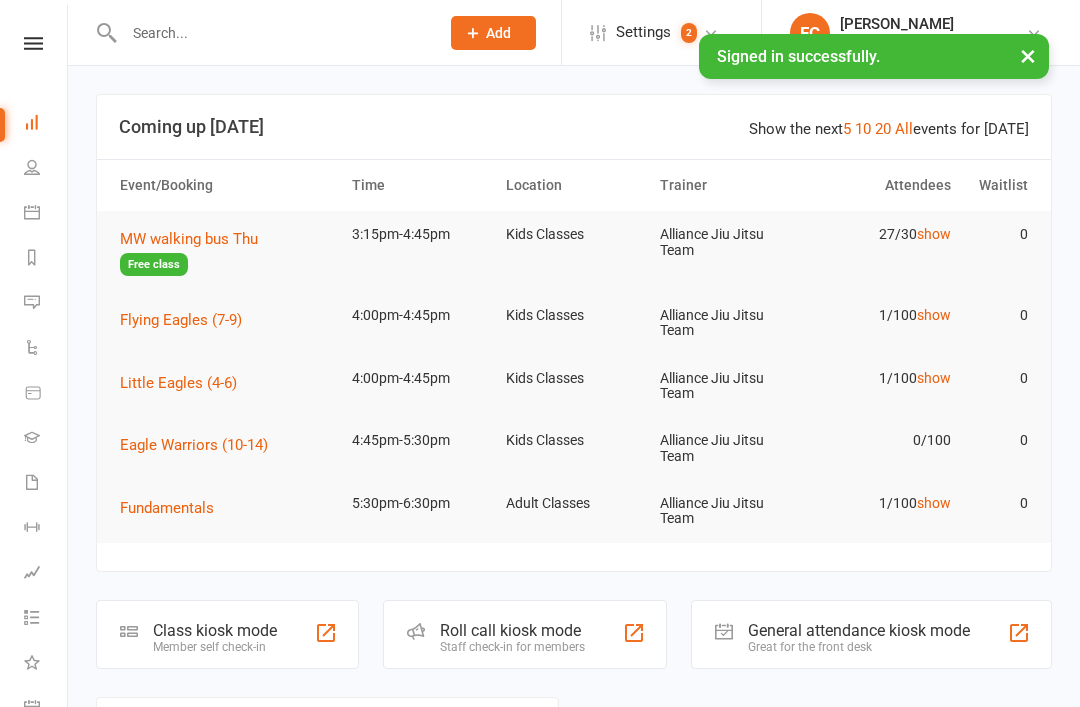 scroll, scrollTop: 0, scrollLeft: 0, axis: both 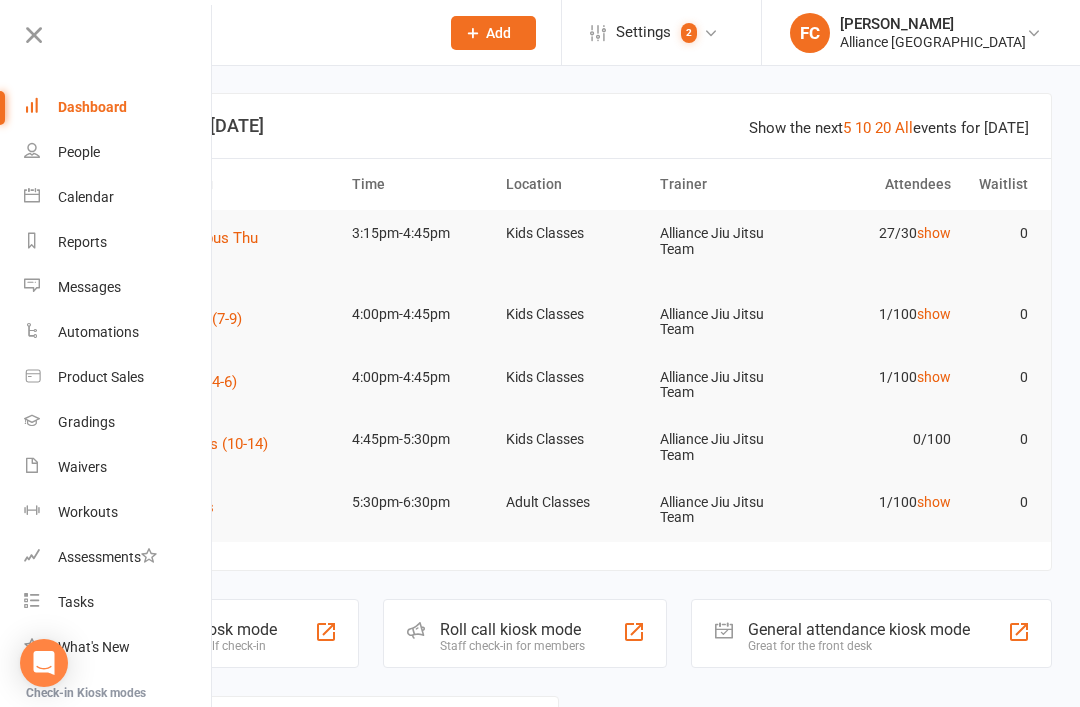 click on "Coming up Today" at bounding box center (574, 126) 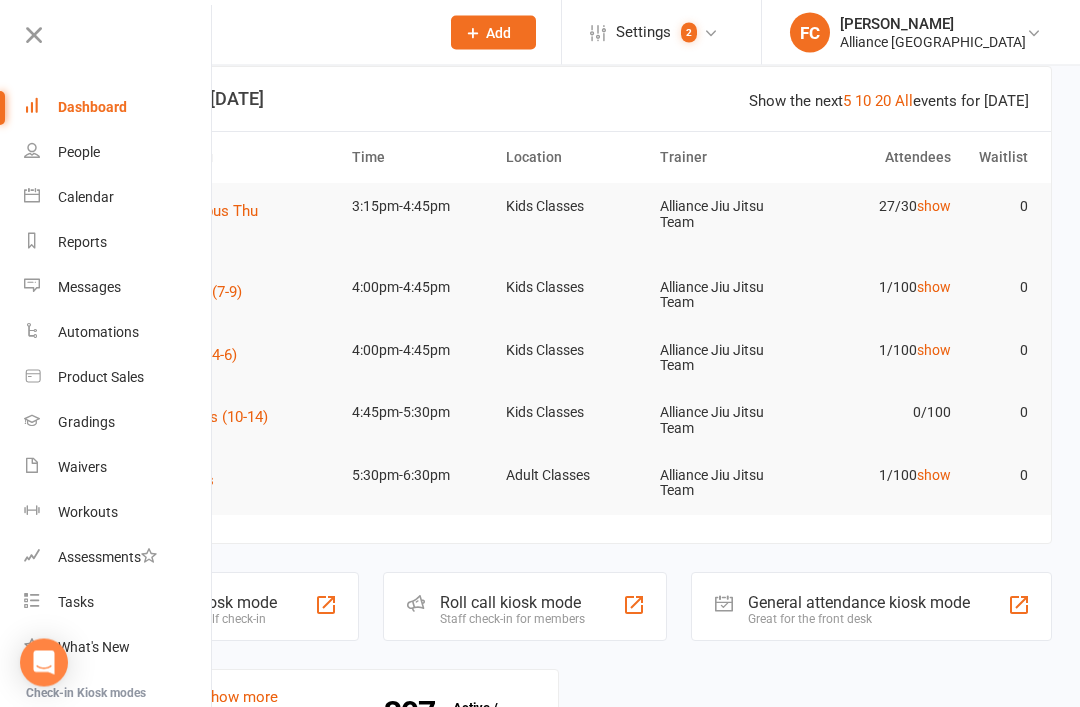 scroll, scrollTop: 27, scrollLeft: 0, axis: vertical 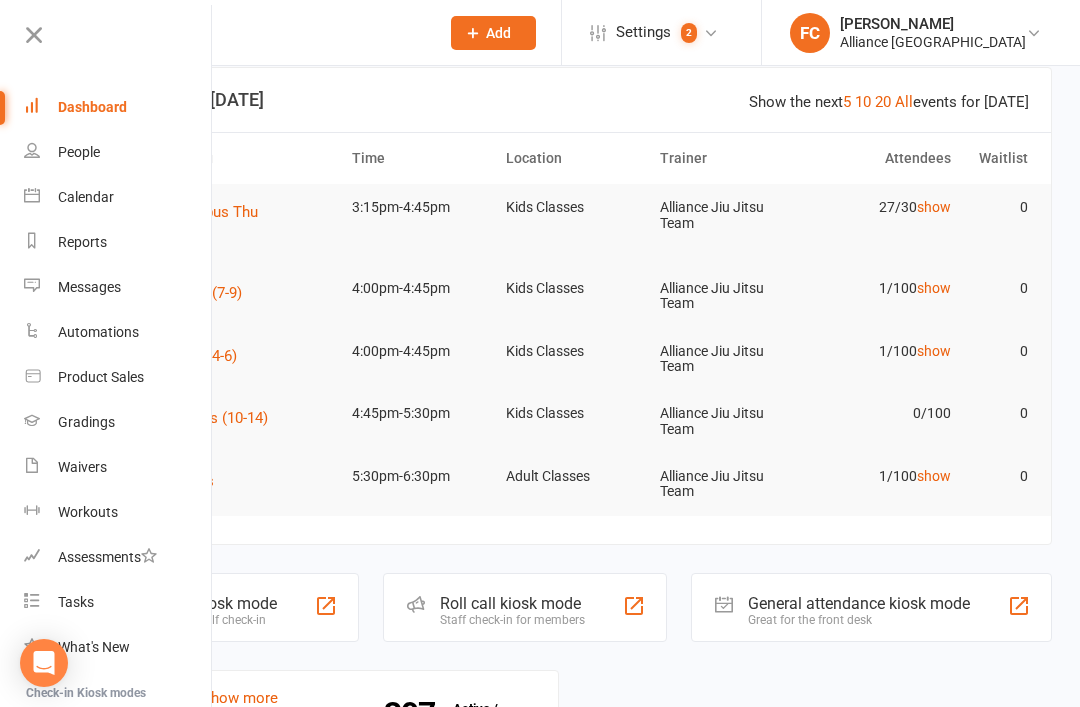 click on "Show the next  5   10   20   All  events for today Coming up Today Event/Booking Time Location Trainer Attendees Waitlist MW walking bus Thu  Free class 3:15pm-4:45pm Kids Classes Alliance Jiu Jitsu Team 27/30  show 0  Flying Eagles (7-9)  4:00pm-4:45pm Kids Classes Alliance Jiu Jitsu Team 1/100  show 0  Little Eagles (4-6)  4:00pm-4:45pm Kids Classes Alliance Jiu Jitsu Team 1/100  show 0  Eagle Warriors (10-14)  4:45pm-5:30pm Kids Classes Alliance Jiu Jitsu Team 0/100  0  Fundamentals  5:30pm-6:30pm Adult Classes Alliance Jiu Jitsu Team 1/100  show 0" at bounding box center (574, 306) 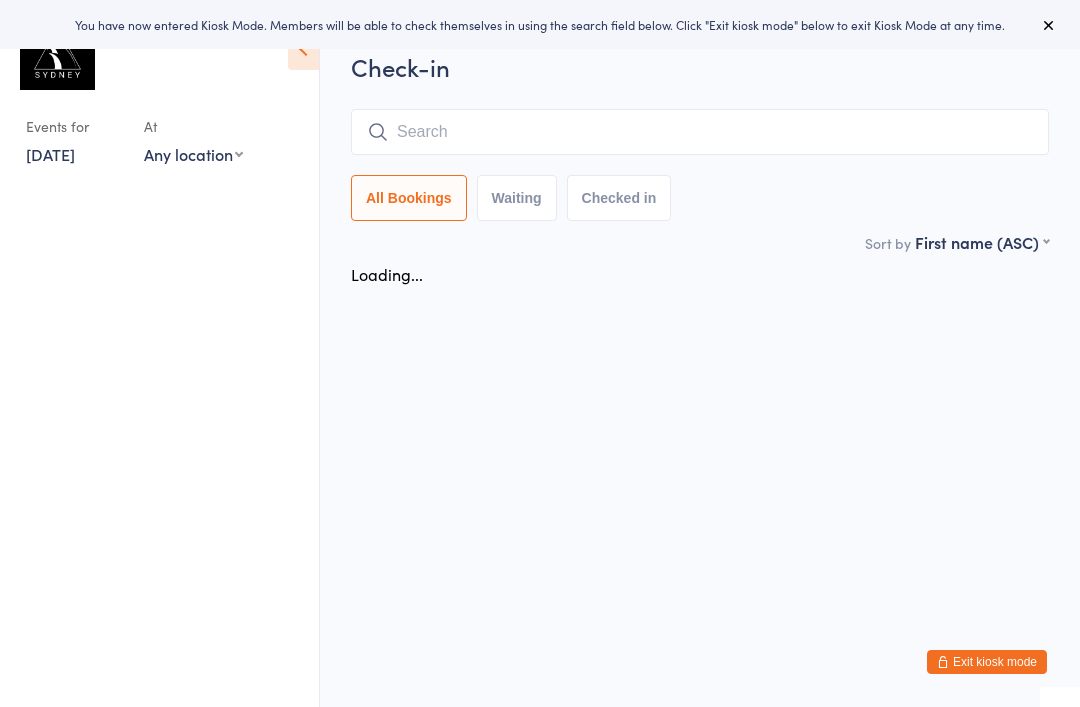 scroll, scrollTop: 0, scrollLeft: 0, axis: both 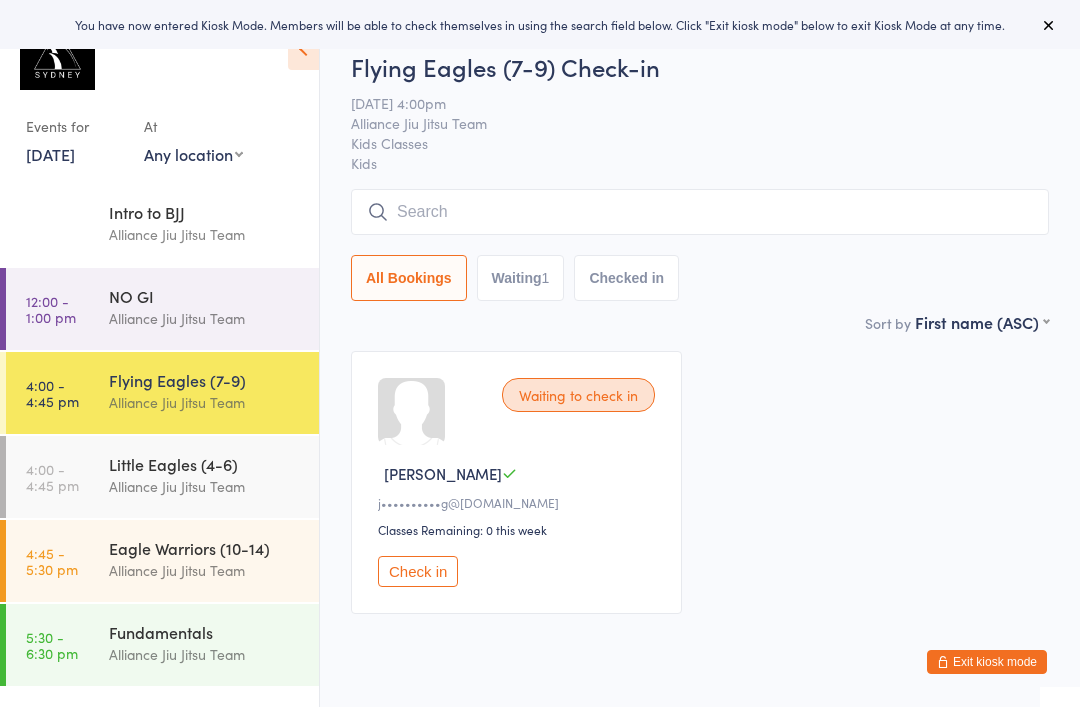 click on "Alliance Jiu Jitsu Team" at bounding box center (205, 486) 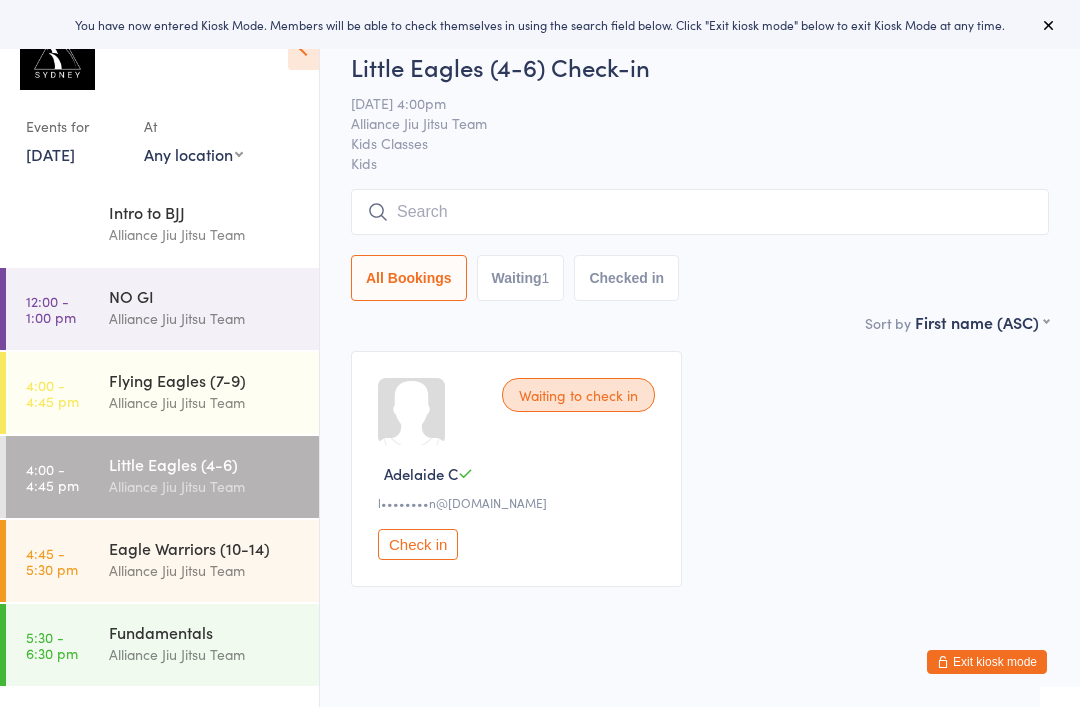 click on "Alliance Jiu Jitsu Team" at bounding box center (205, 402) 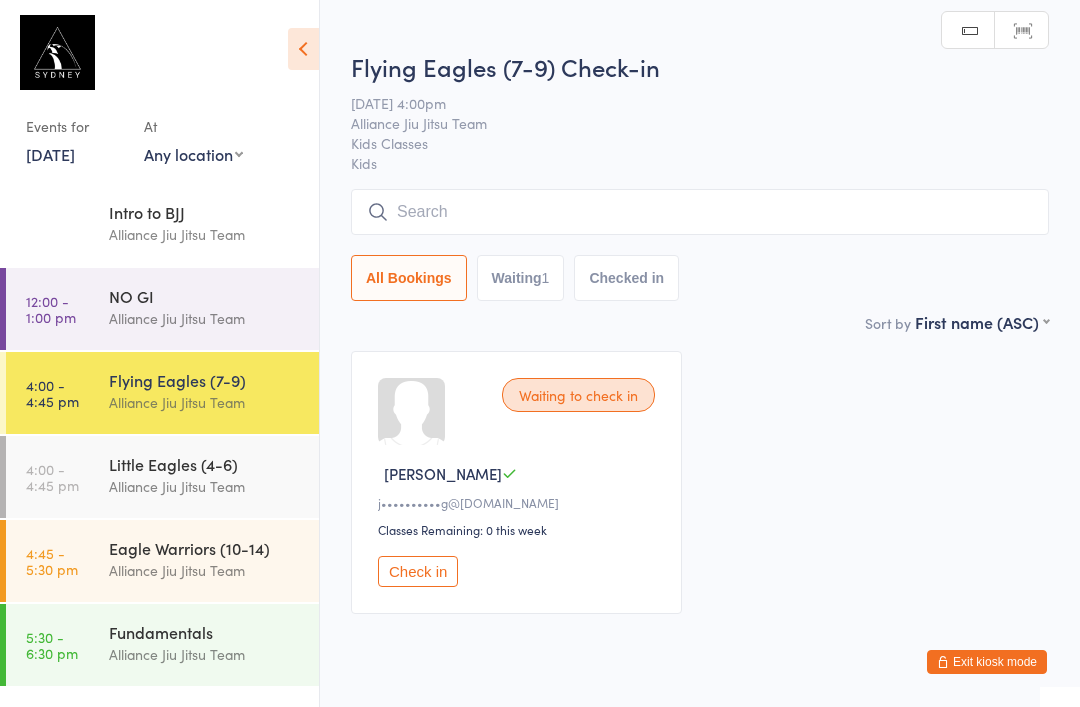 click on "Little Eagles (4-6)" at bounding box center [205, 464] 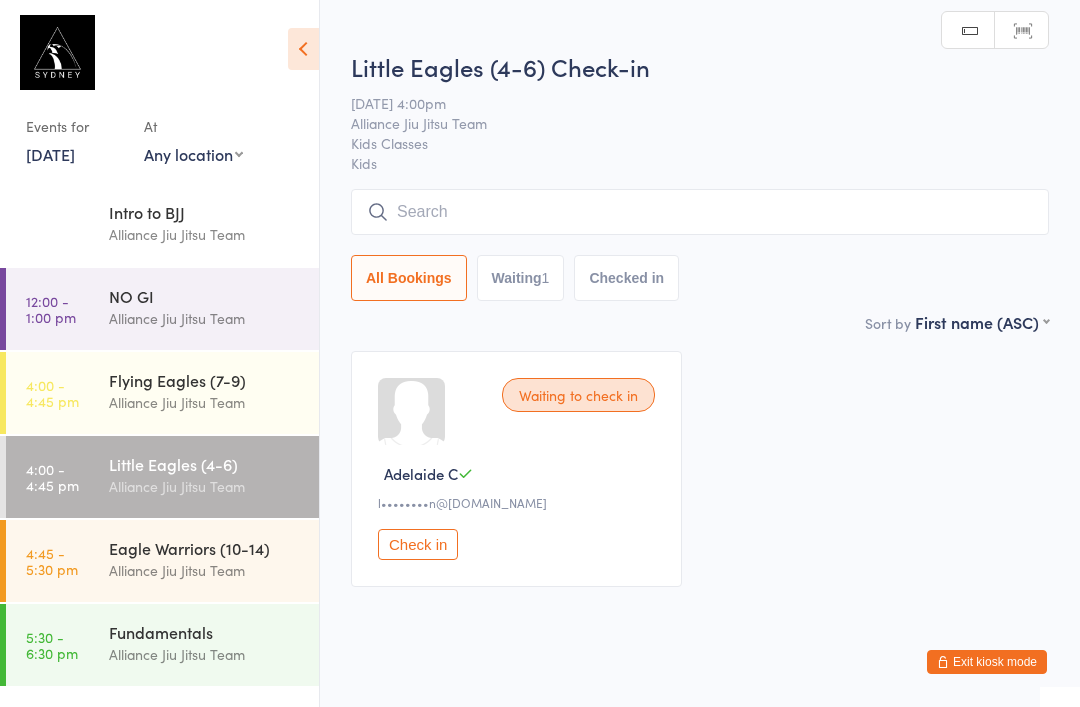 click on "Alliance Jiu Jitsu Team" at bounding box center (205, 570) 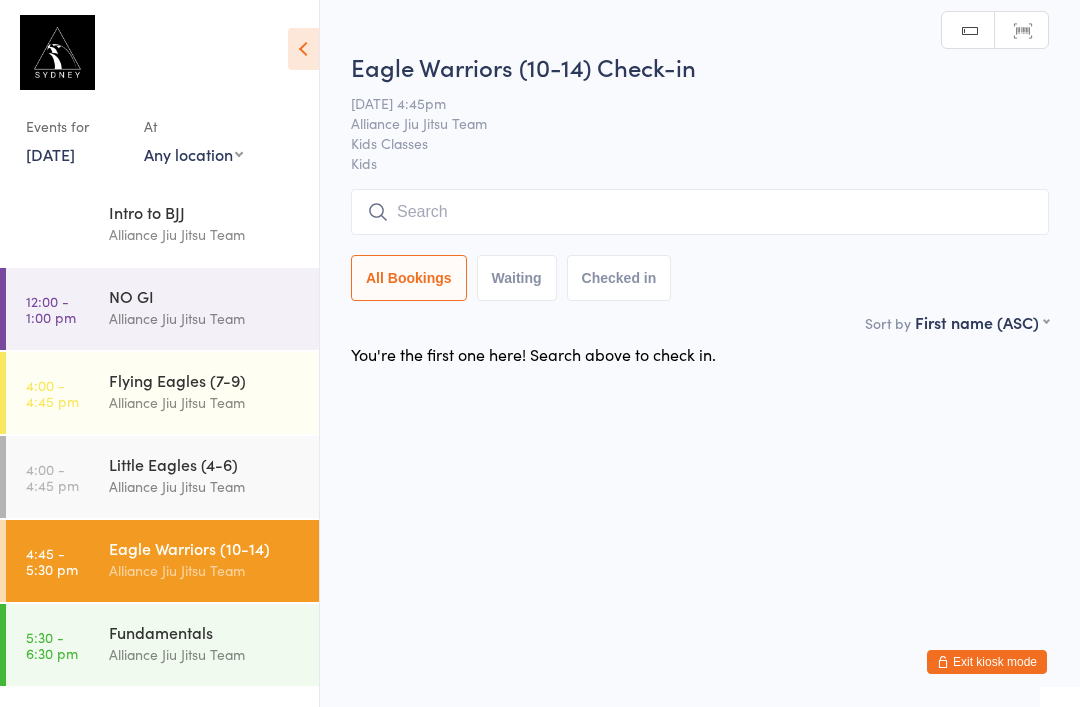click on "Flying Eagles (7-9)" at bounding box center (205, 380) 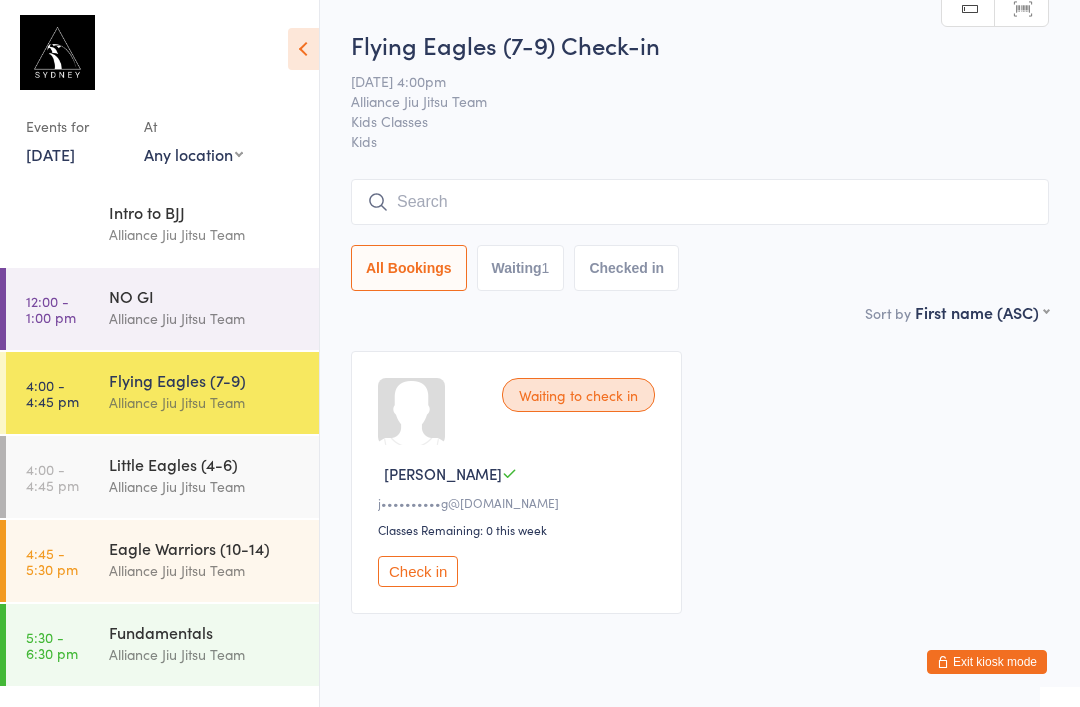 click on "Alliance Jiu Jitsu Team" at bounding box center [205, 486] 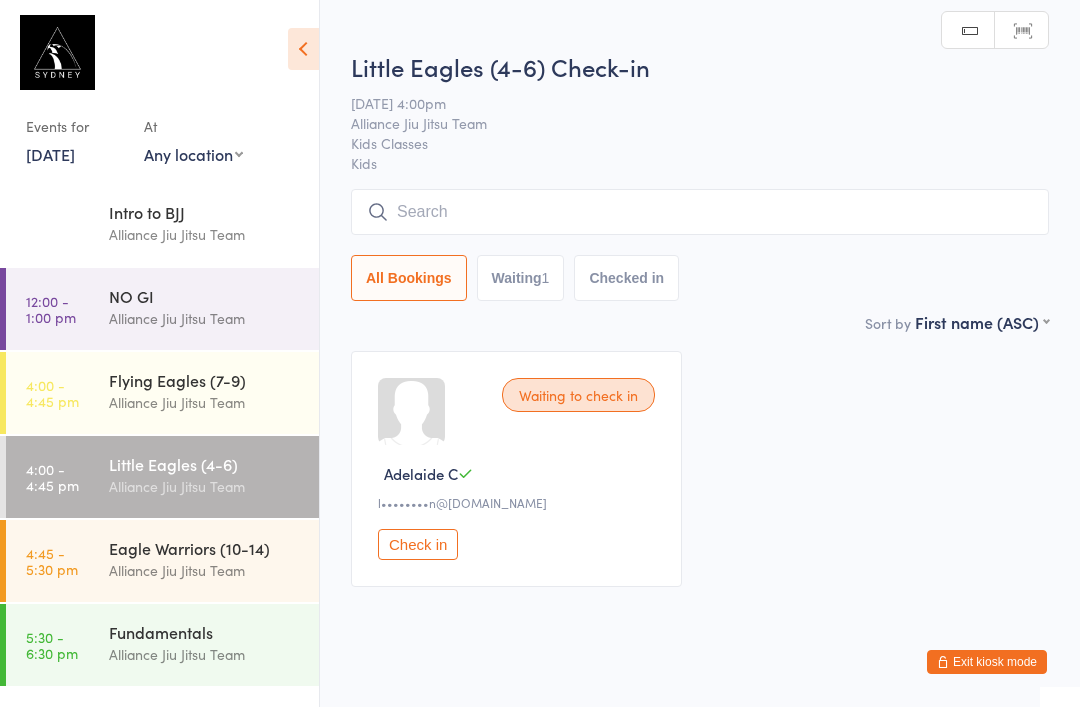 click on "Alliance Jiu Jitsu Team" at bounding box center [205, 402] 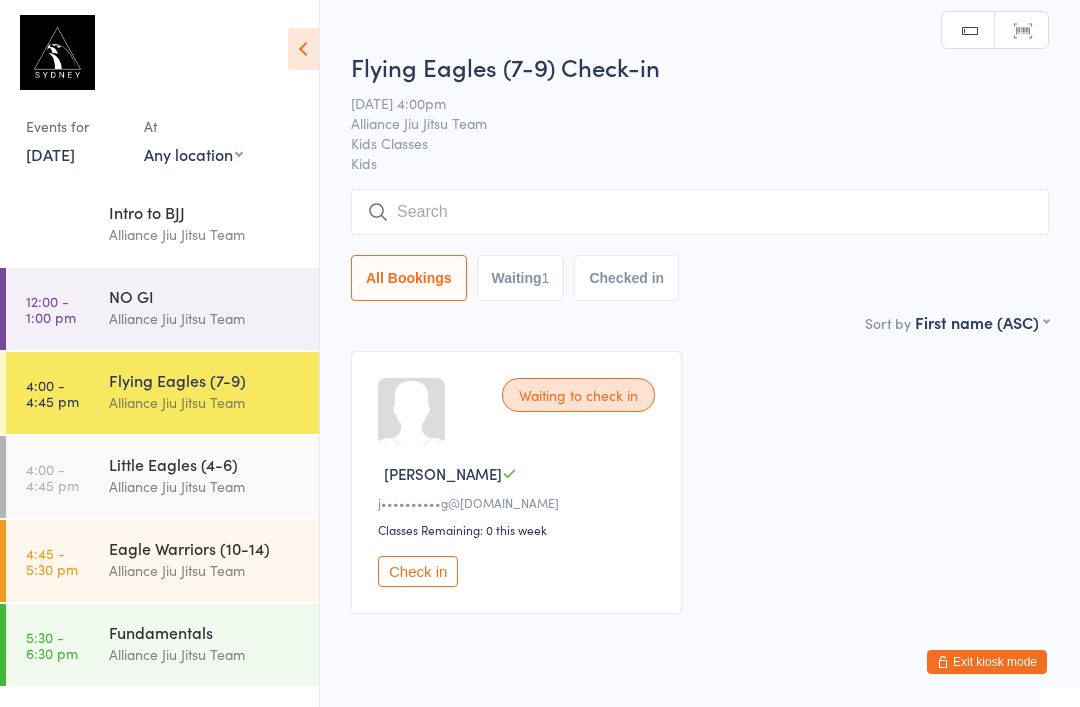 click on "Alliance Jiu Jitsu Team" at bounding box center [205, 570] 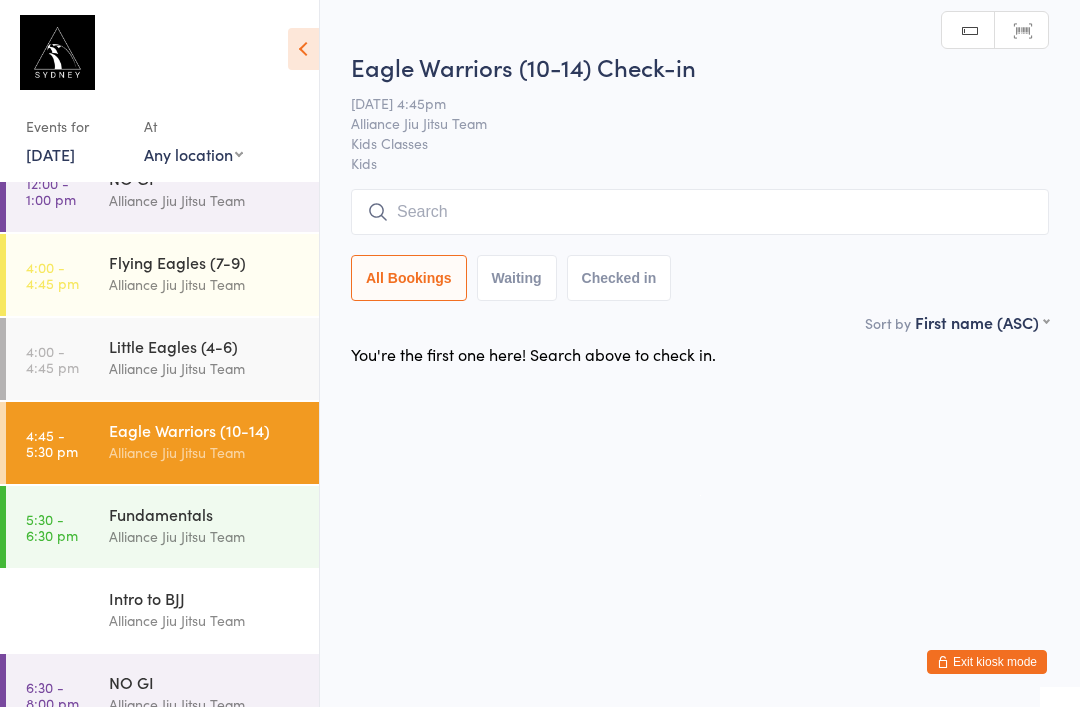 scroll, scrollTop: 196, scrollLeft: 0, axis: vertical 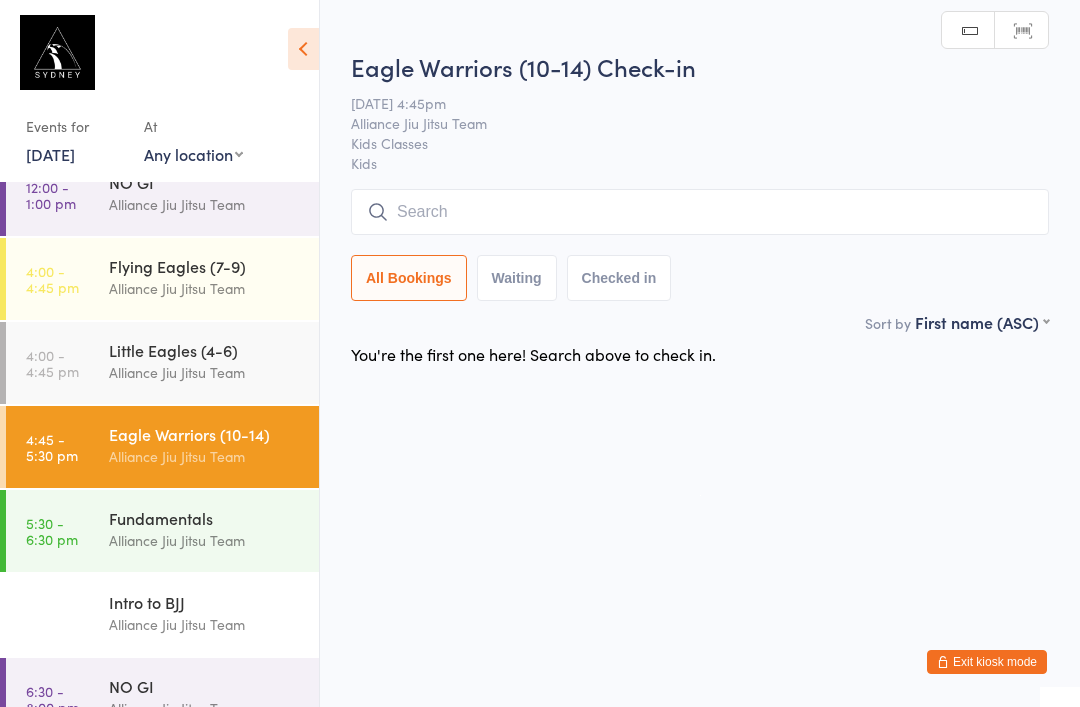 click on "Alliance Jiu Jitsu Team" at bounding box center [205, 540] 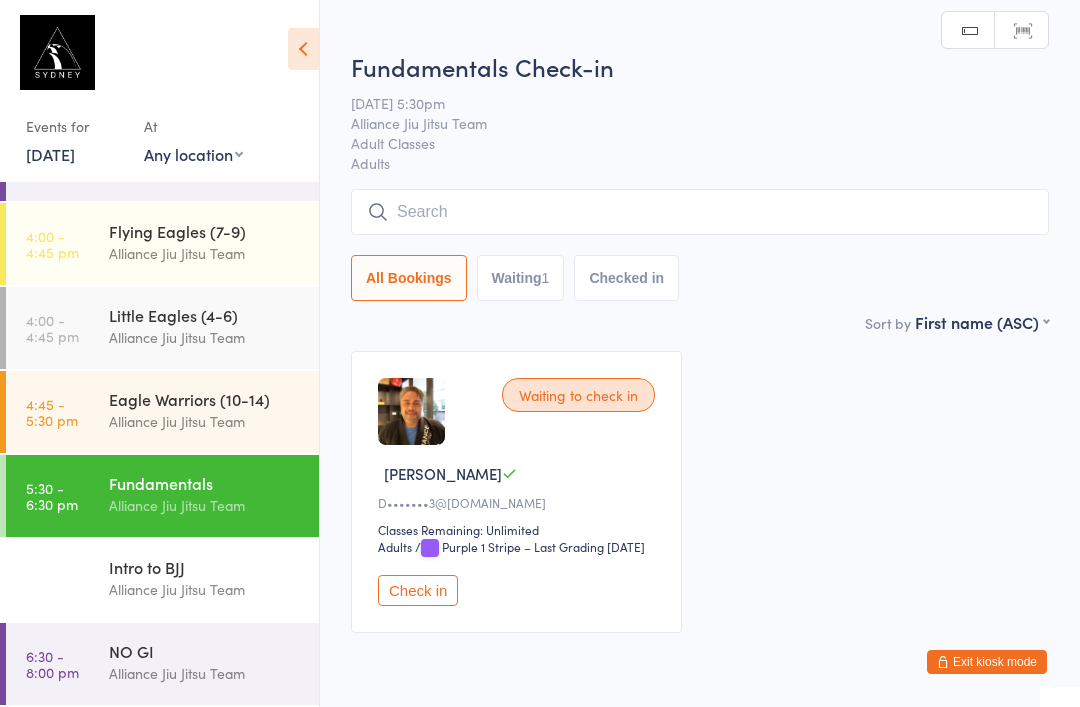 scroll, scrollTop: 231, scrollLeft: 0, axis: vertical 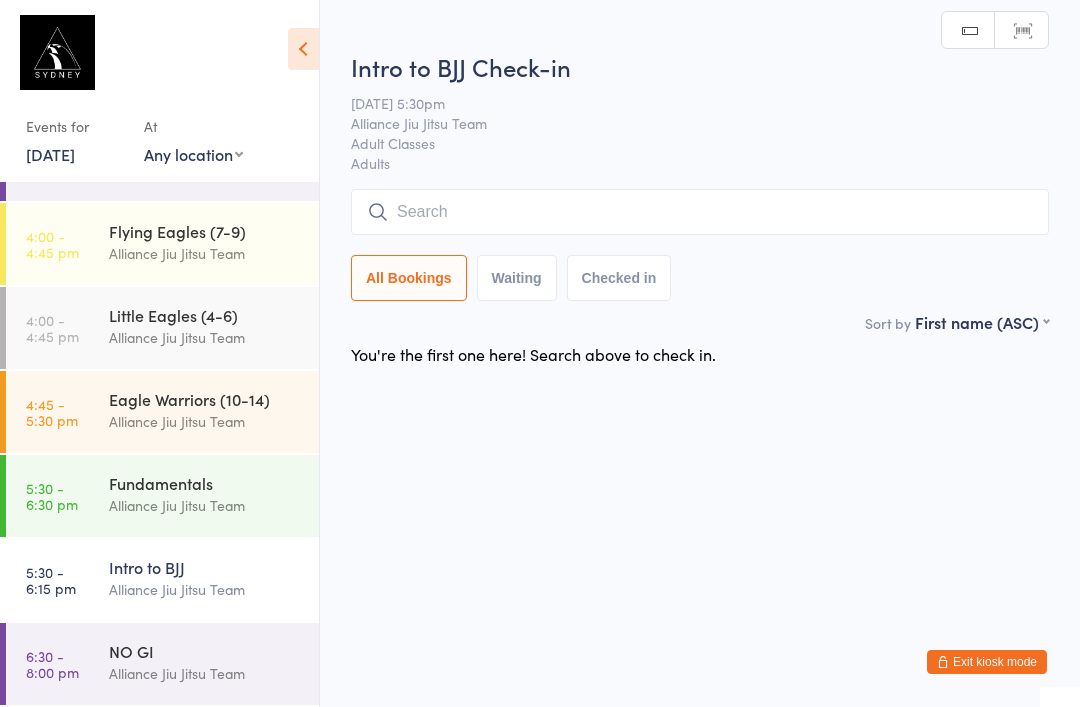 click on "Alliance Jiu Jitsu Team" at bounding box center [205, 421] 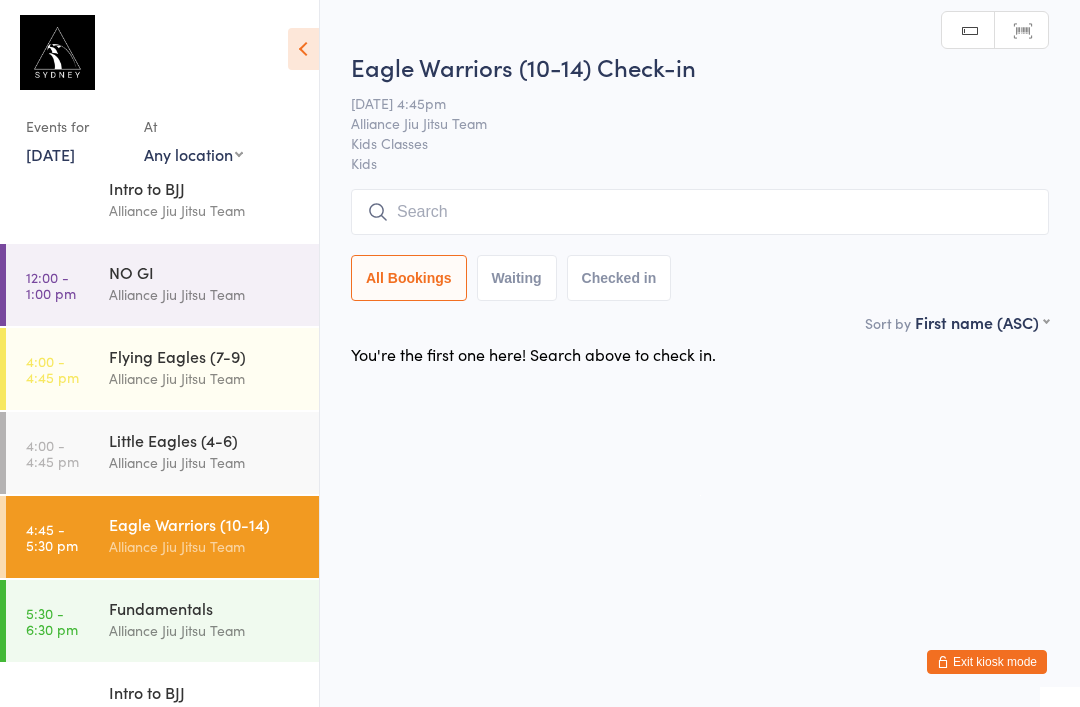 scroll, scrollTop: 105, scrollLeft: 0, axis: vertical 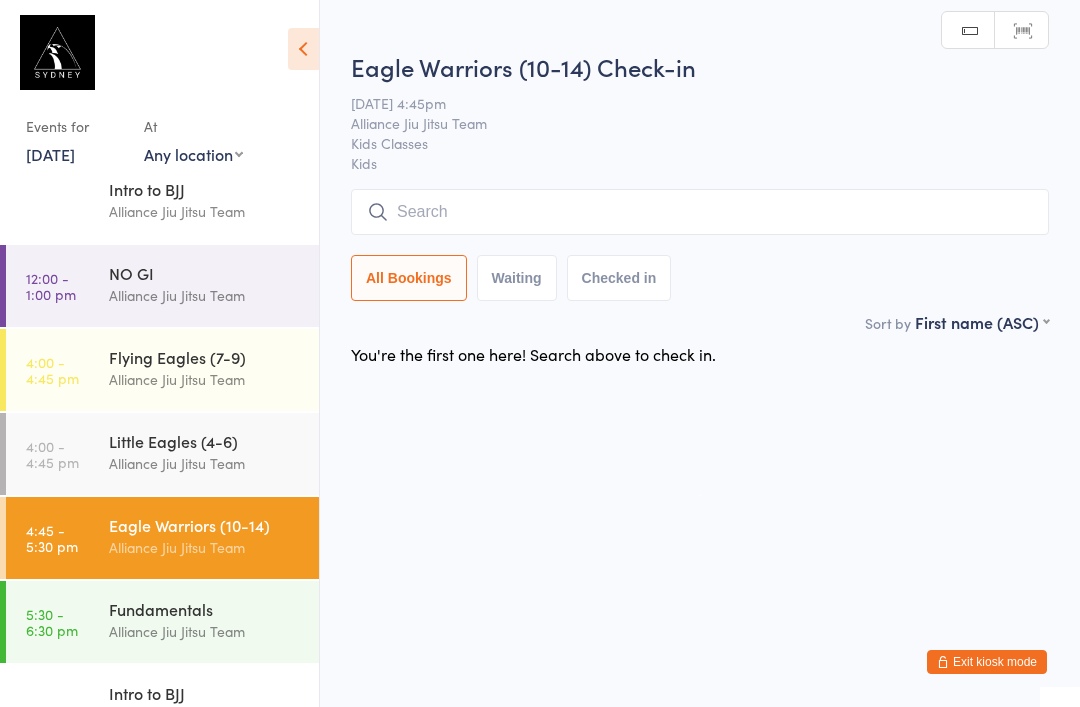 click on "Alliance Jiu Jitsu Team" at bounding box center [205, 463] 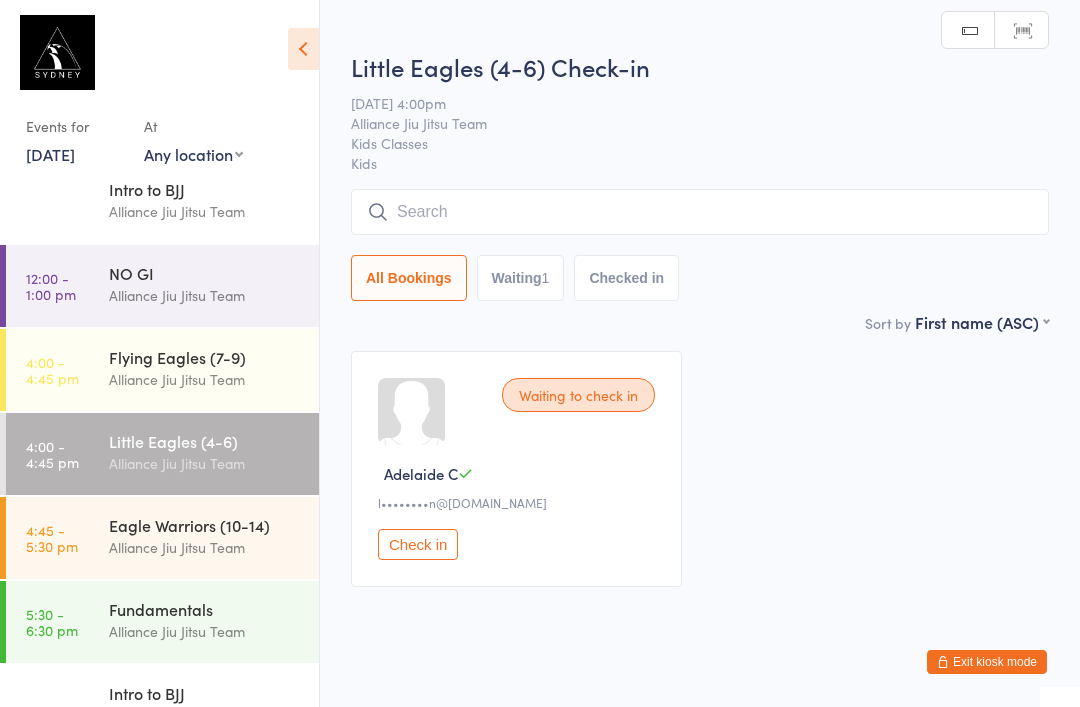 click on "Alliance Jiu Jitsu Team" at bounding box center (205, 379) 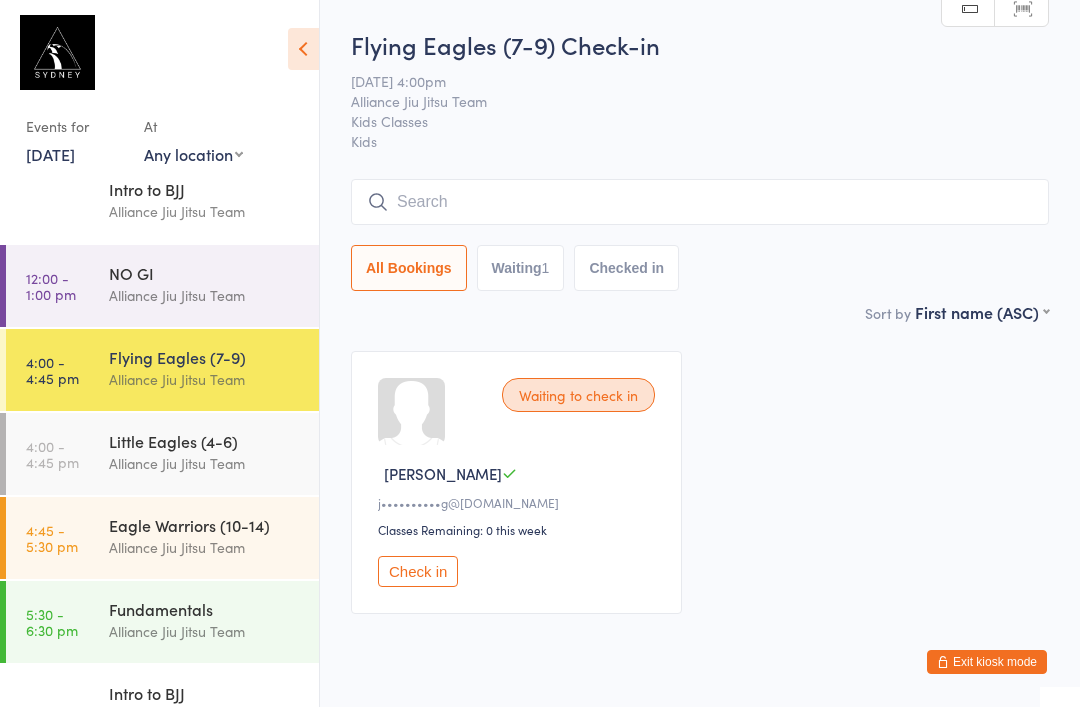 click on "Little Eagles (4-6)" at bounding box center (205, 441) 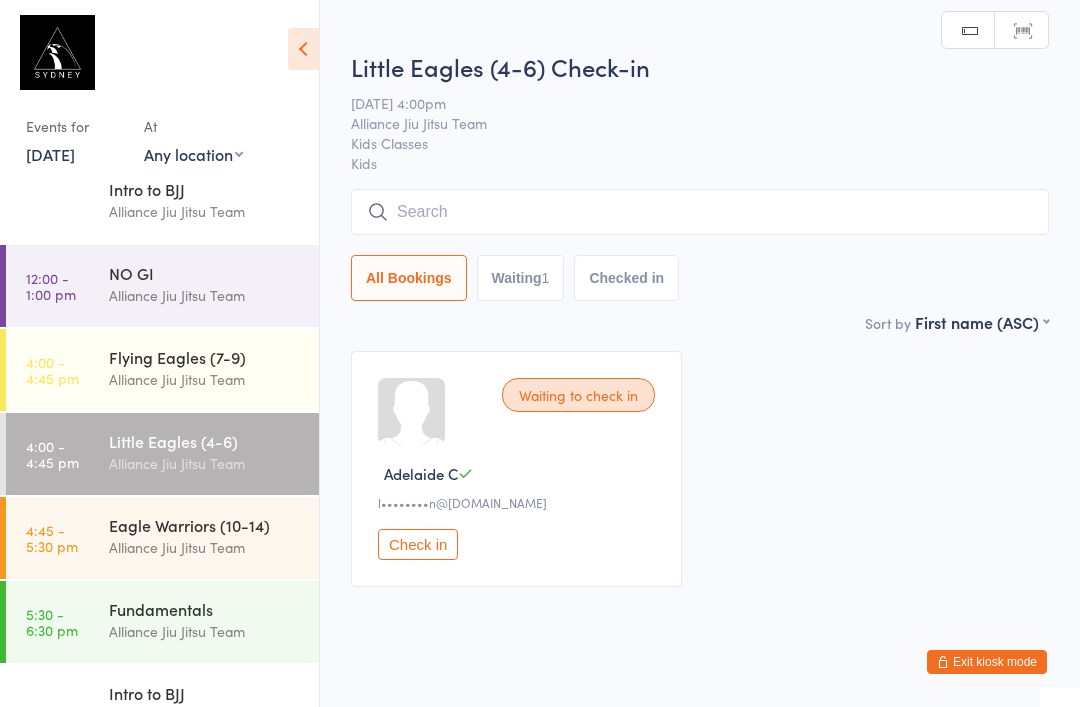 click on "Alliance Jiu Jitsu Team" at bounding box center (205, 379) 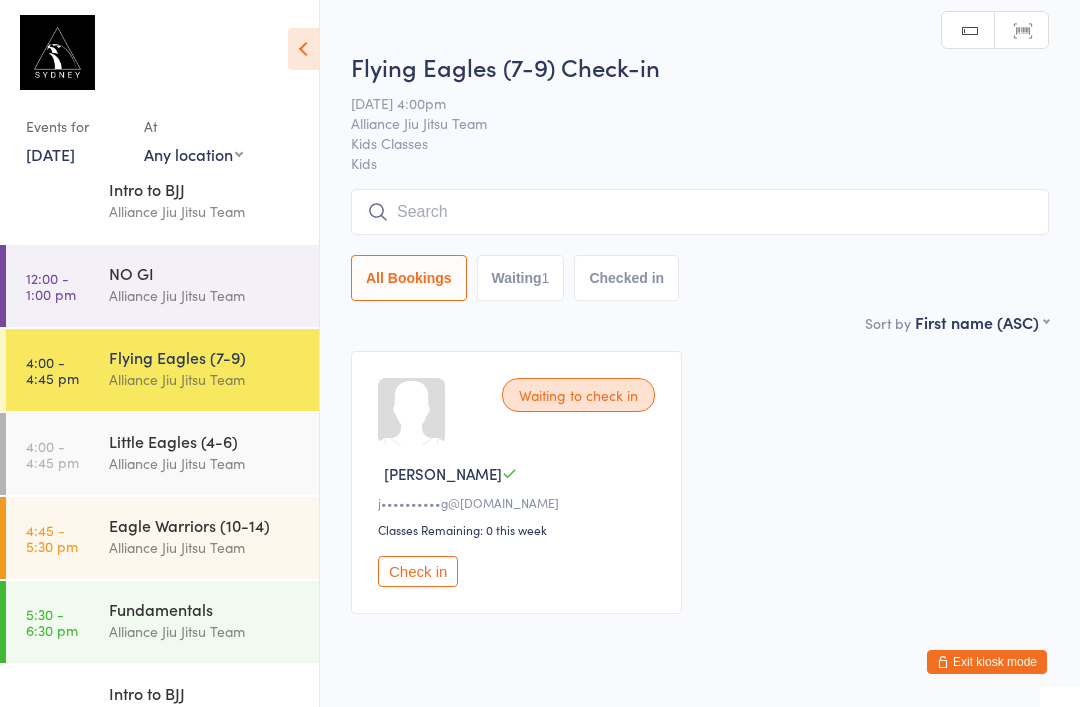 click on "Alliance Jiu Jitsu Team" at bounding box center (205, 463) 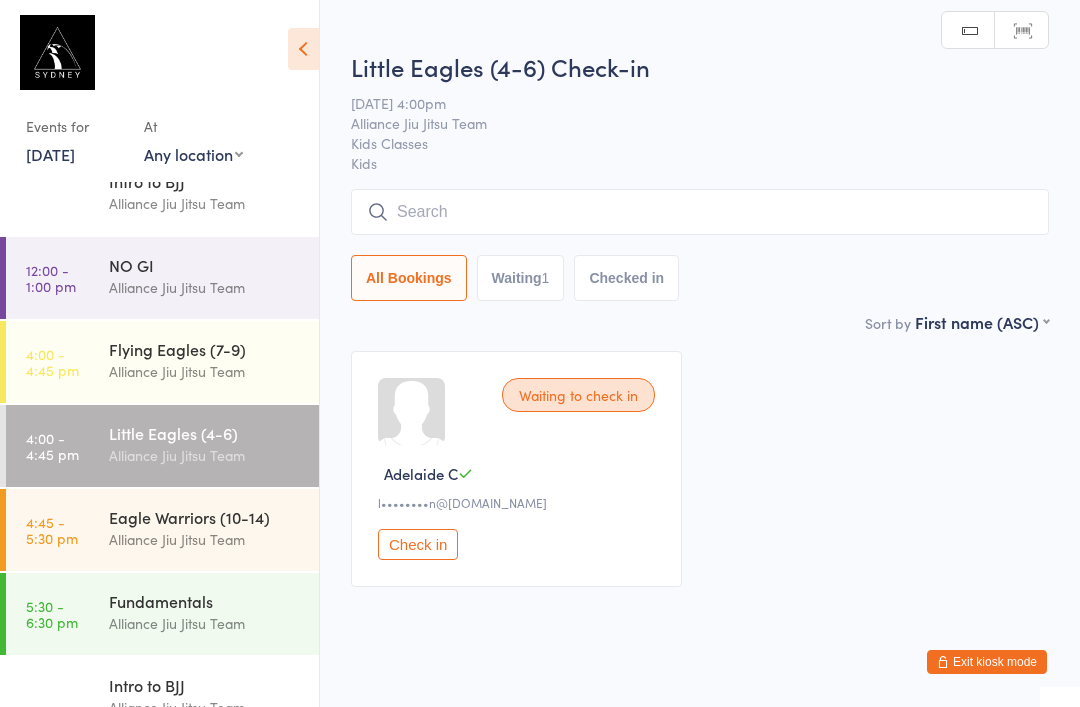 scroll, scrollTop: 109, scrollLeft: 0, axis: vertical 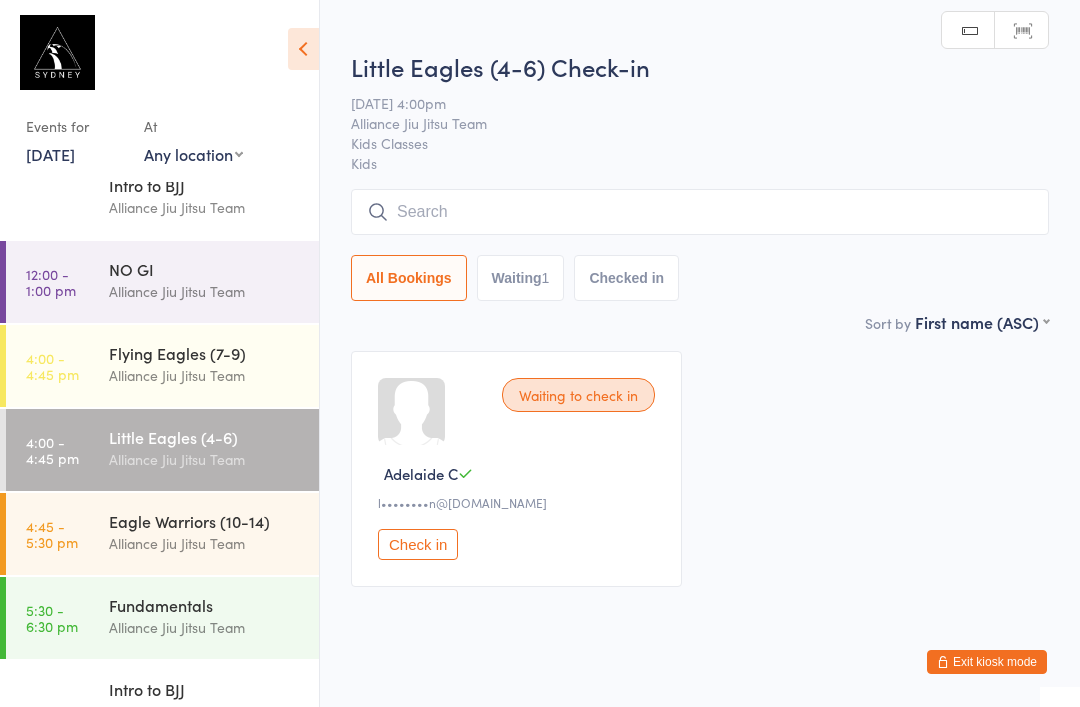 click on "Alliance Jiu Jitsu Team" at bounding box center (205, 375) 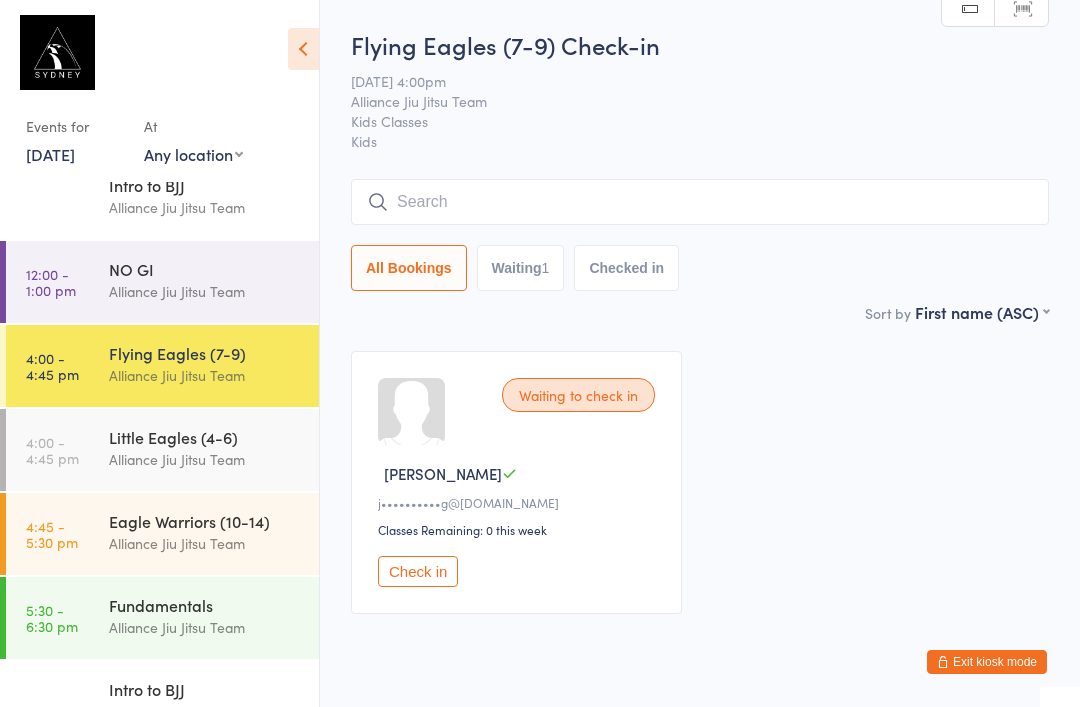 click at bounding box center [700, 202] 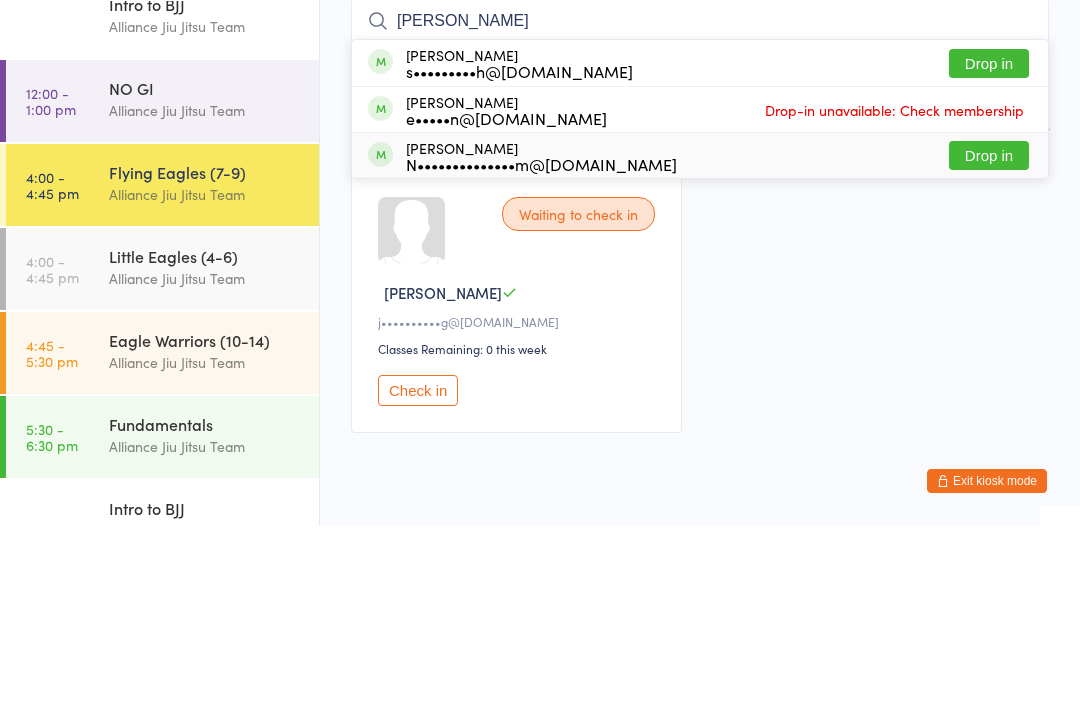 type on "[PERSON_NAME]" 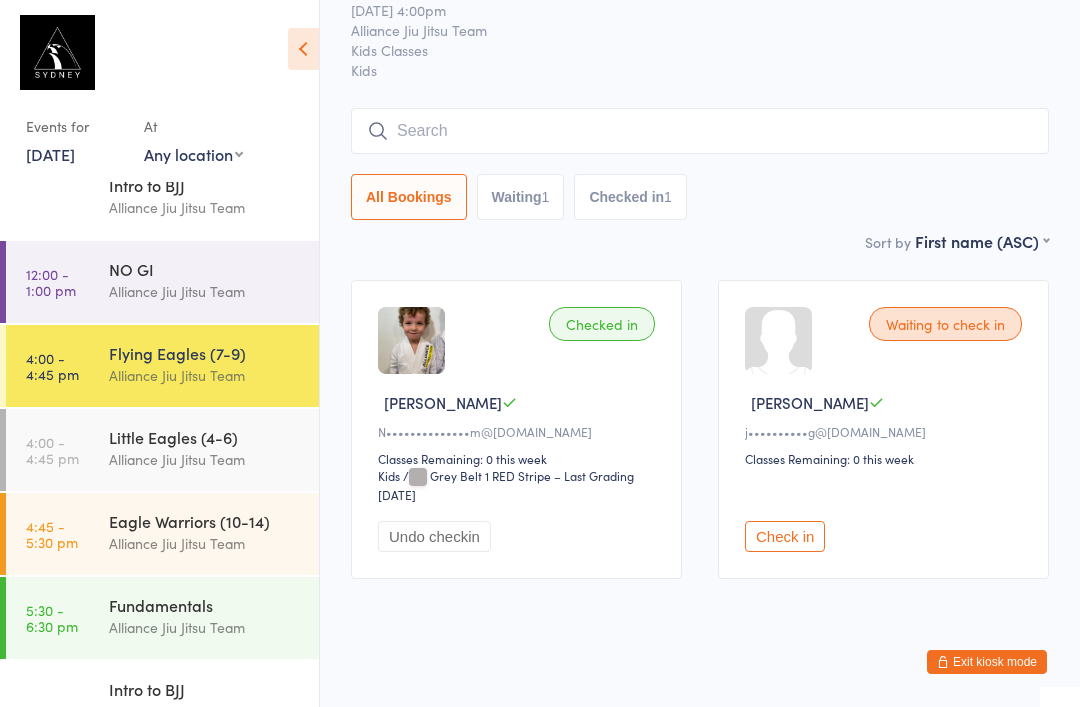 scroll, scrollTop: 108, scrollLeft: 0, axis: vertical 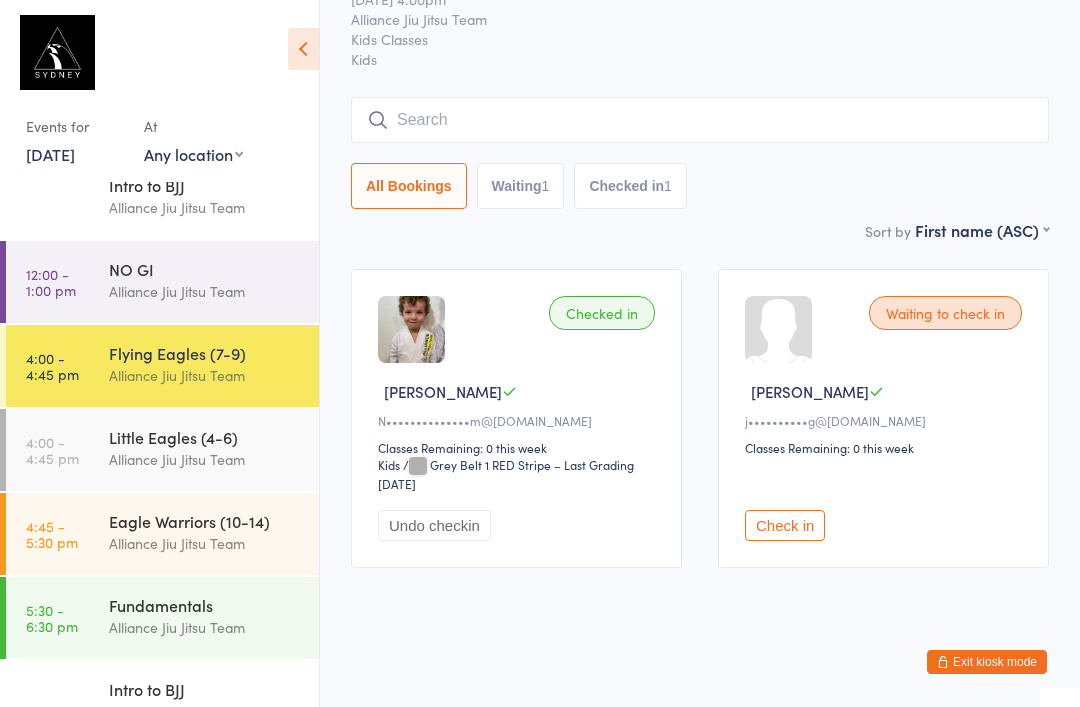 click at bounding box center [700, 120] 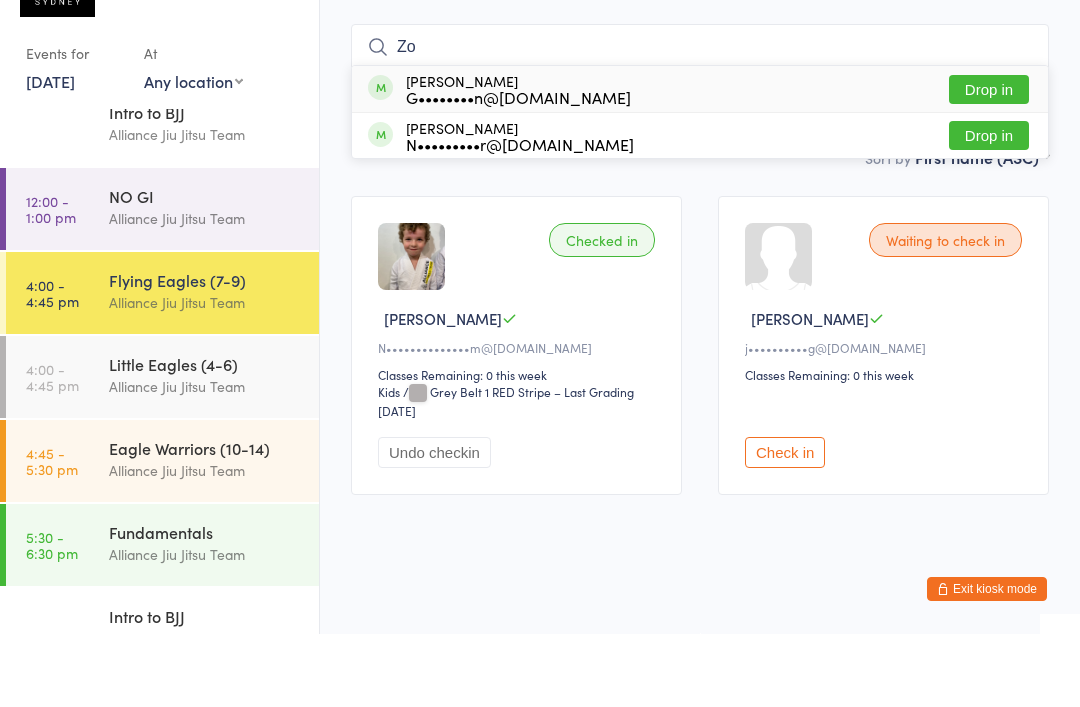 type on "Zo" 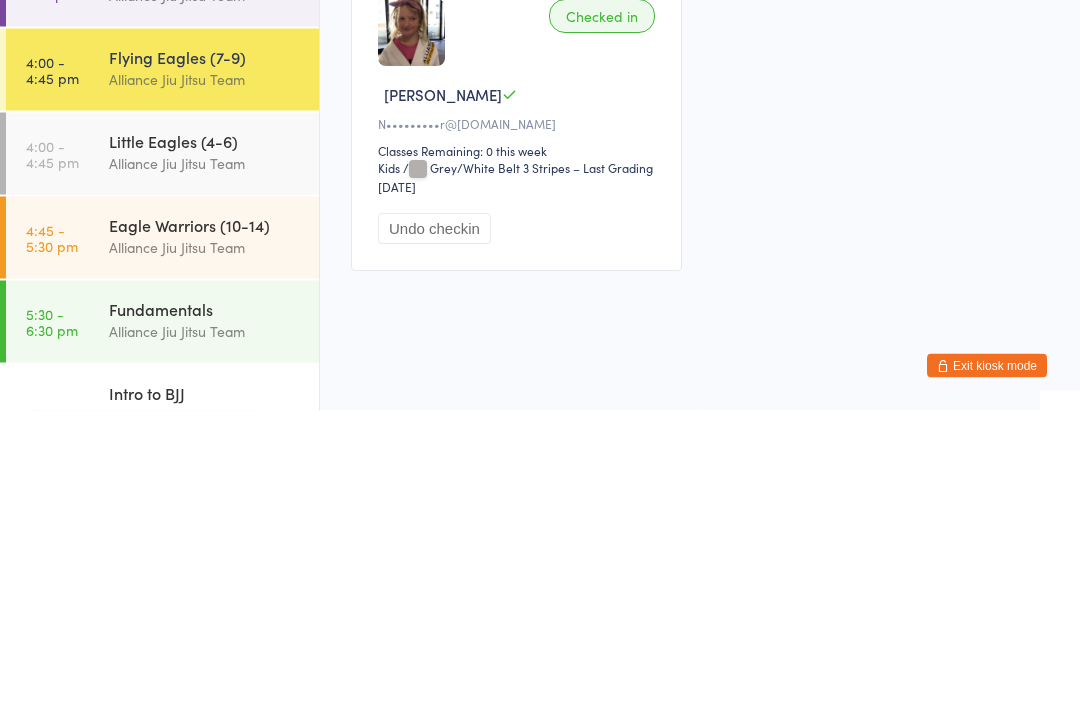 scroll, scrollTop: 23, scrollLeft: 0, axis: vertical 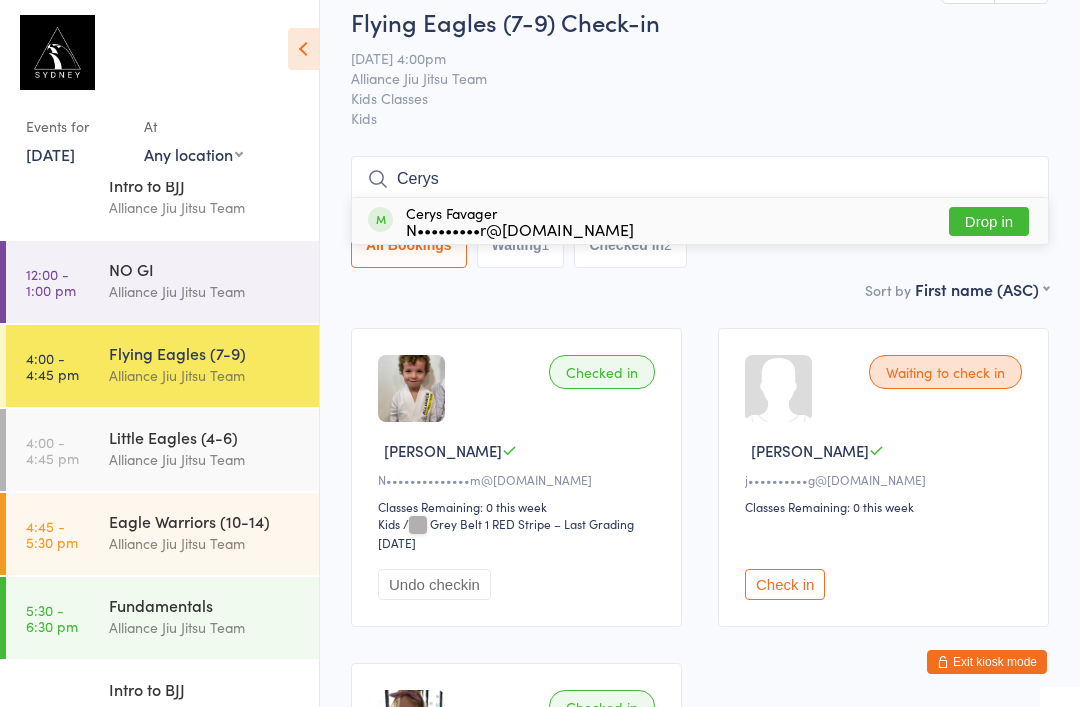 type on "Cerys" 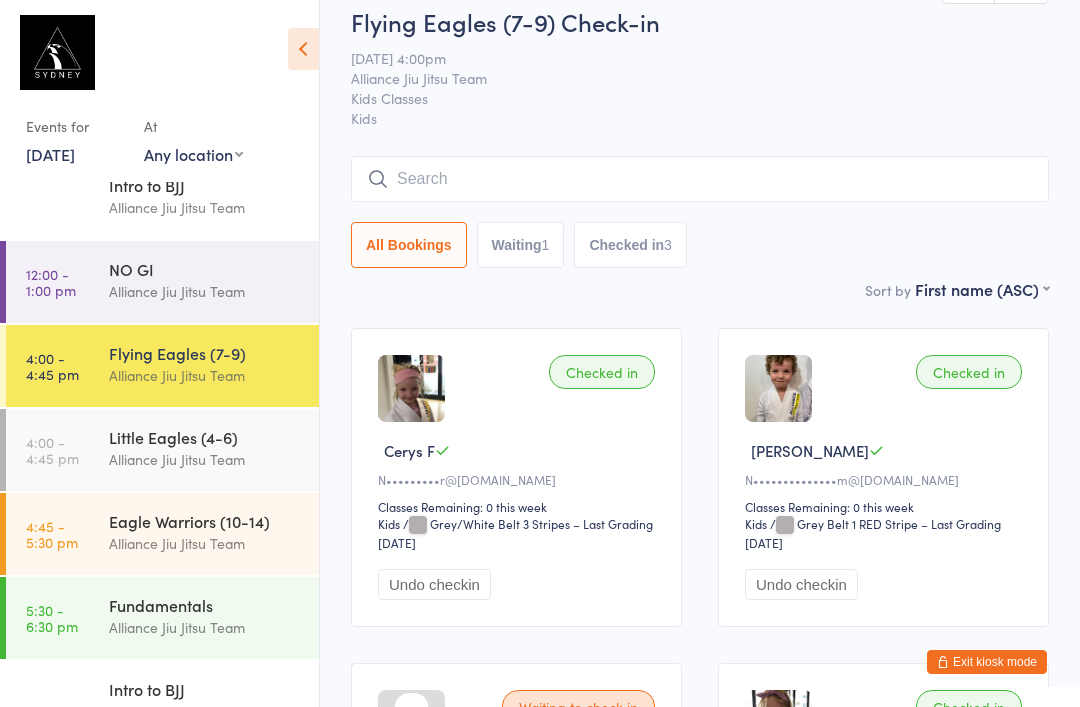 click on "Flying Eagles (7-9) Check-in [DATE] 4:00pm  Alliance Jiu Jitsu Team  Kids Classes  Kids  Manual search Scanner input All Bookings Waiting  1 Checked in  3" at bounding box center [700, 141] 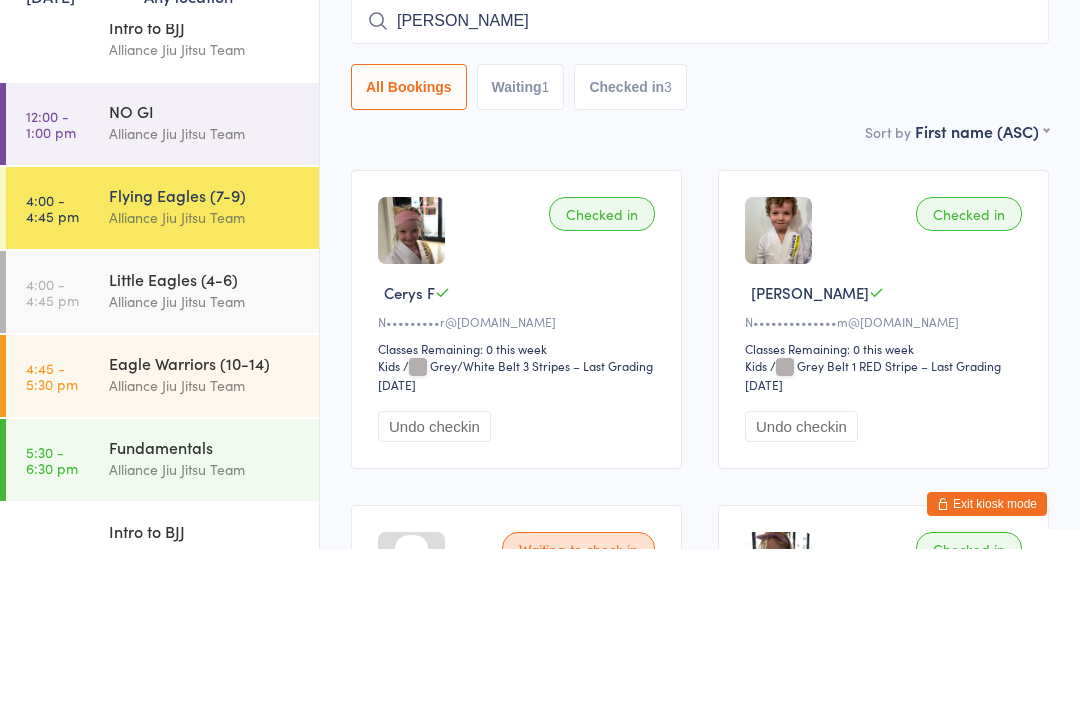 type on "[PERSON_NAME]" 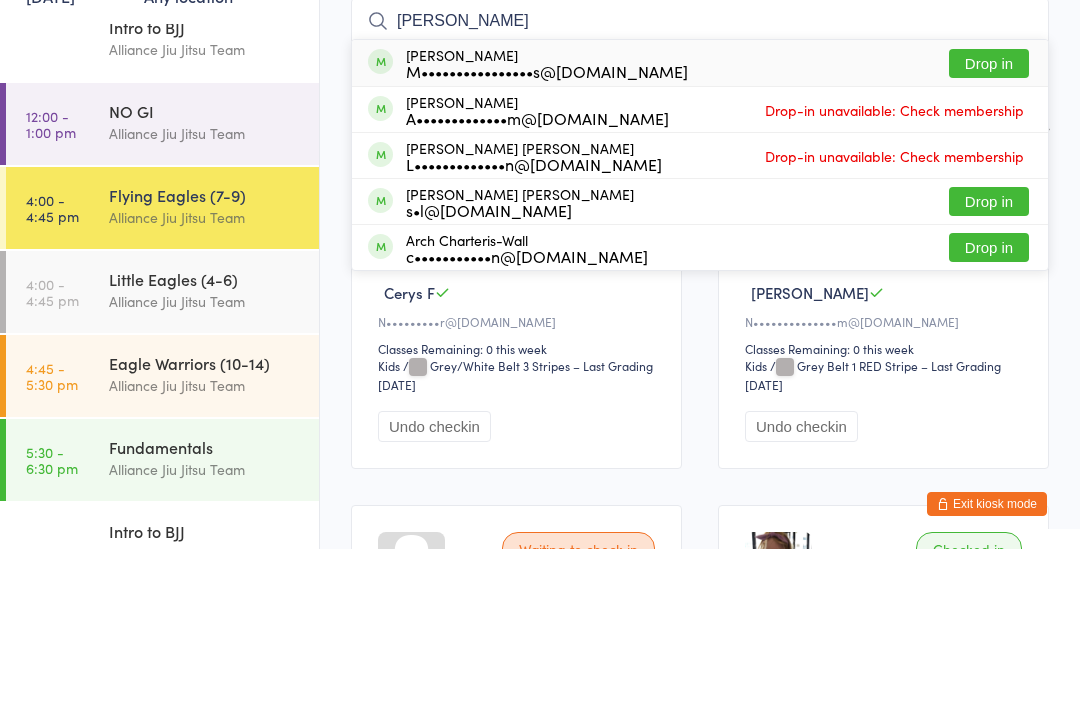 click on "[PERSON_NAME] M••••••••••••••••s@[DOMAIN_NAME]" at bounding box center (547, 221) 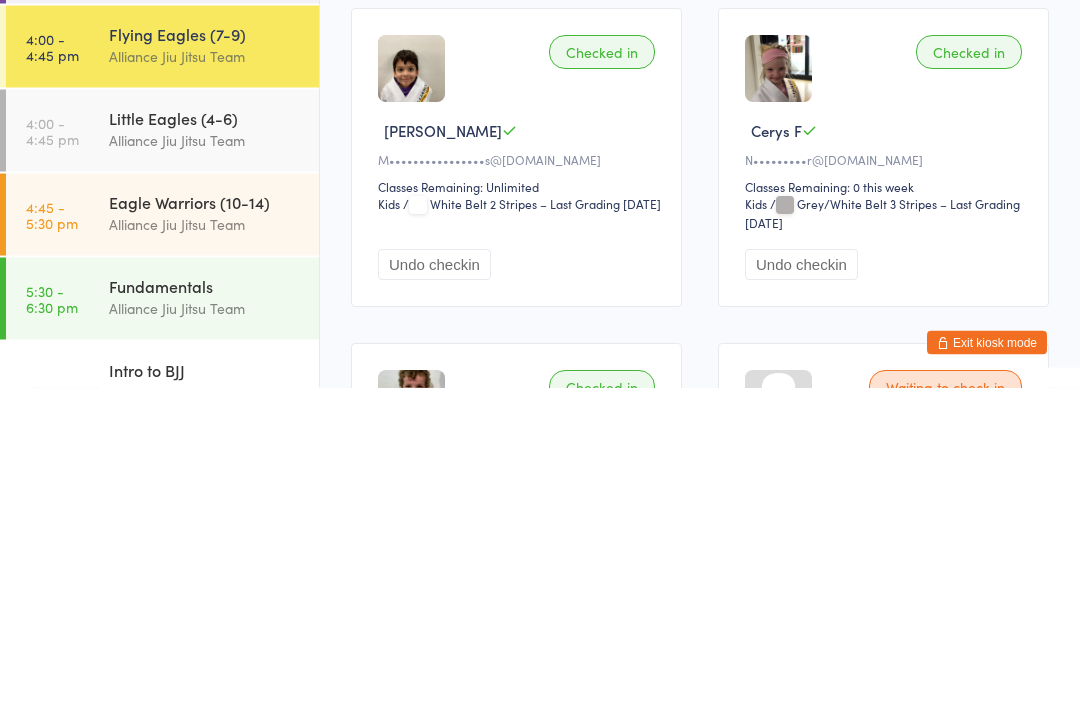 click on "Checked in" at bounding box center (602, 372) 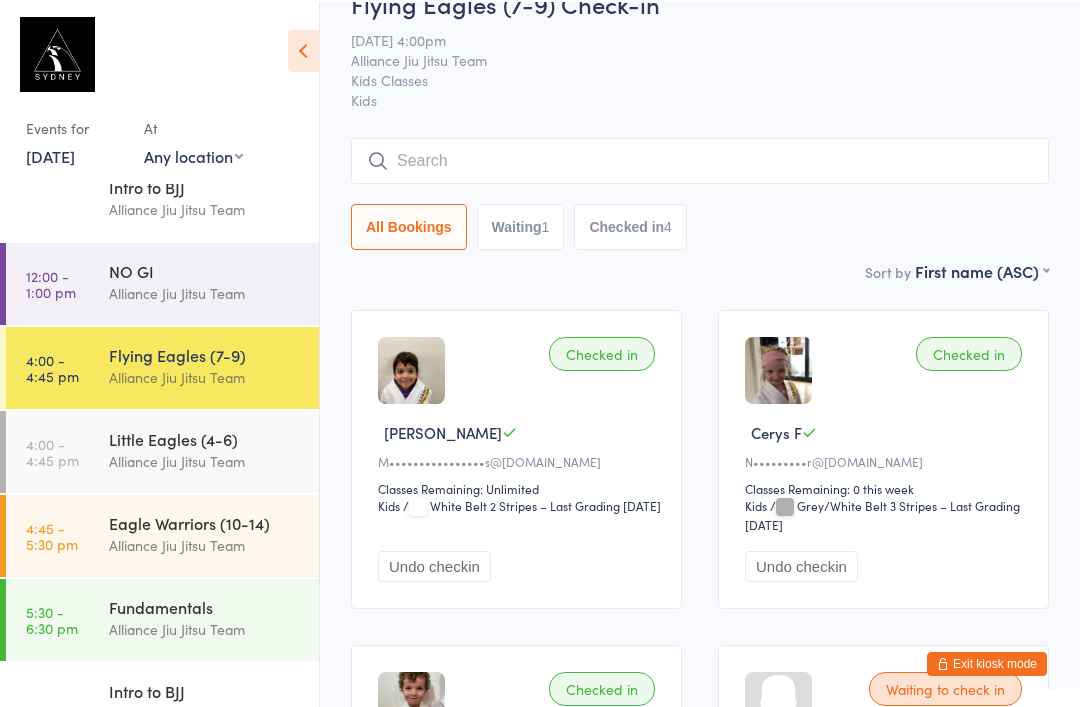 scroll, scrollTop: 41, scrollLeft: 0, axis: vertical 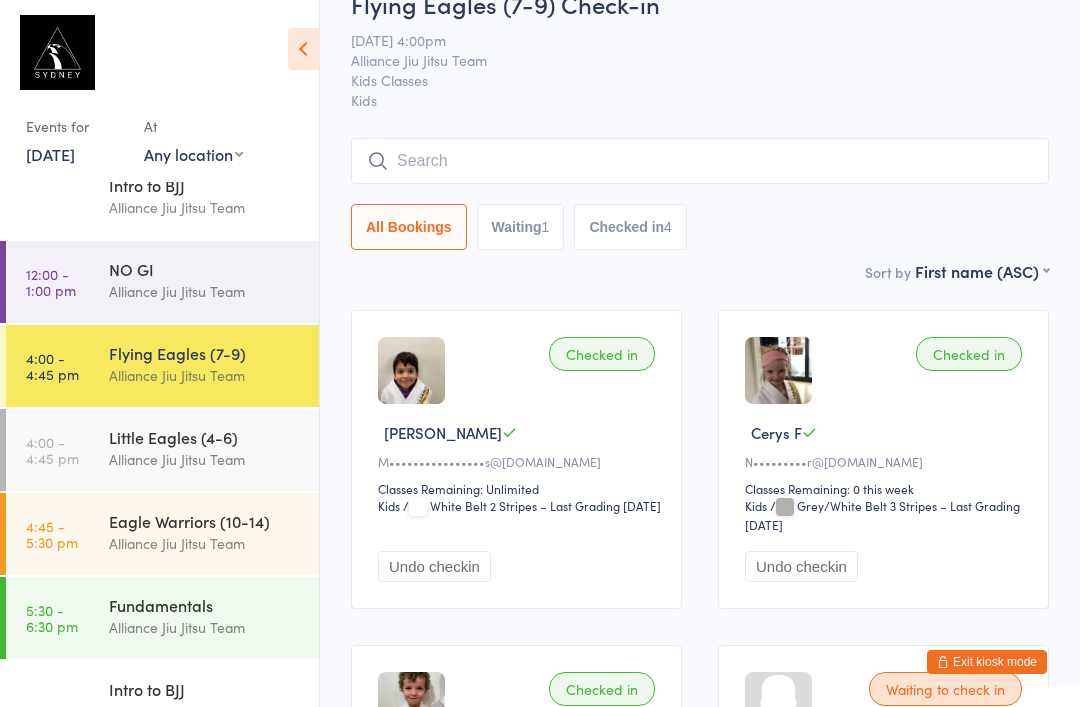 click at bounding box center (700, 161) 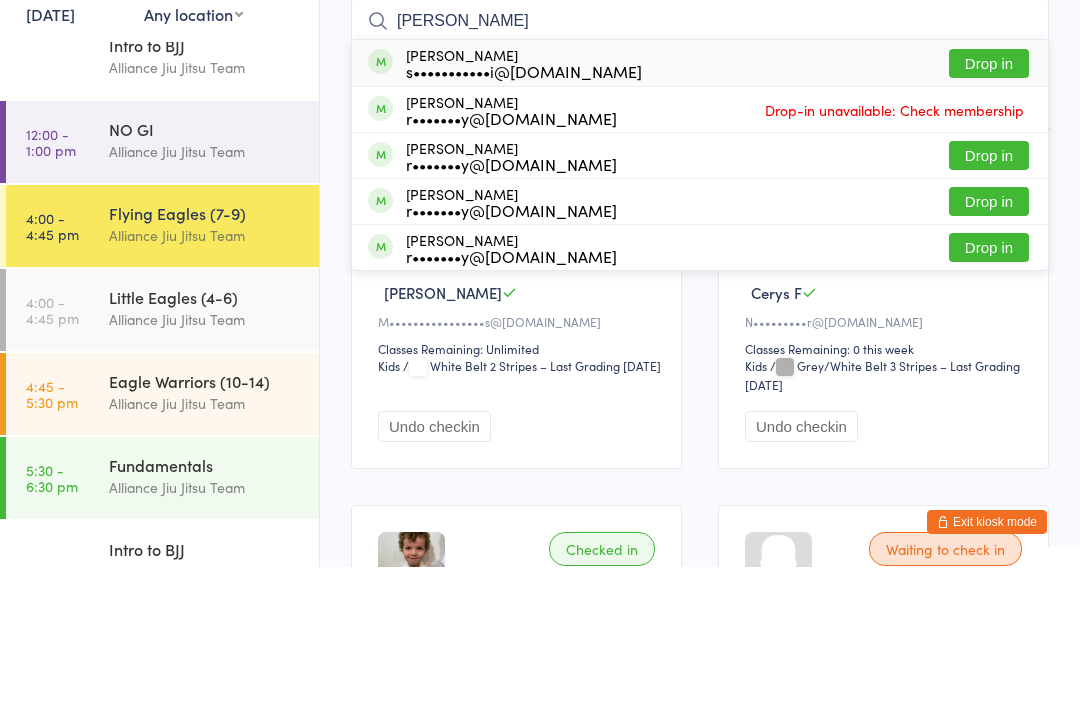 type on "[PERSON_NAME]" 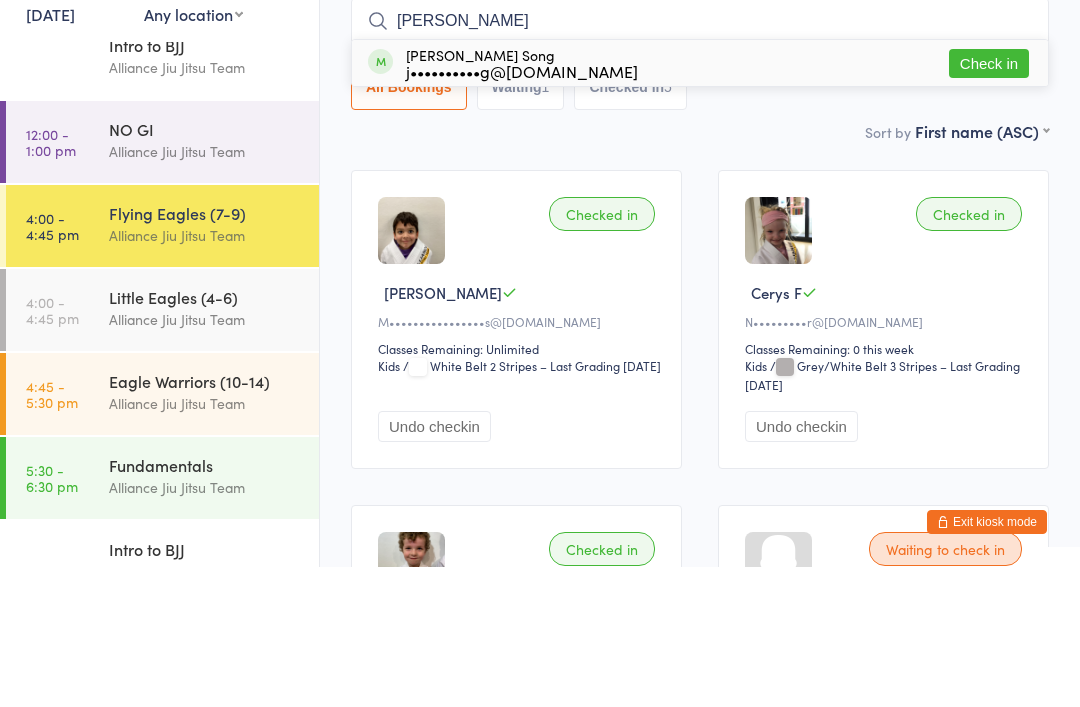 type on "[PERSON_NAME]" 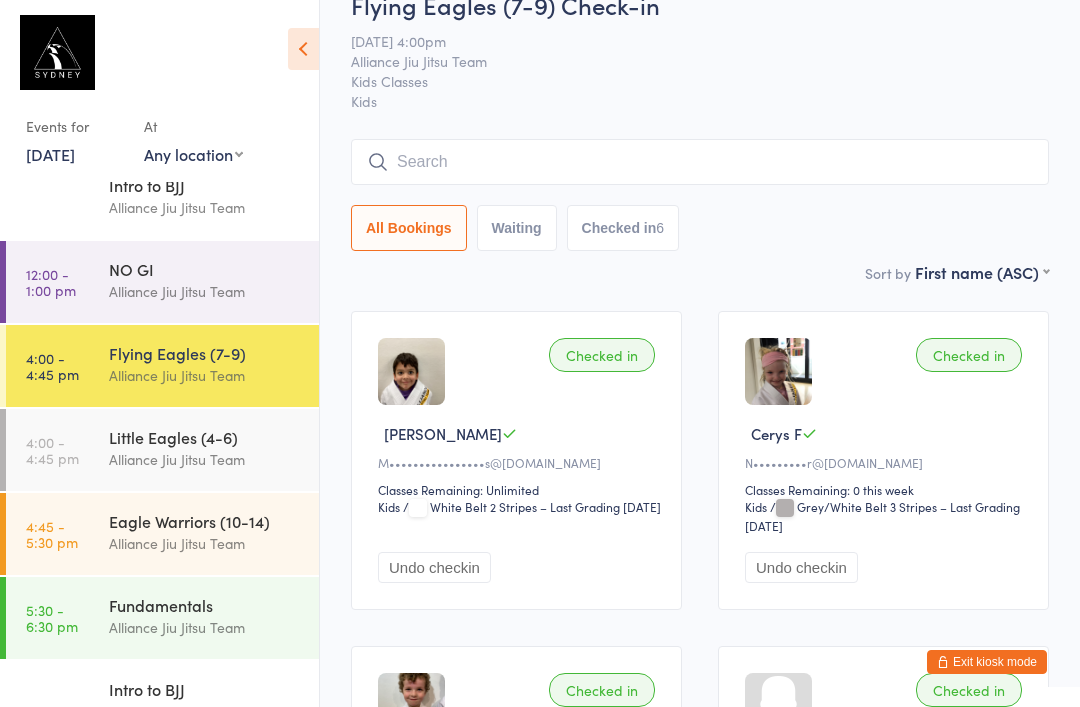 scroll, scrollTop: 0, scrollLeft: 0, axis: both 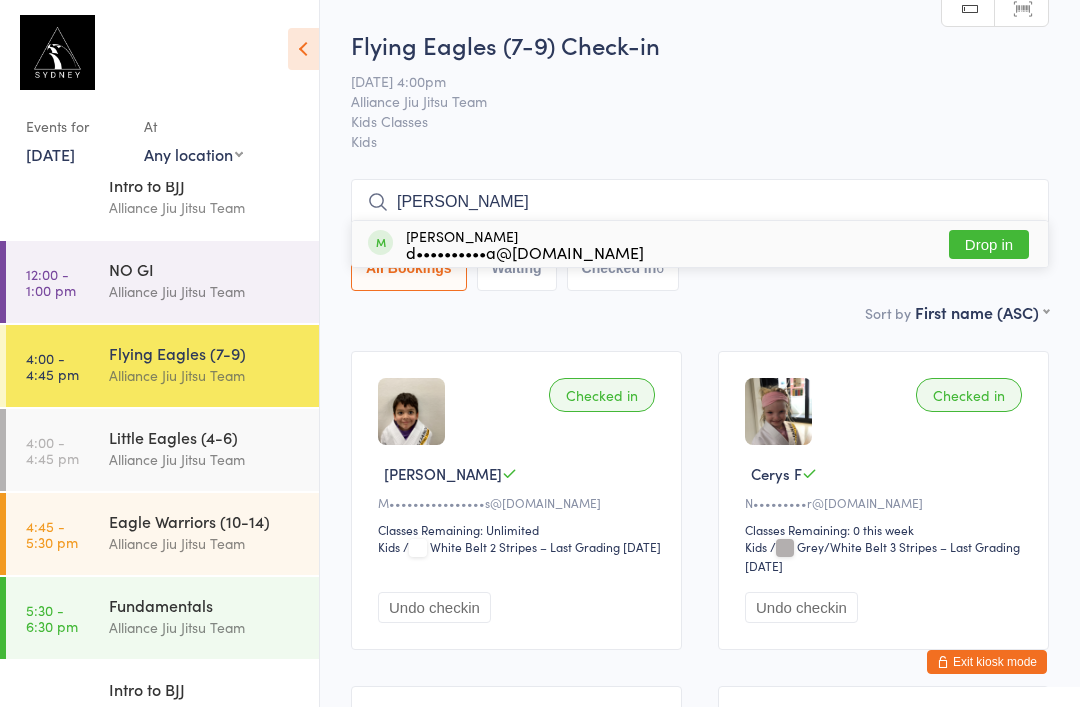 type on "[PERSON_NAME]" 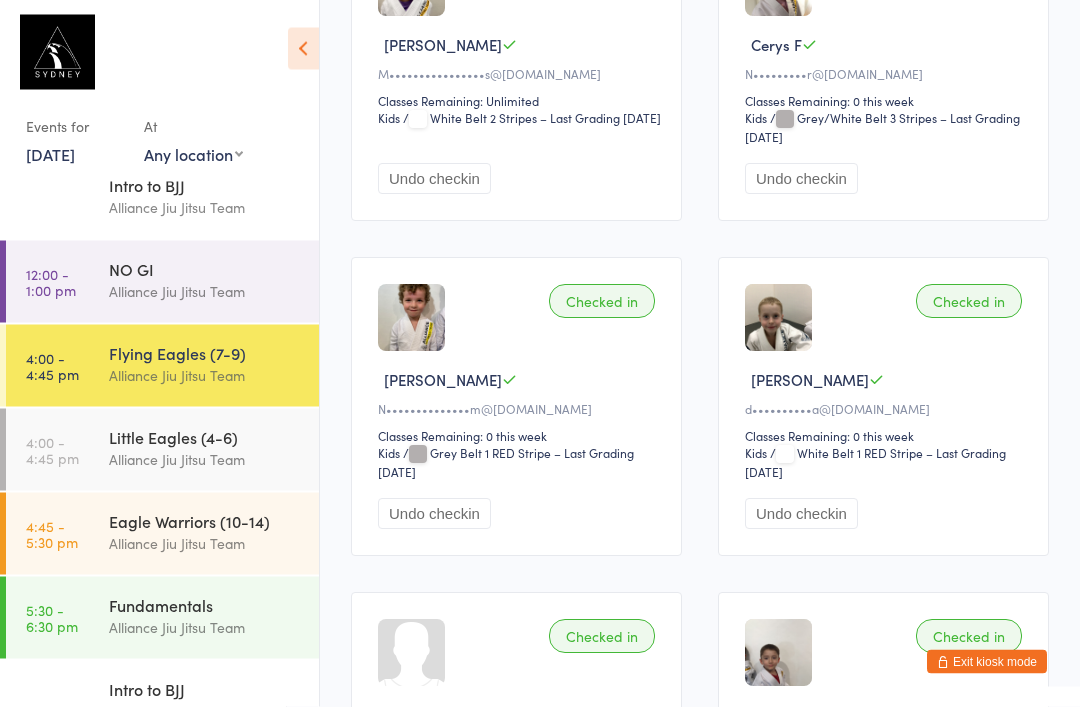 scroll, scrollTop: 439, scrollLeft: 0, axis: vertical 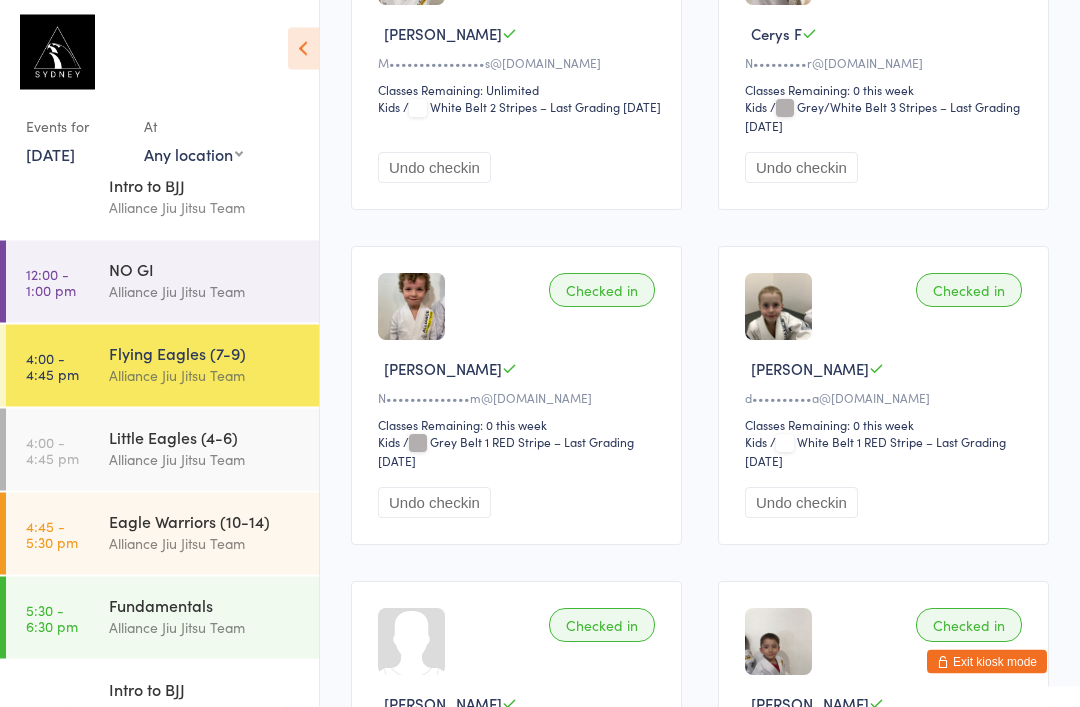 click on "Checked in Enzo B  d••••••••••a@[DOMAIN_NAME] Classes Remaining: 0 this week Kids  Kids   /  White Belt 1 RED Stripe – Last Grading [DATE]   Undo checkin" at bounding box center (883, 396) 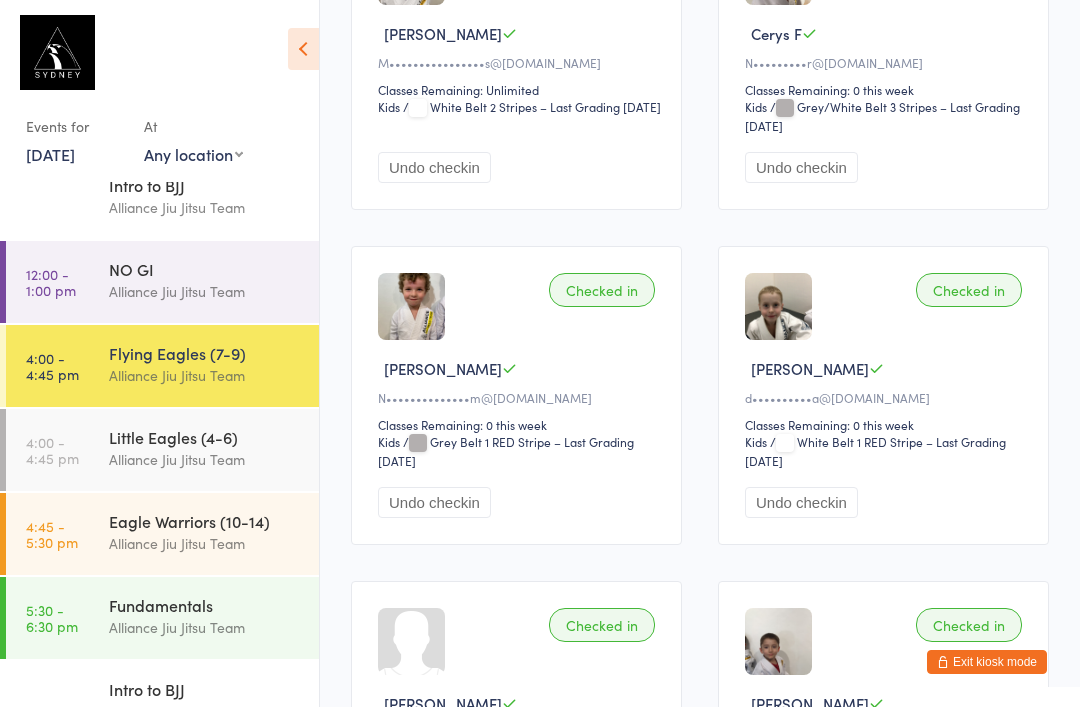 click on "[PERSON_NAME]" at bounding box center [886, 368] 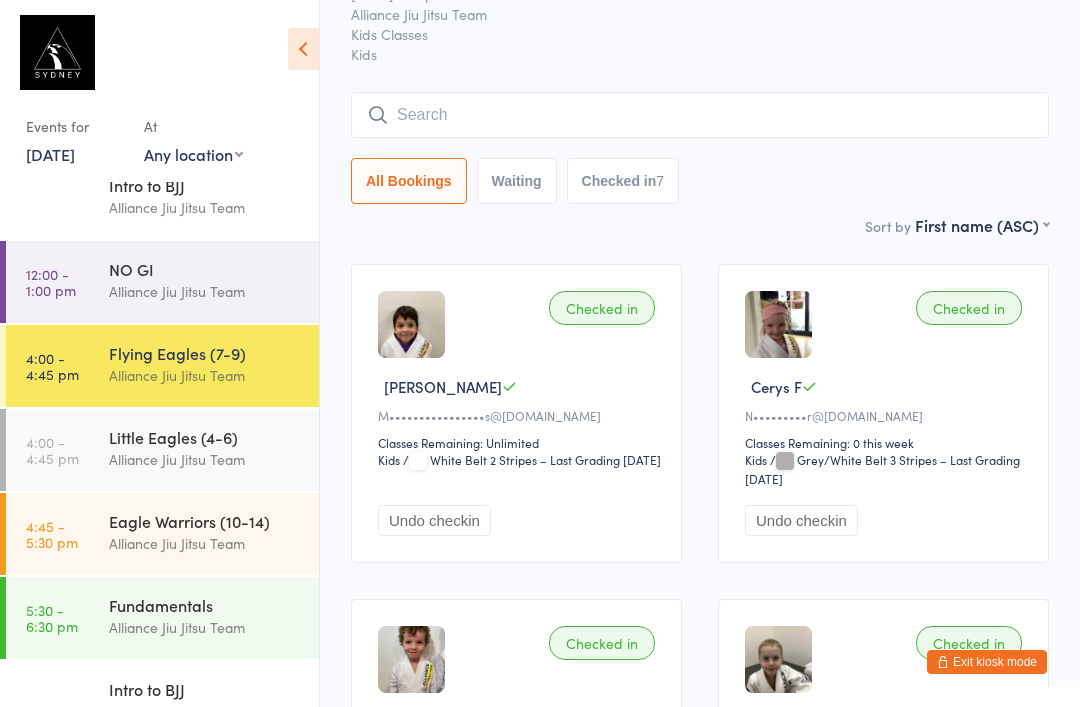 scroll, scrollTop: 0, scrollLeft: 0, axis: both 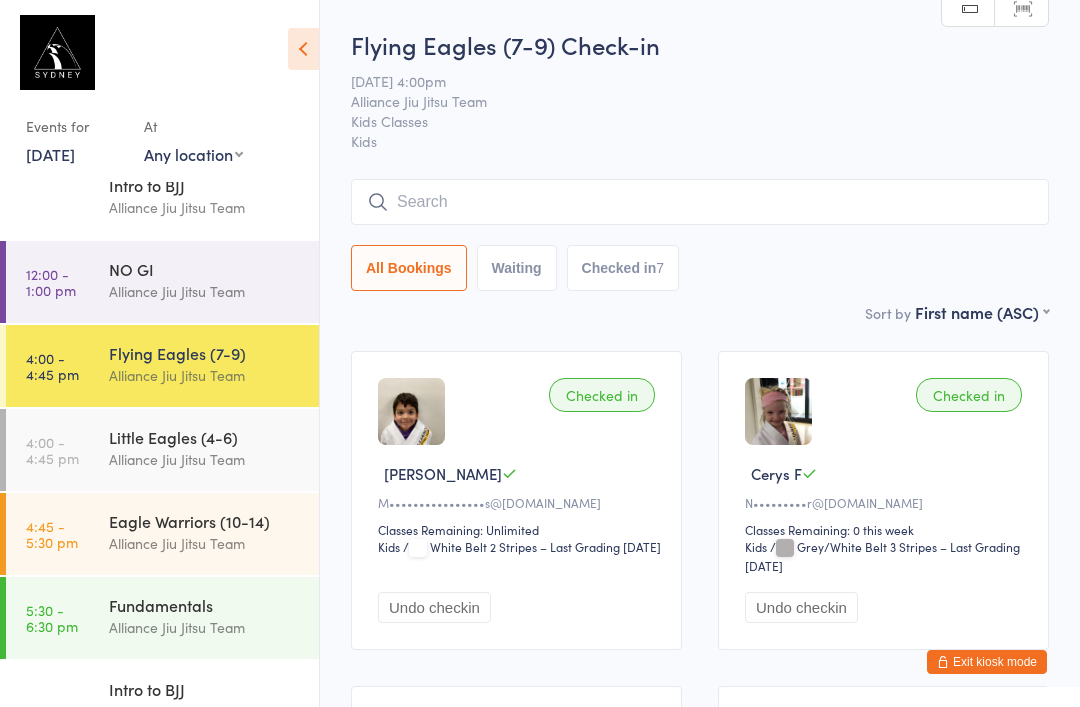 click at bounding box center (700, 202) 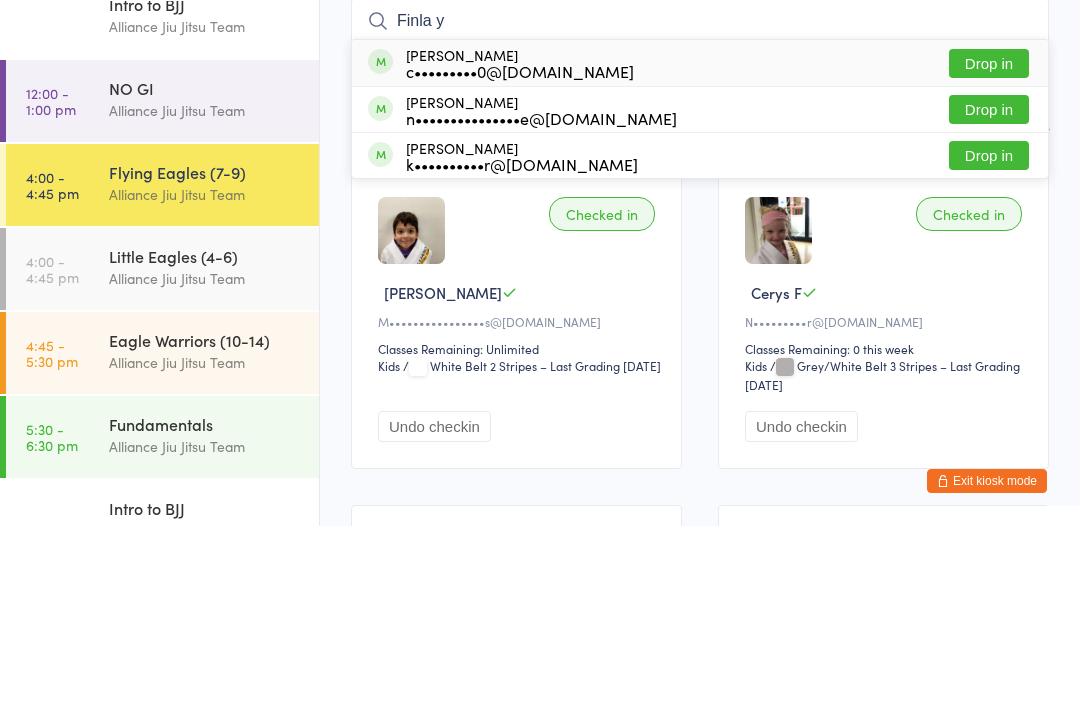 type on "Finla y" 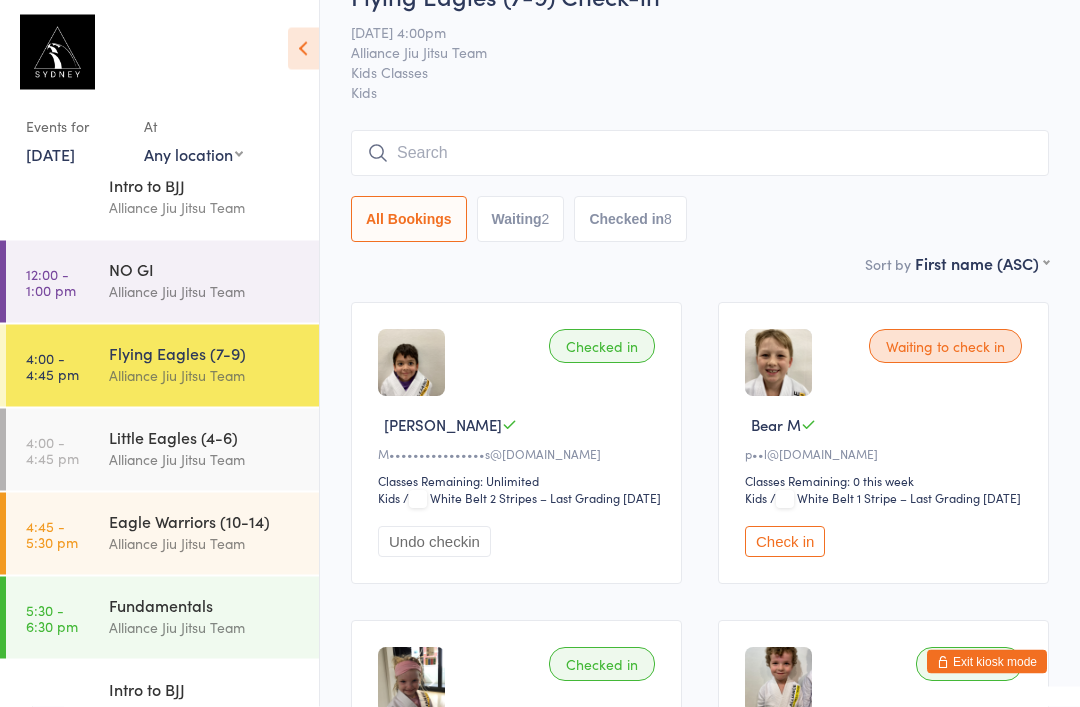 scroll, scrollTop: 0, scrollLeft: 0, axis: both 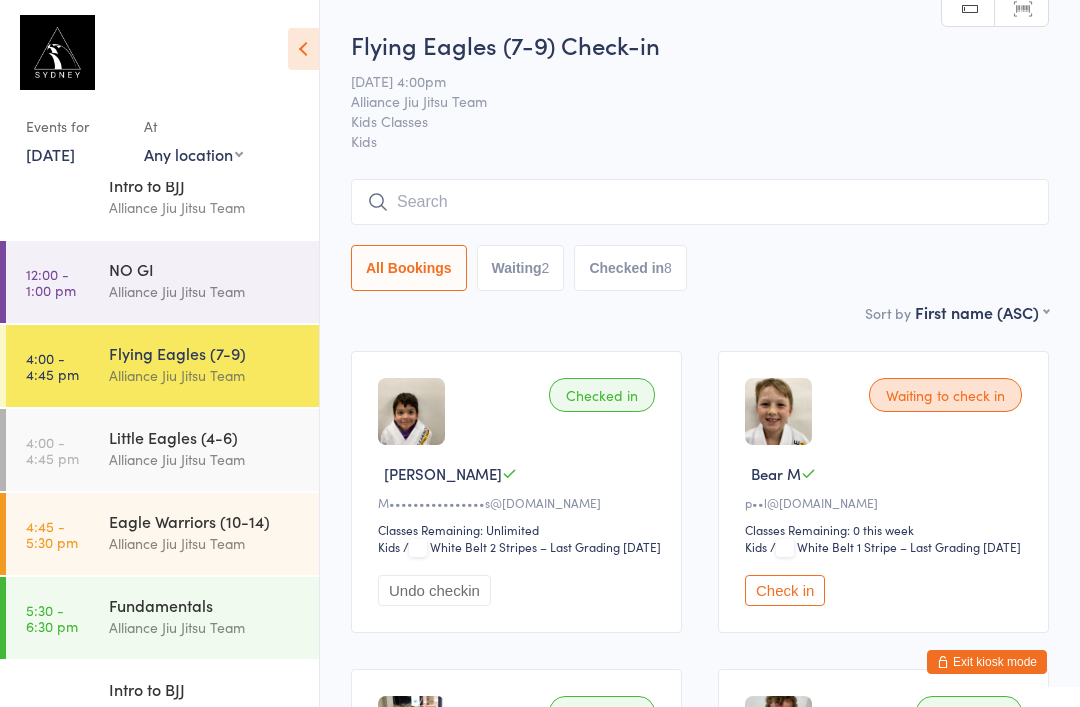 click on "Waiting to check in" at bounding box center (945, 395) 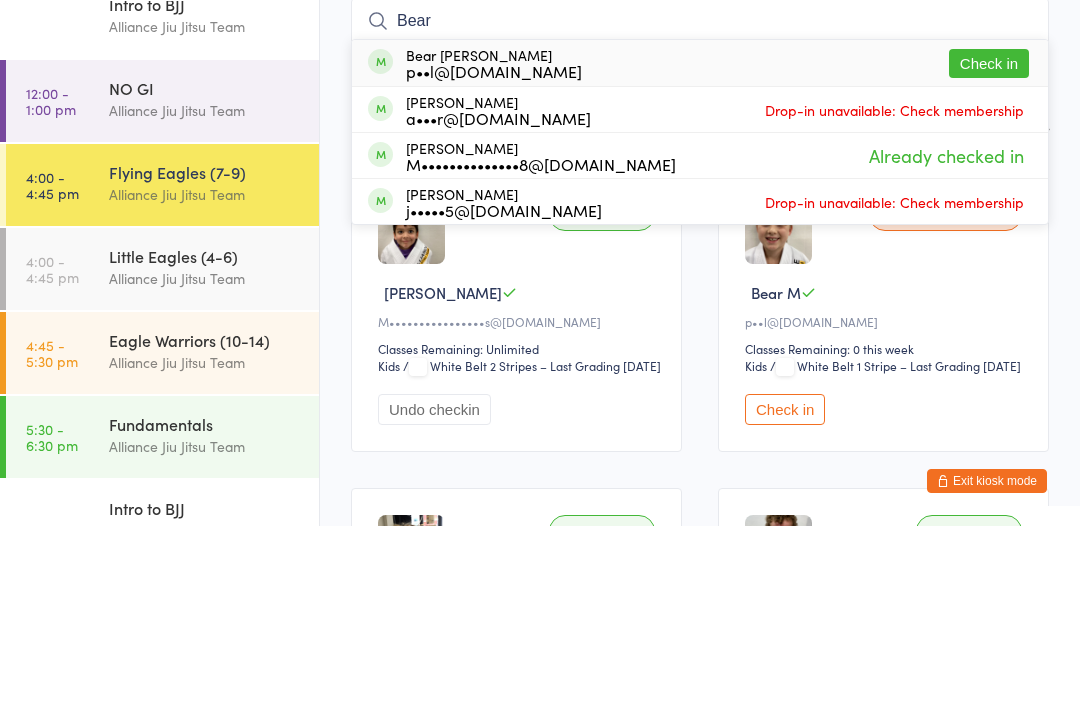 type on "Bear" 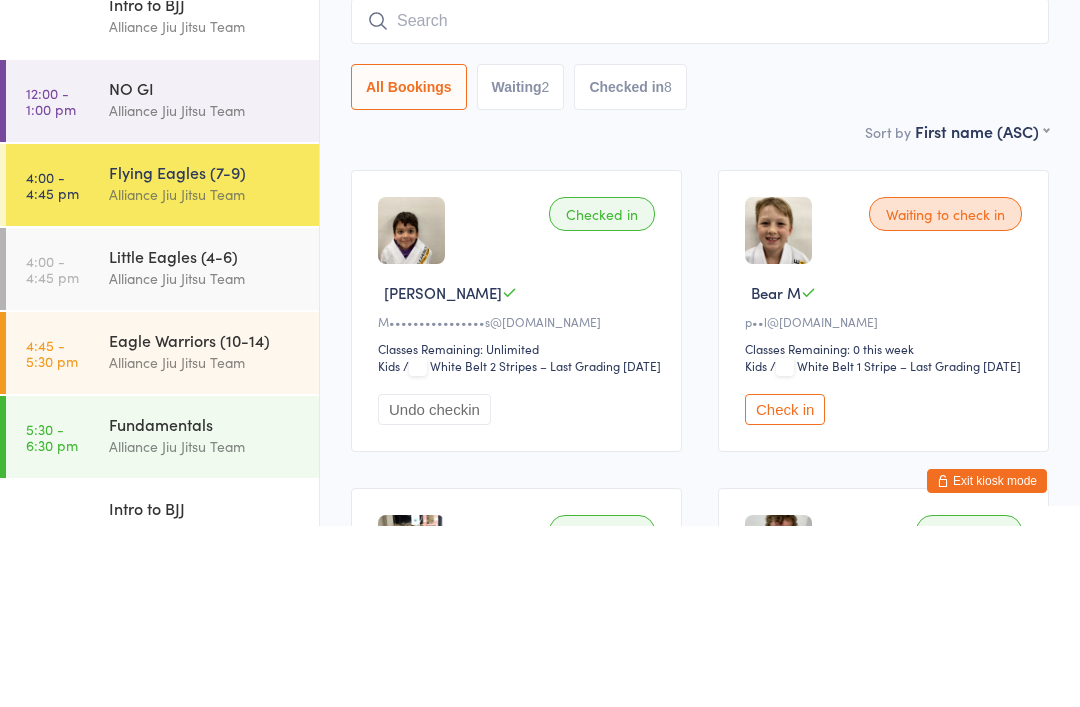 scroll, scrollTop: 181, scrollLeft: 0, axis: vertical 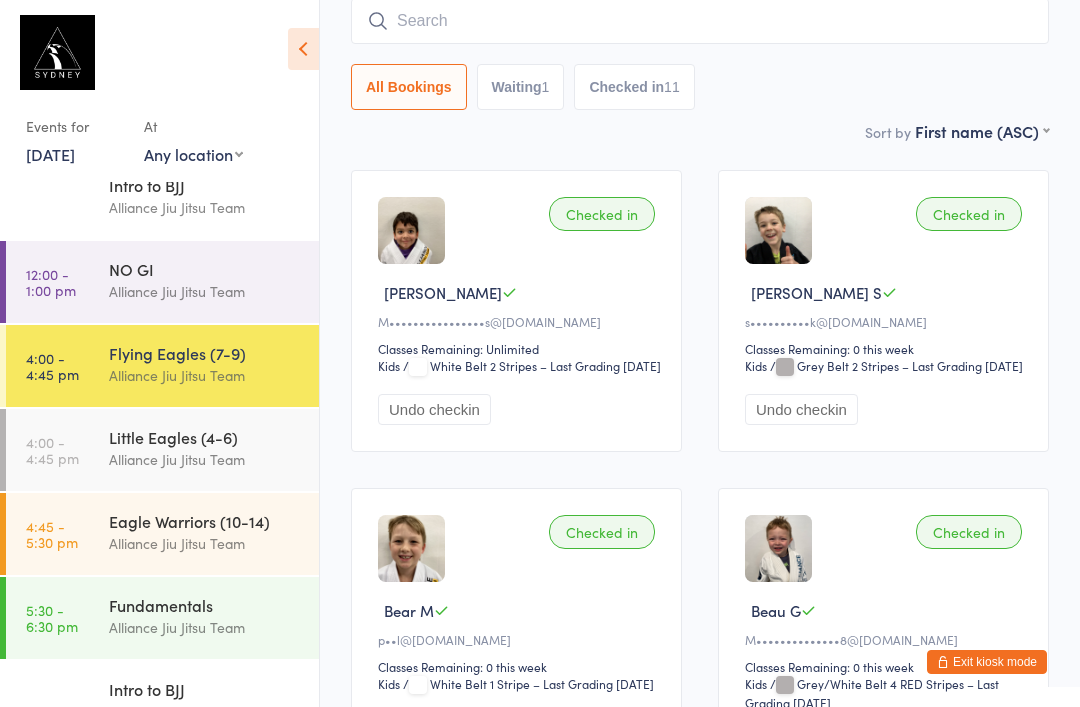 click at bounding box center (700, 21) 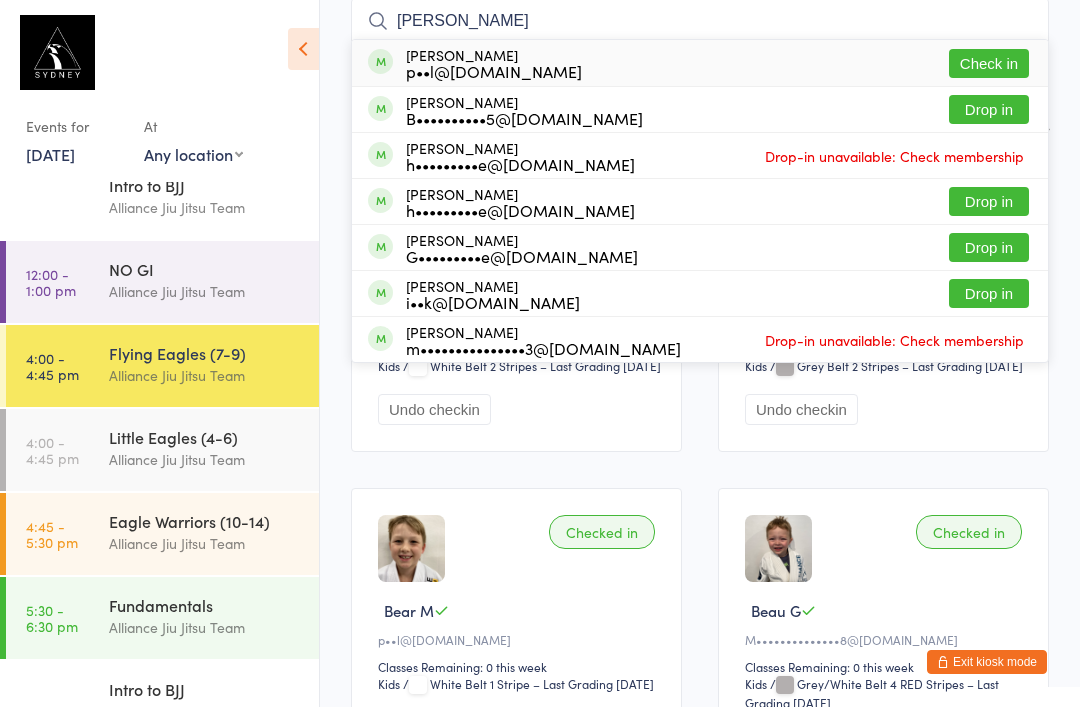 type on "[PERSON_NAME]" 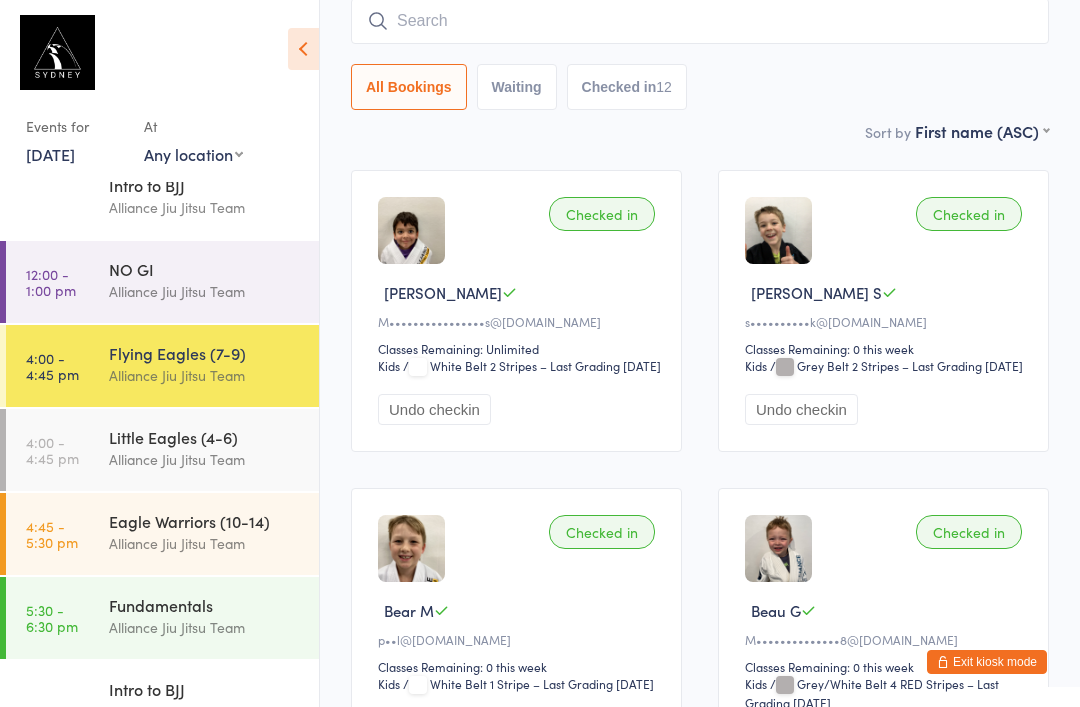click at bounding box center [700, 21] 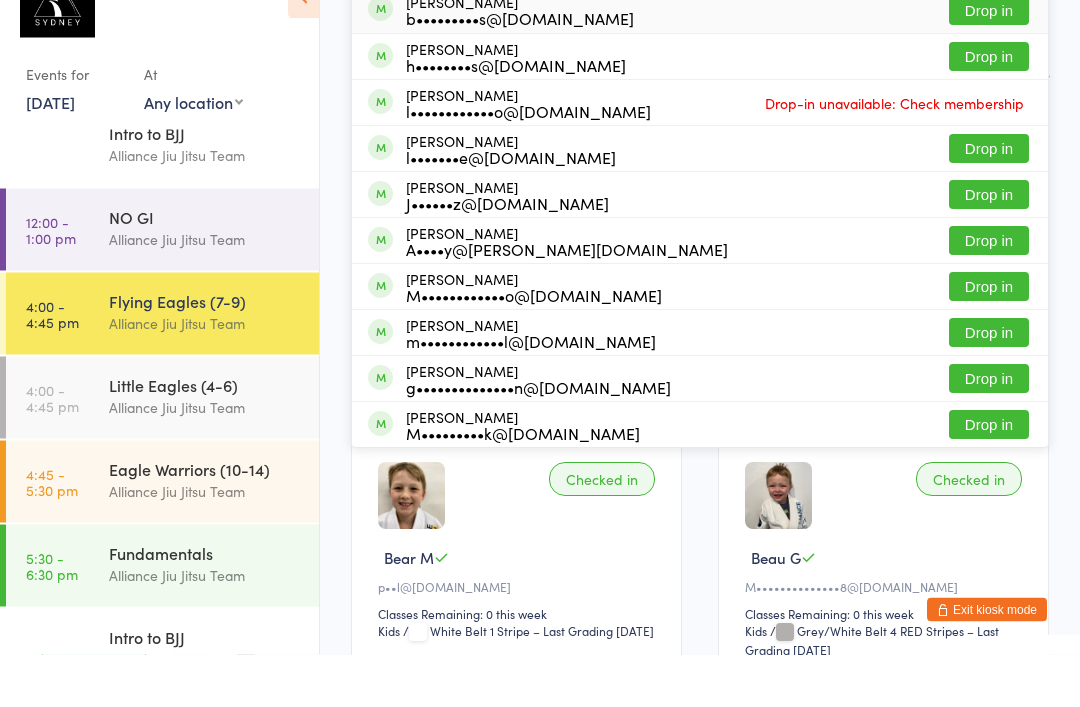 type on "[PERSON_NAME]" 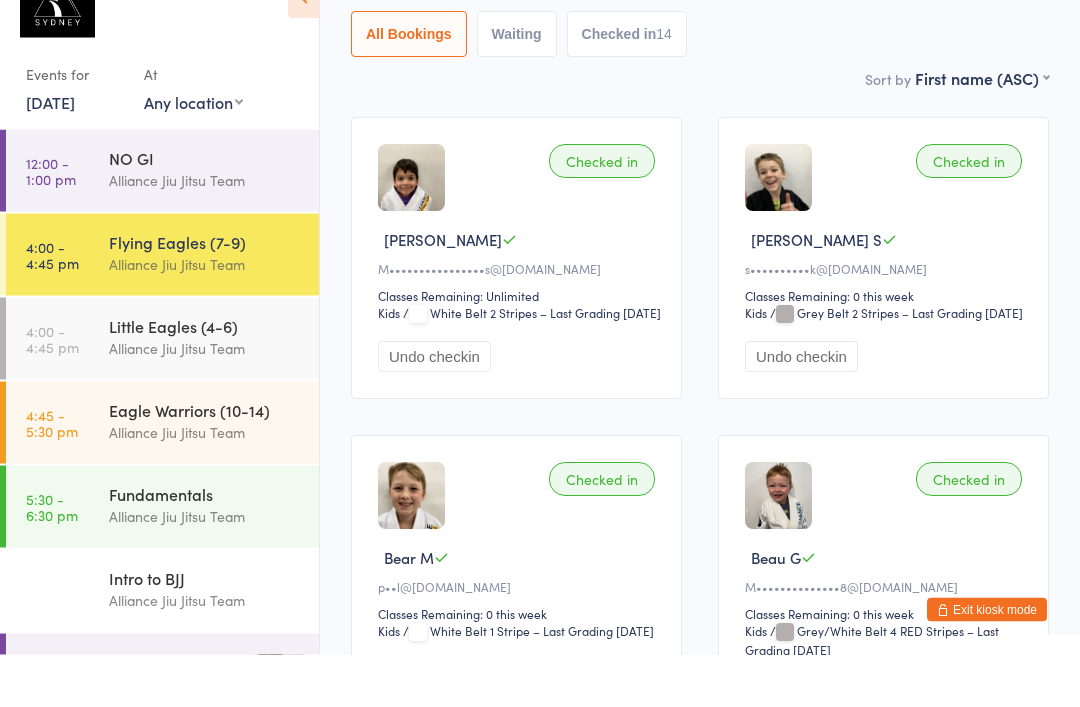 scroll, scrollTop: 167, scrollLeft: 0, axis: vertical 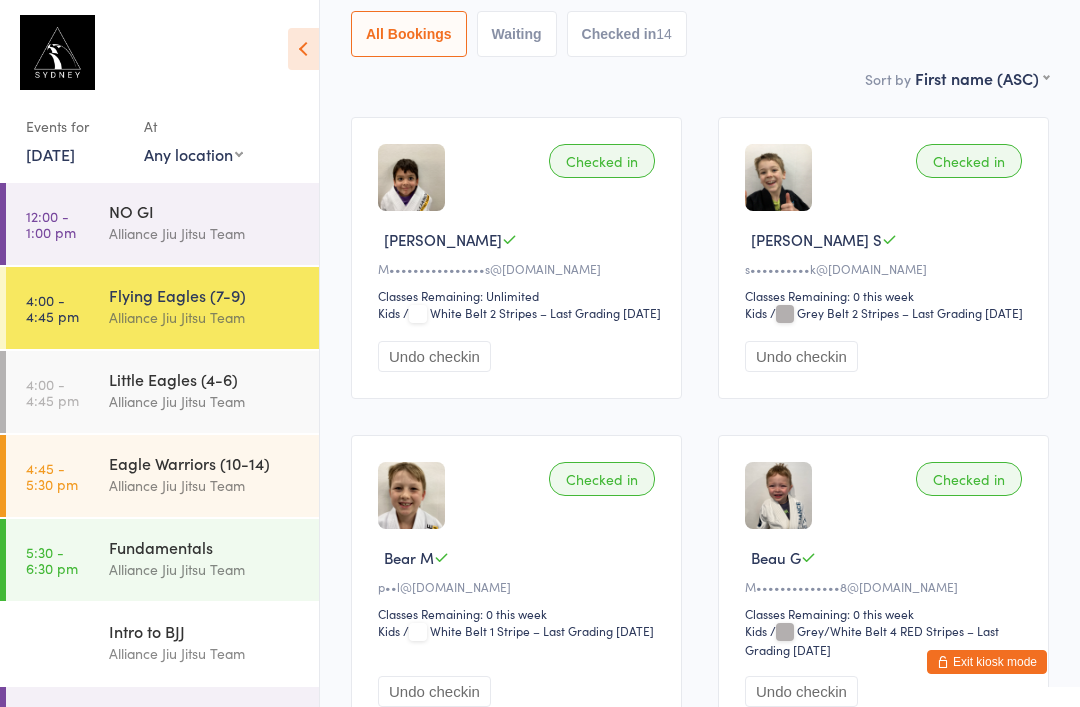 click on "Alliance Jiu Jitsu Team" at bounding box center [205, 485] 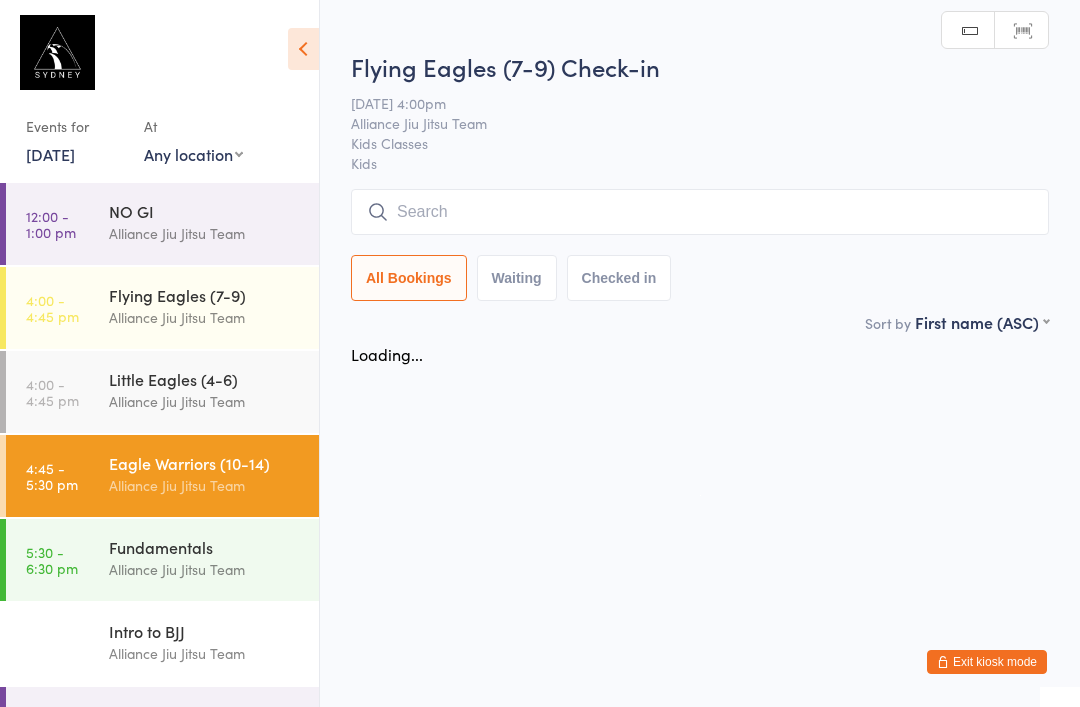 scroll, scrollTop: 0, scrollLeft: 0, axis: both 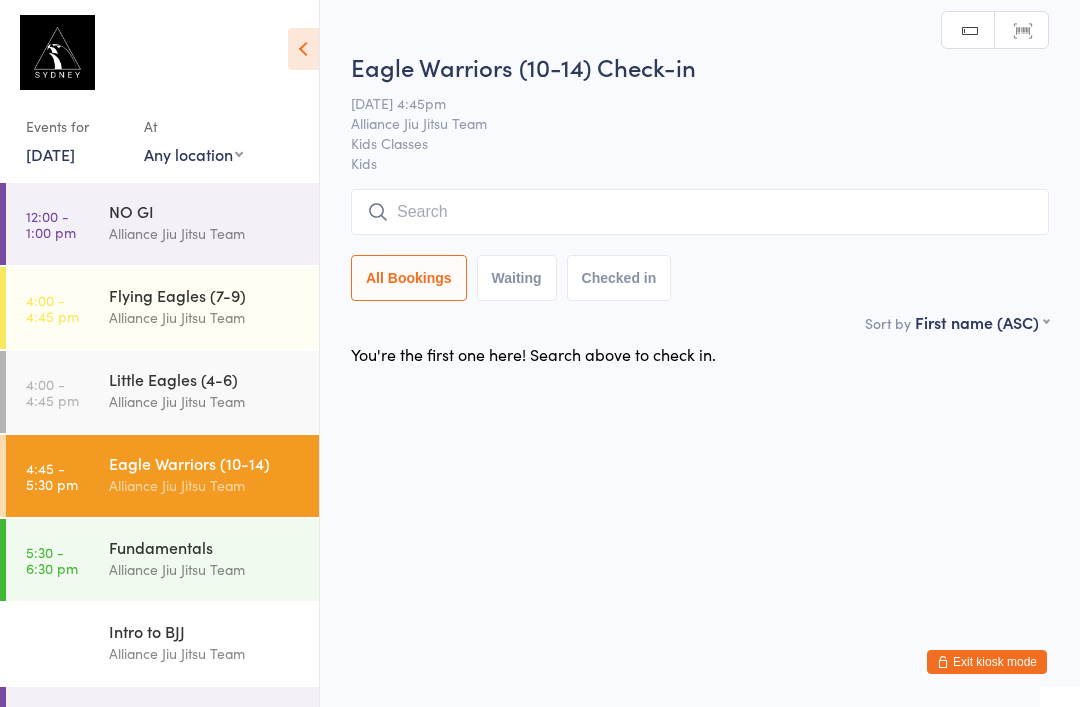 click at bounding box center (700, 212) 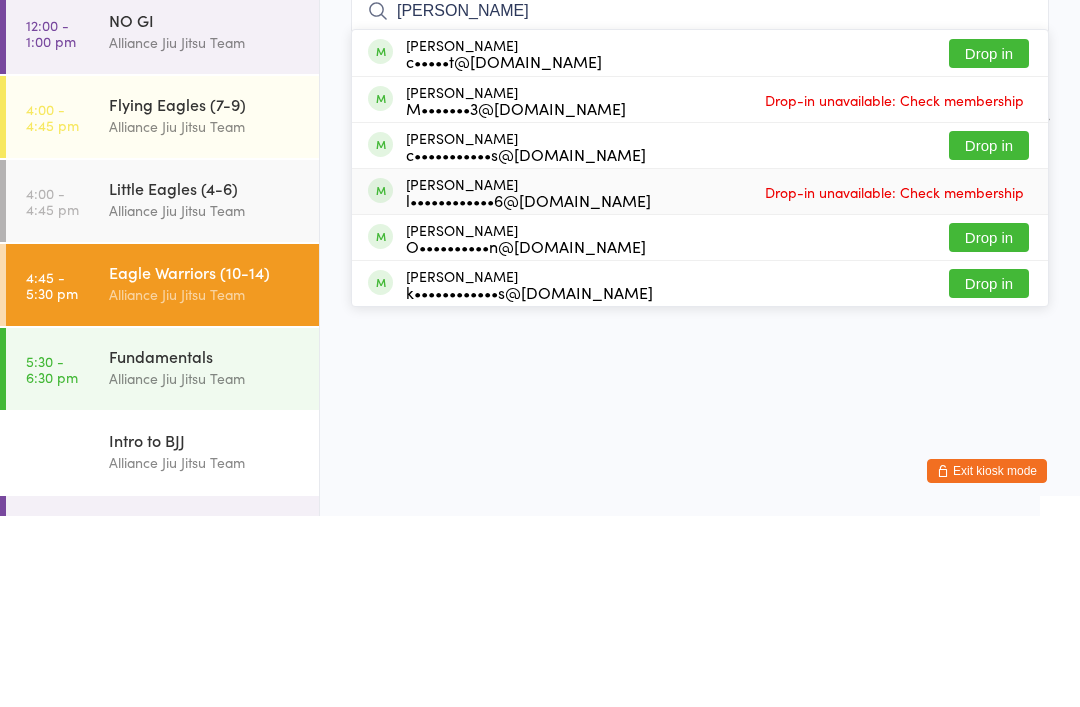 type on "[PERSON_NAME]" 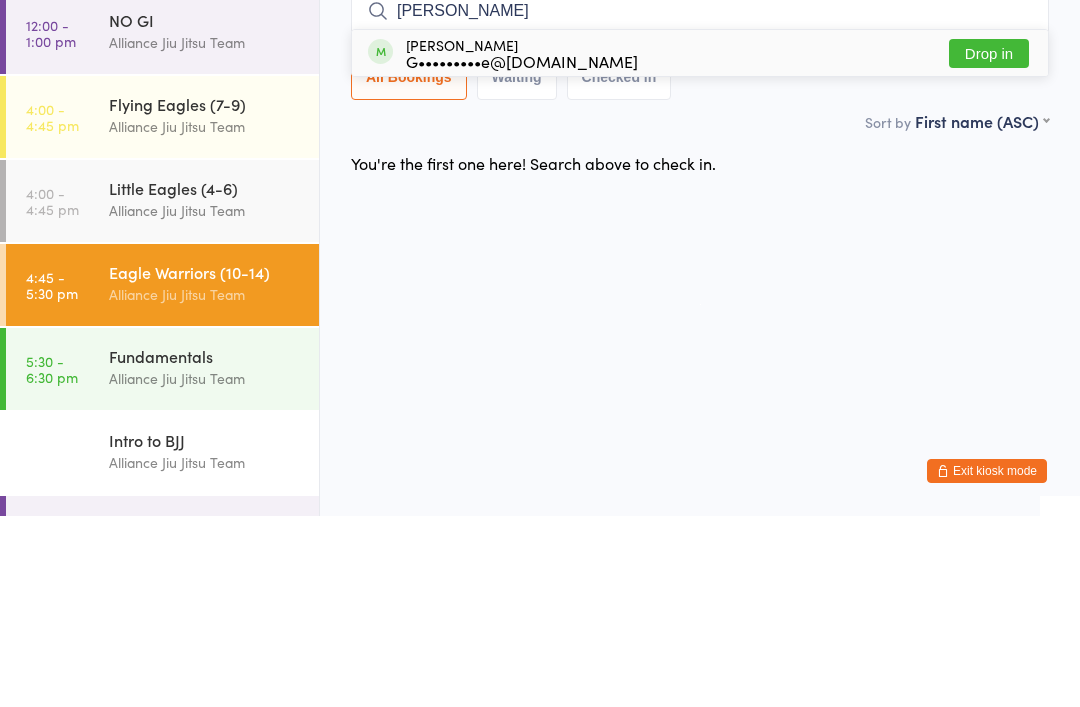 type on "[PERSON_NAME]" 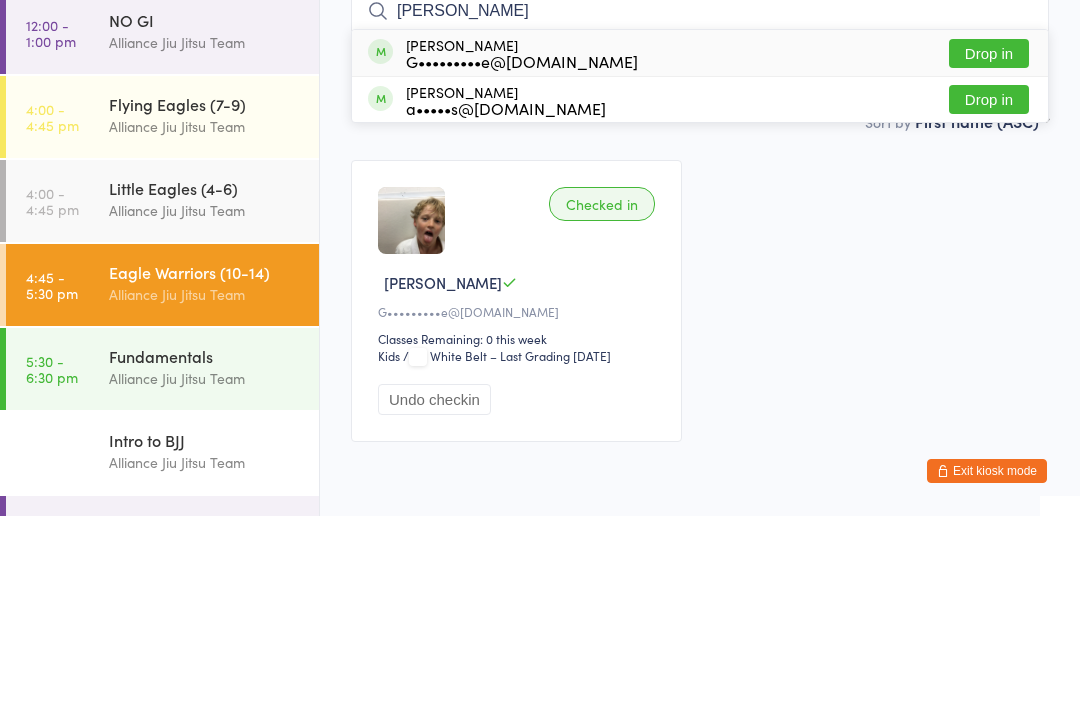 type on "[PERSON_NAME]" 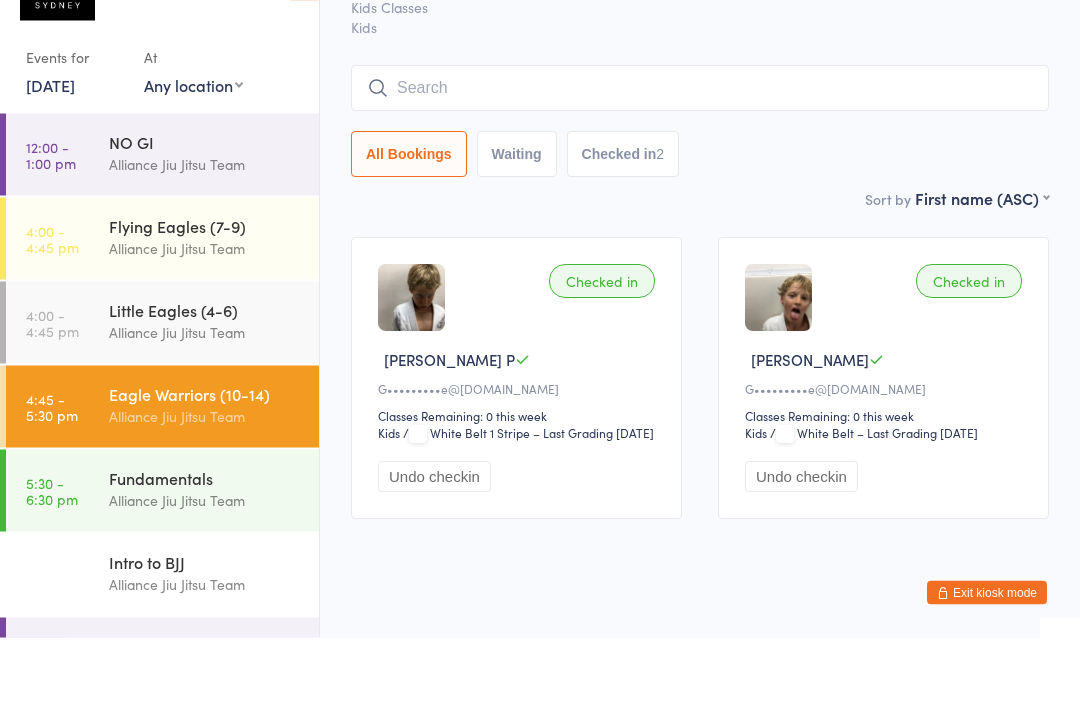 scroll, scrollTop: 44, scrollLeft: 0, axis: vertical 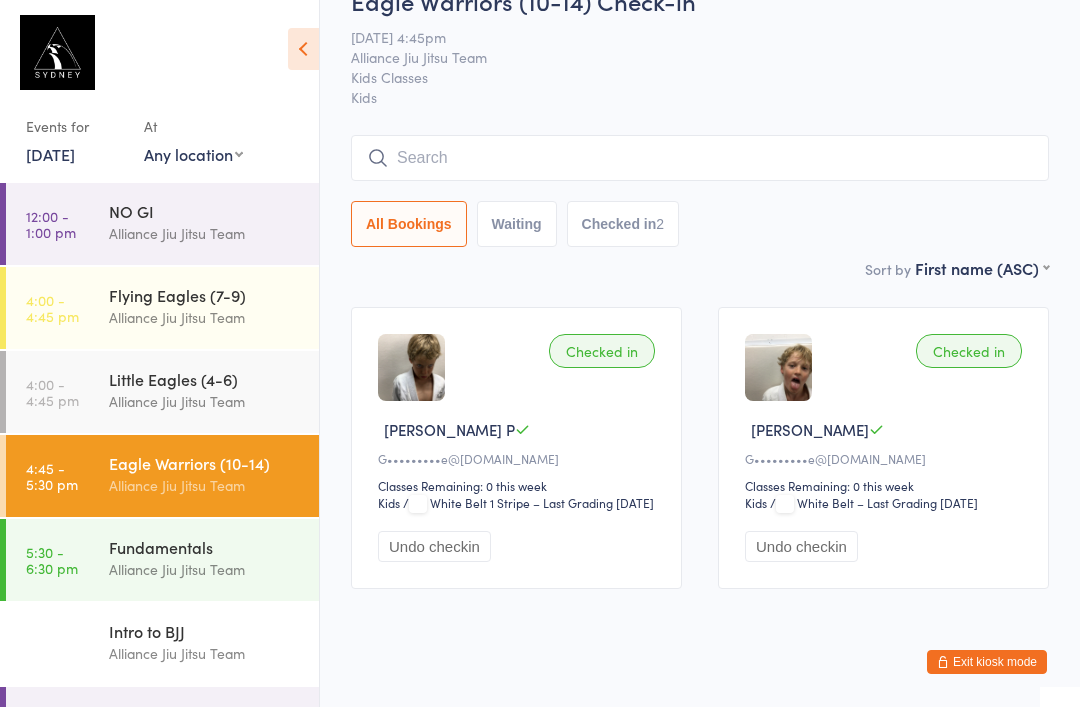 click at bounding box center [700, 158] 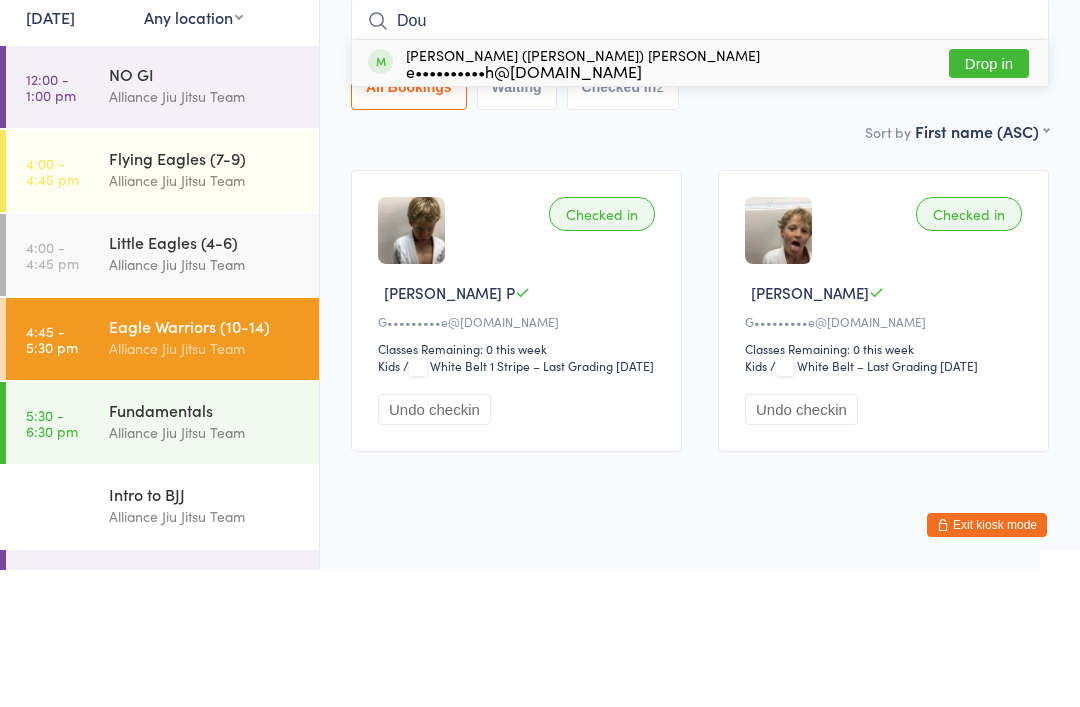type on "Dou" 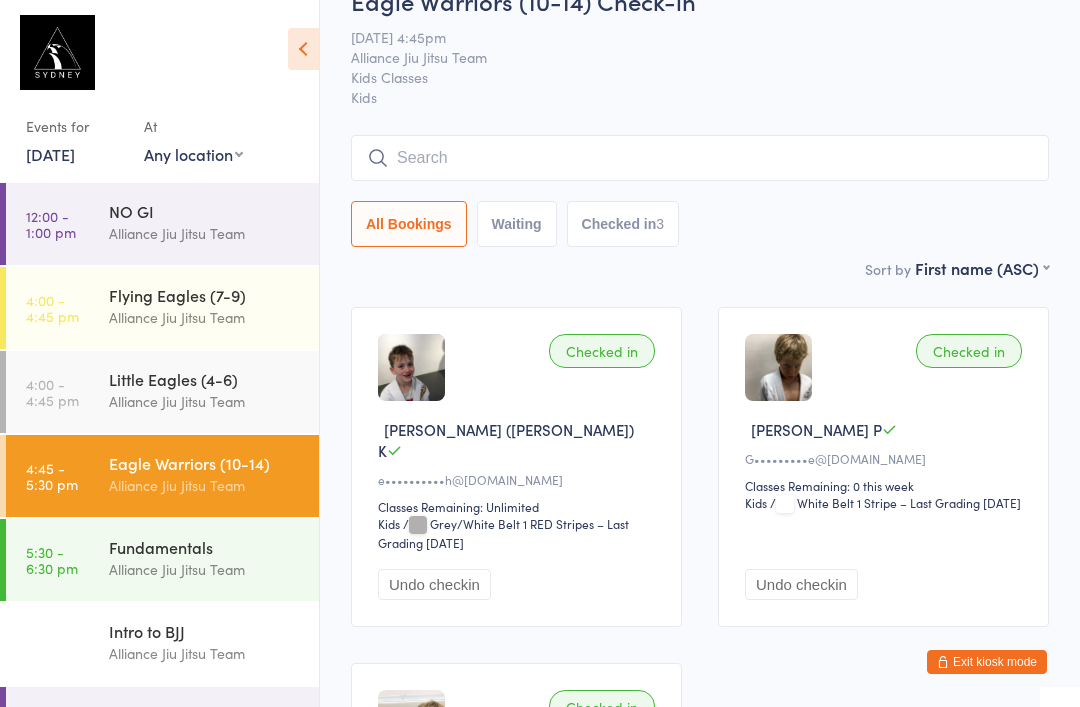 click at bounding box center [700, 158] 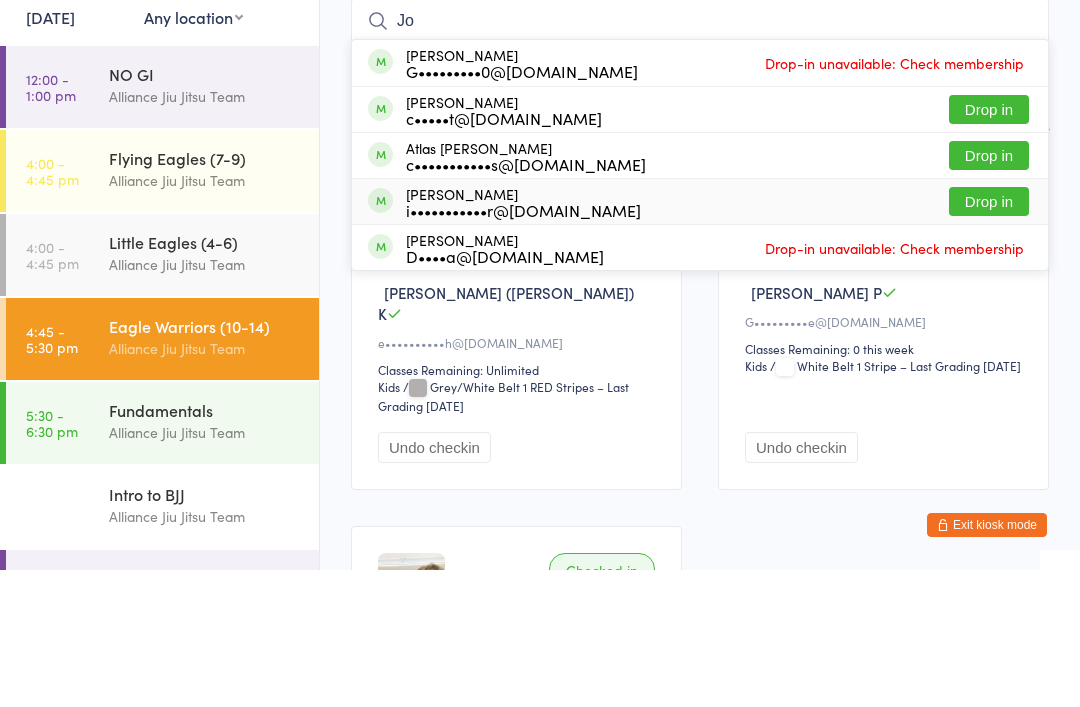 type on "Jo" 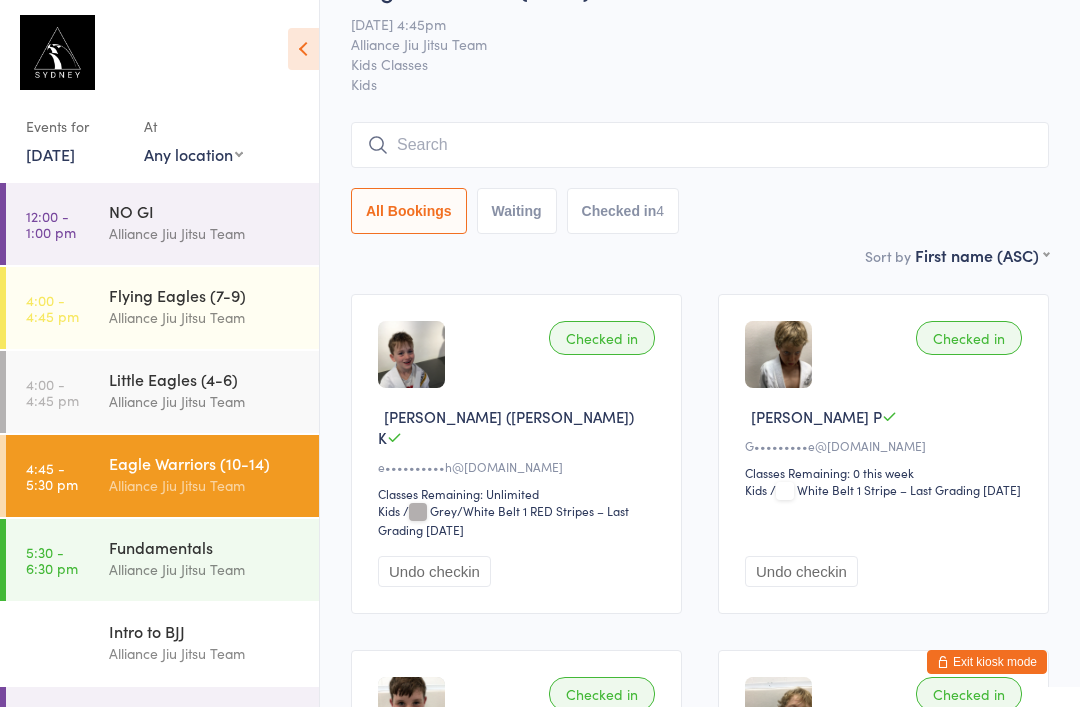 scroll, scrollTop: 0, scrollLeft: 0, axis: both 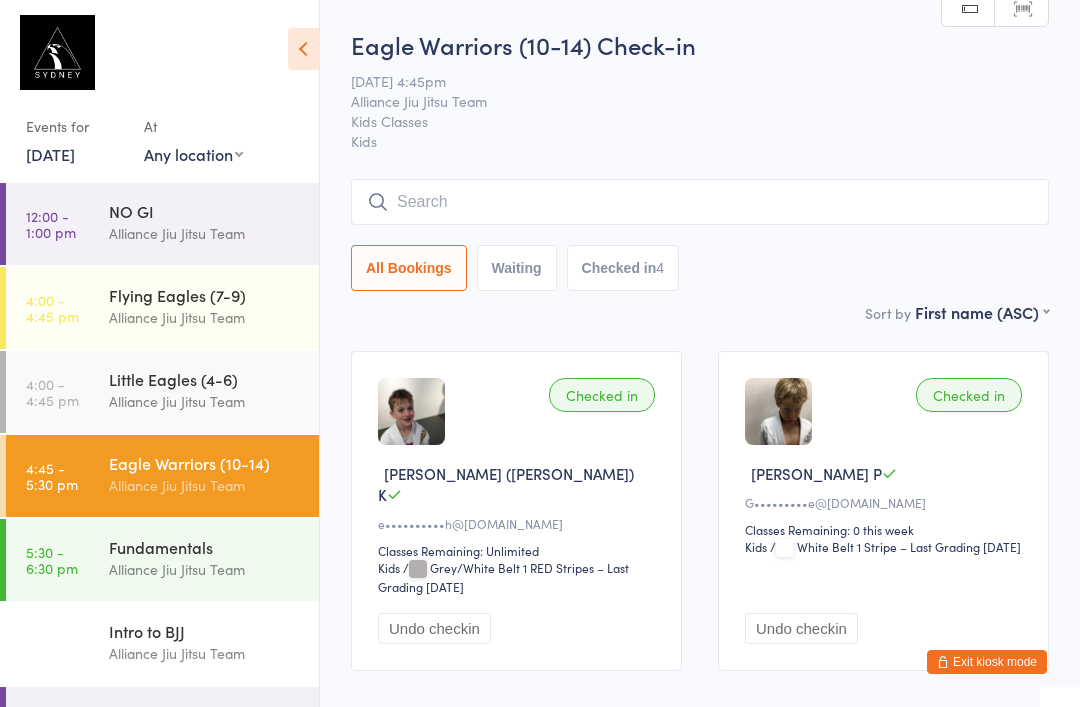 click at bounding box center [700, 202] 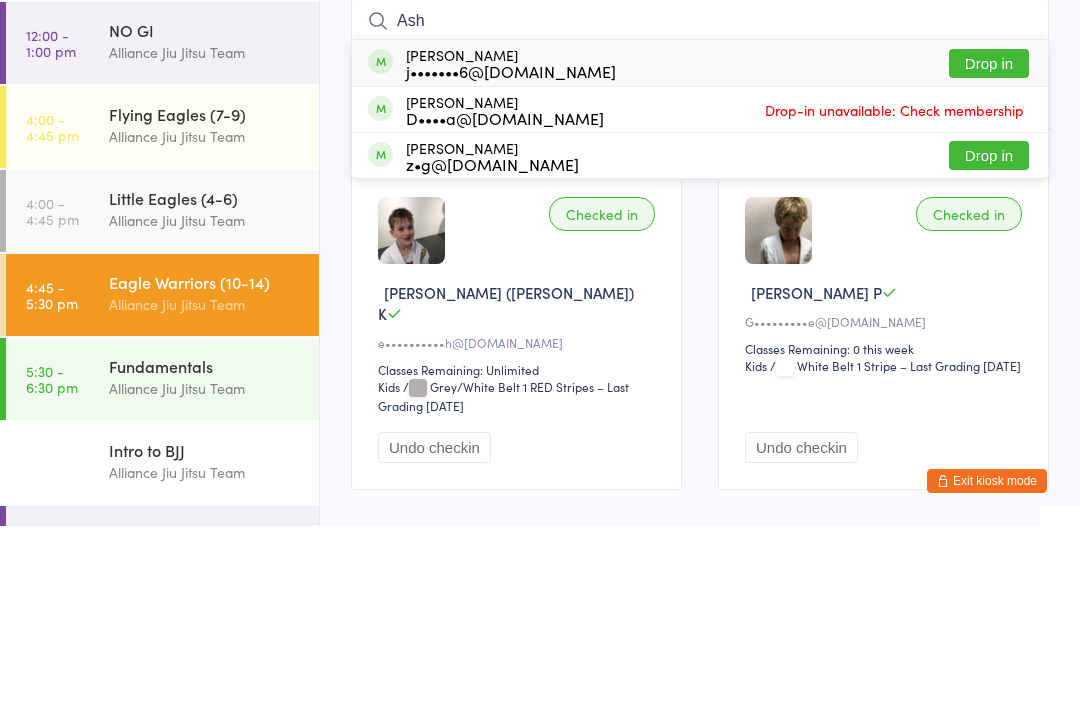 type on "Ash" 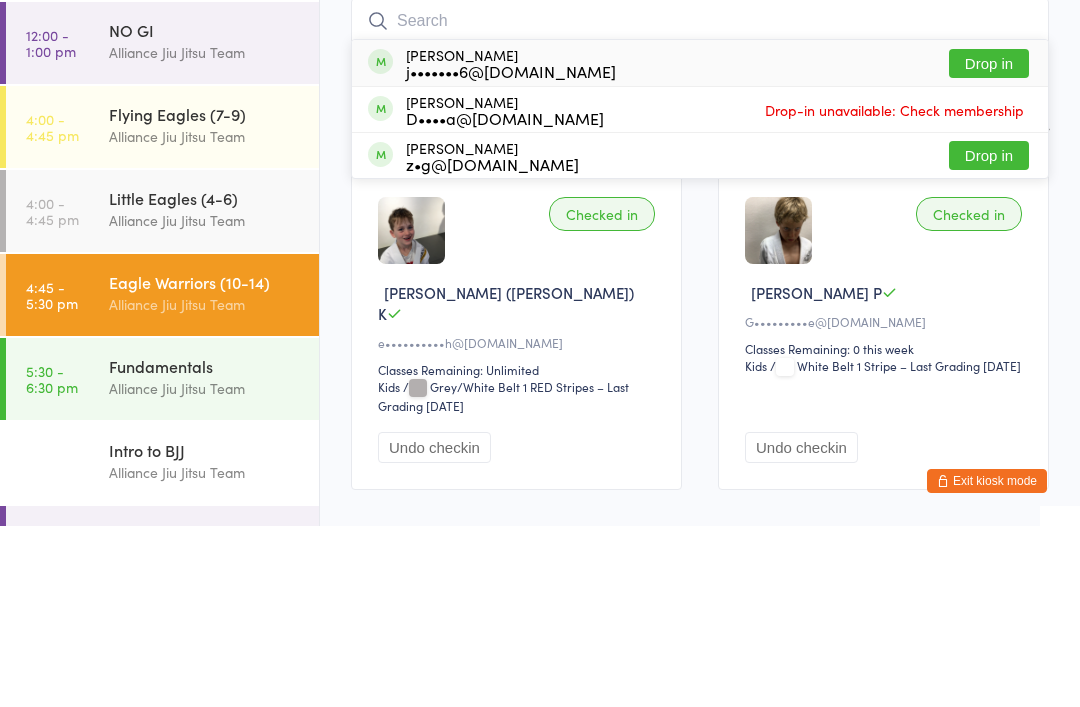 scroll, scrollTop: 181, scrollLeft: 0, axis: vertical 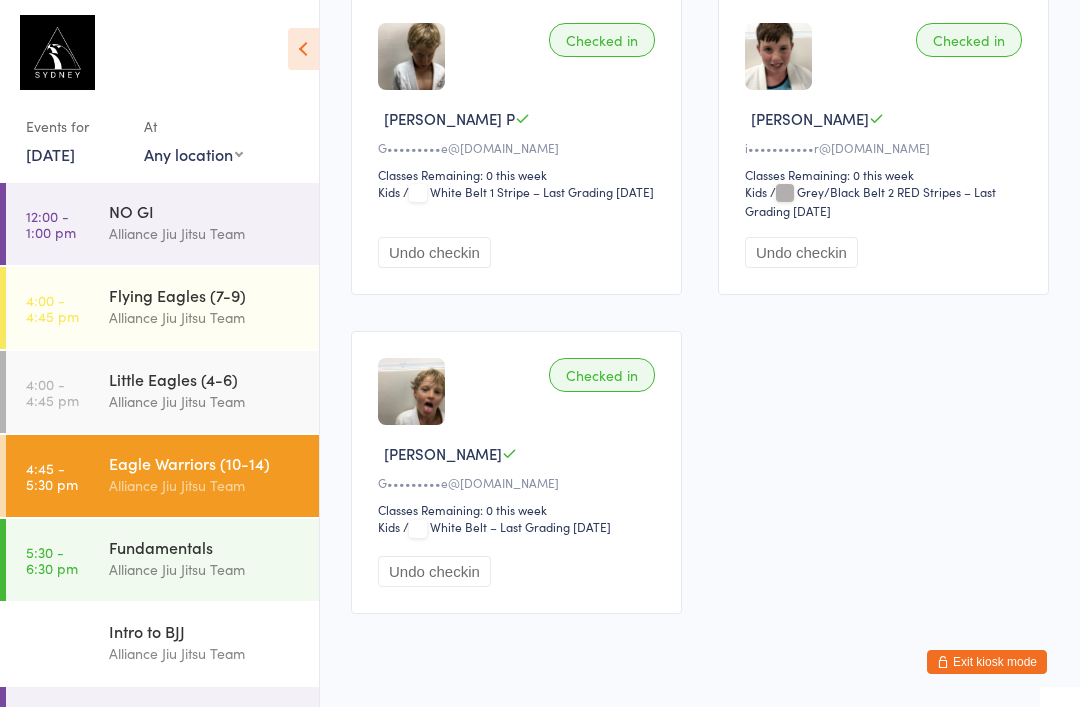 click on "Little Eagles (4-6)" at bounding box center (205, 379) 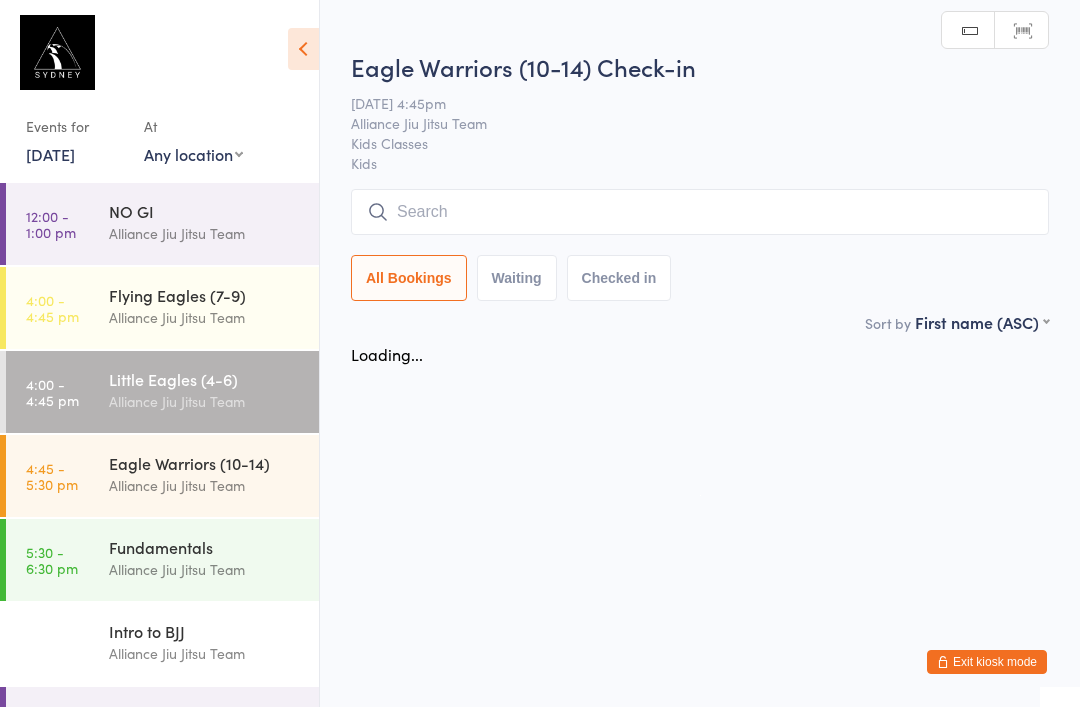 scroll, scrollTop: 0, scrollLeft: 0, axis: both 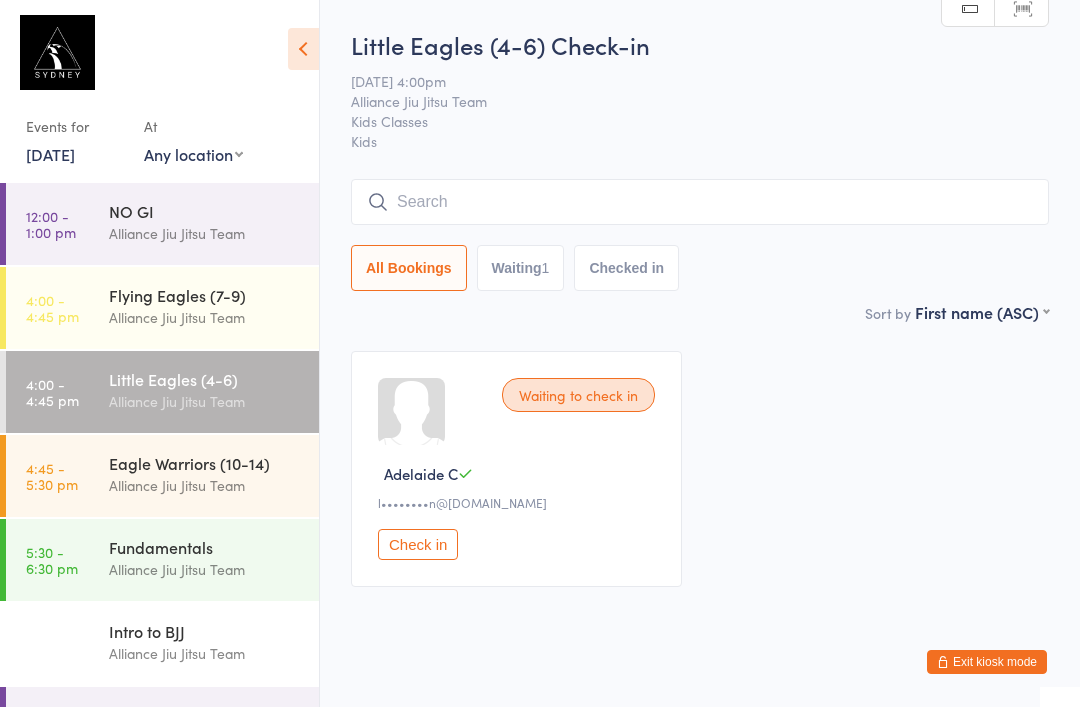 click on "Alliance Jiu Jitsu Team" at bounding box center [205, 485] 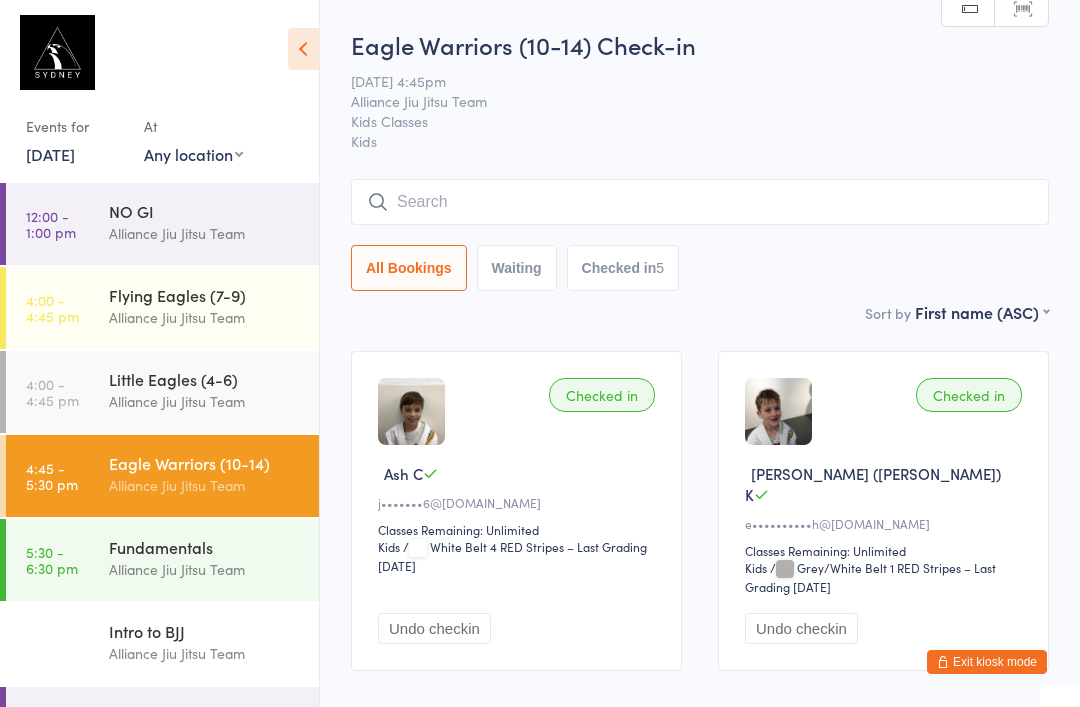 click on "Fundamentals" at bounding box center [205, 547] 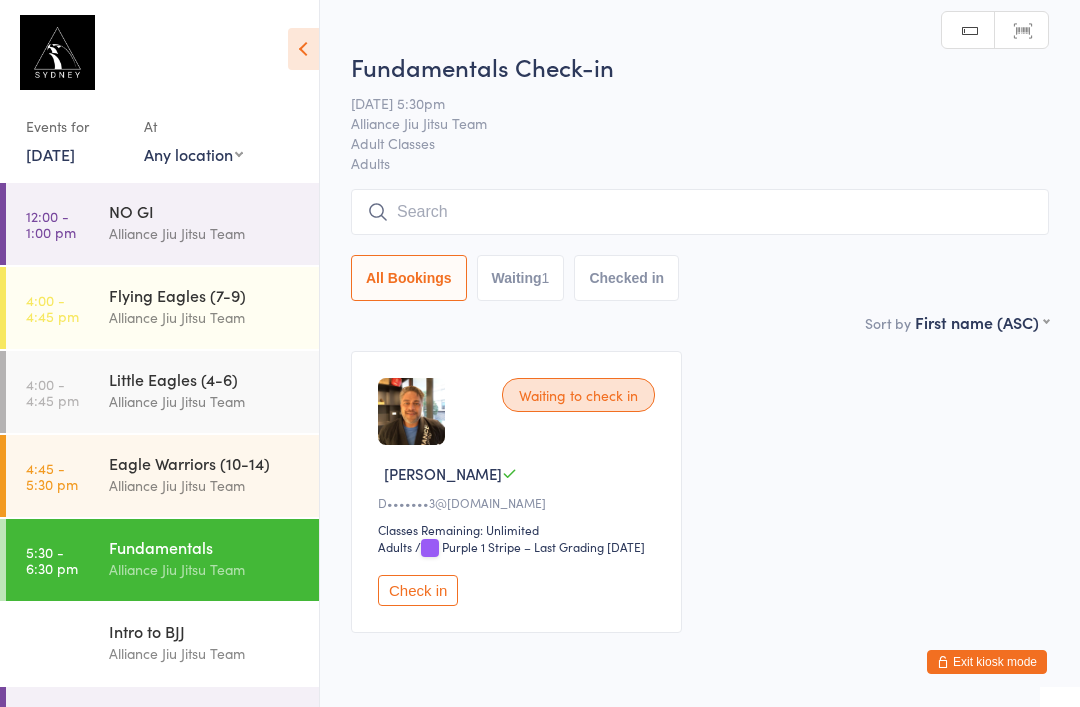 click on "Alliance Jiu Jitsu Team" at bounding box center [205, 485] 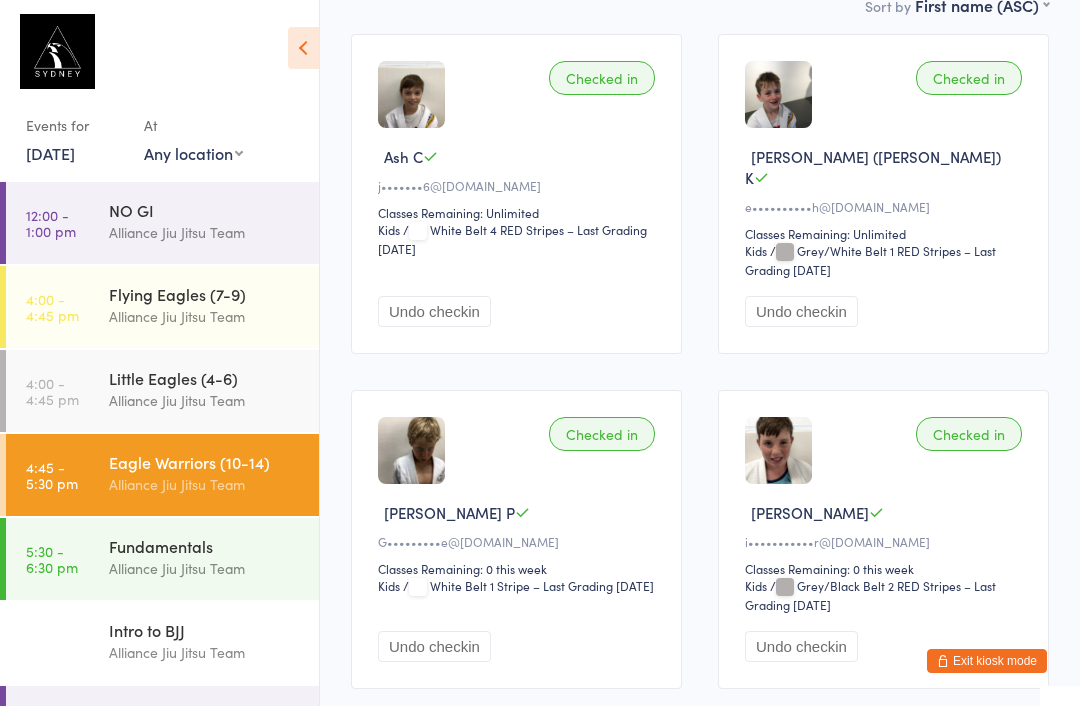 scroll, scrollTop: 317, scrollLeft: 0, axis: vertical 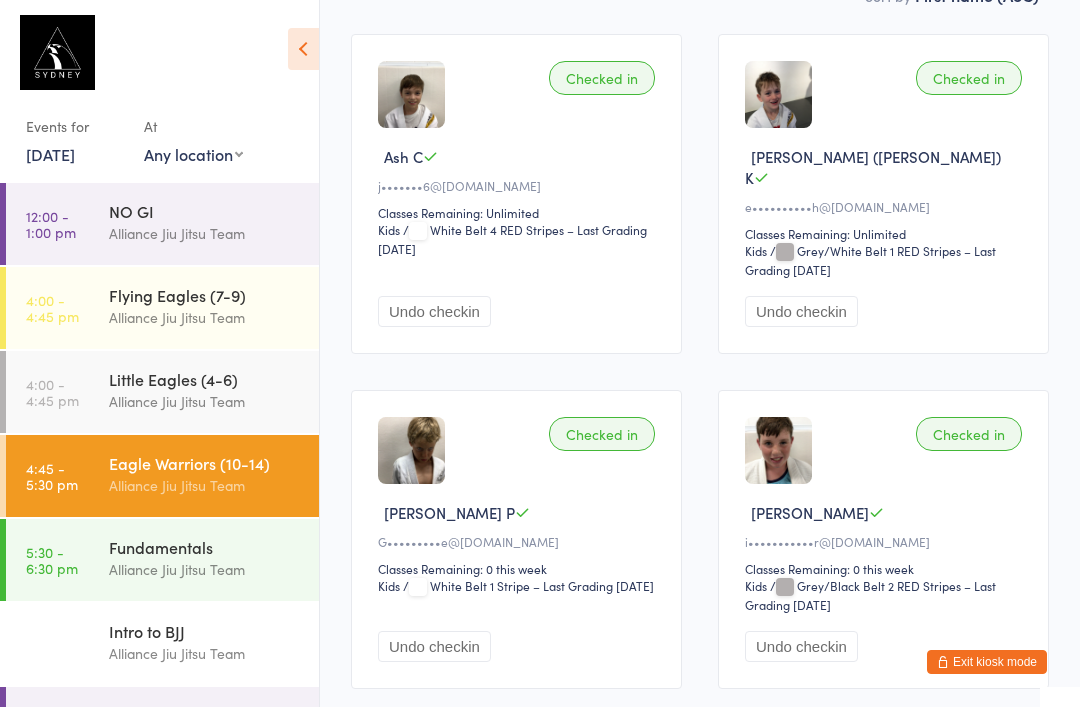 click on "Alliance Jiu Jitsu Team" at bounding box center [205, 569] 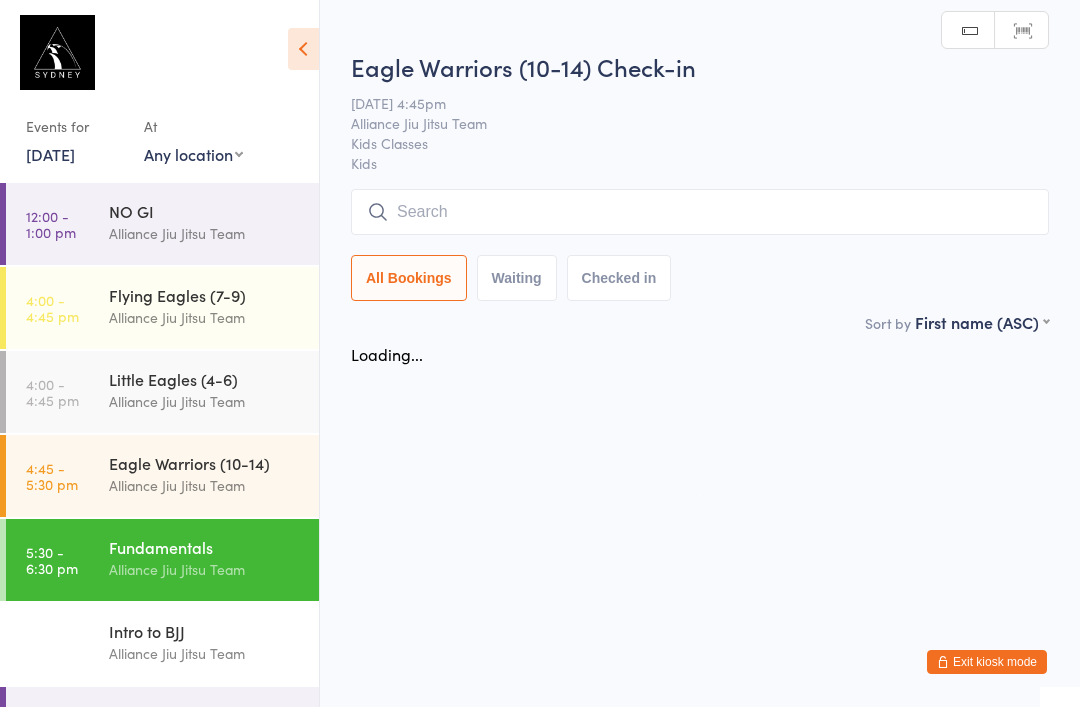 scroll, scrollTop: 0, scrollLeft: 0, axis: both 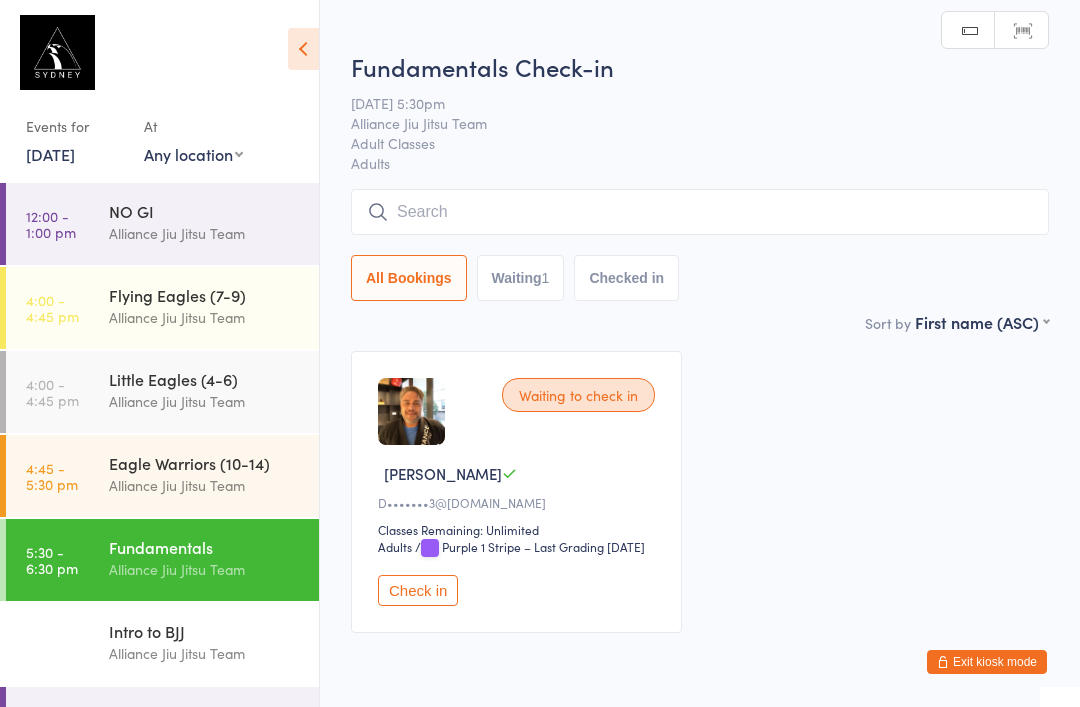 click at bounding box center (700, 212) 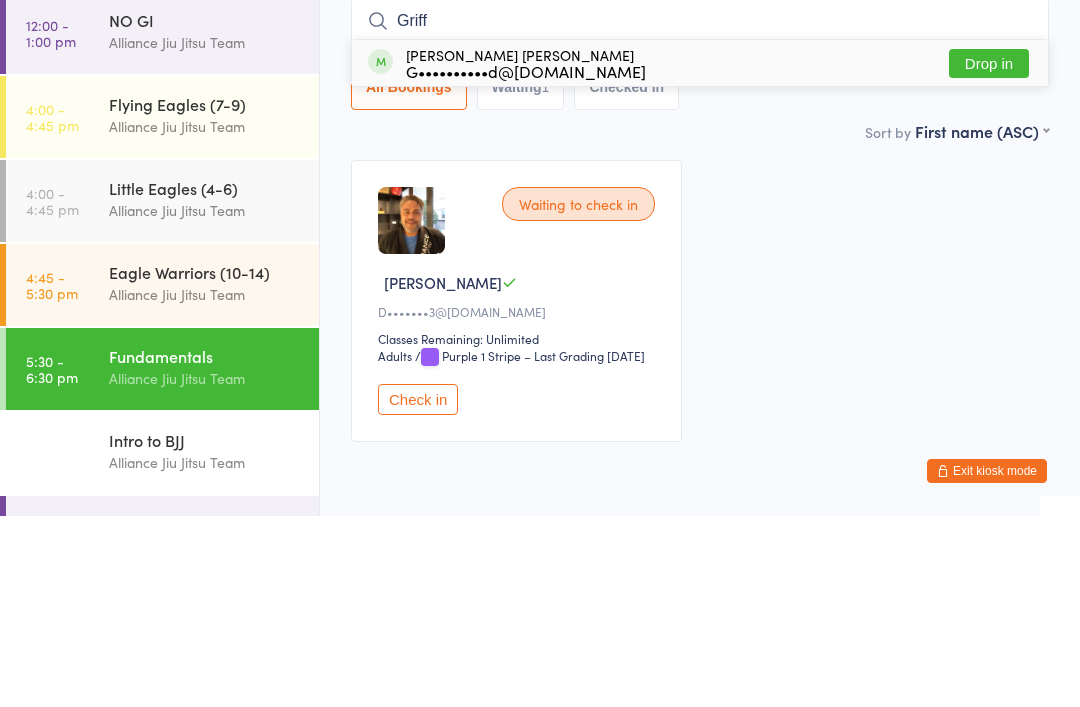 type on "Griff" 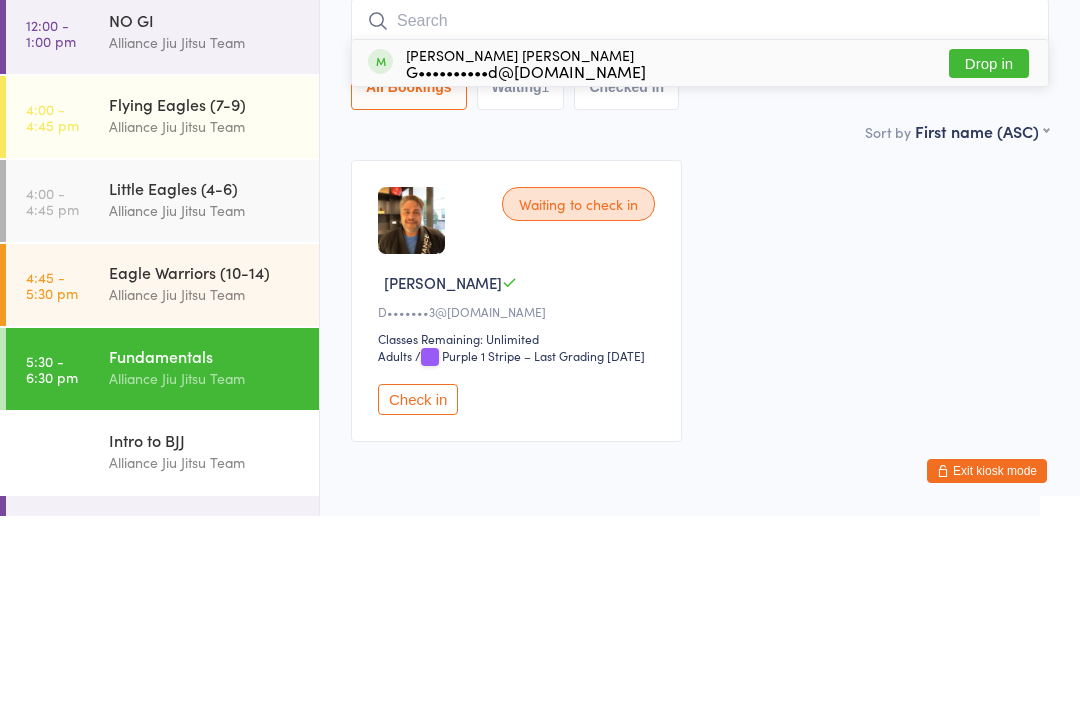 scroll, scrollTop: 108, scrollLeft: 0, axis: vertical 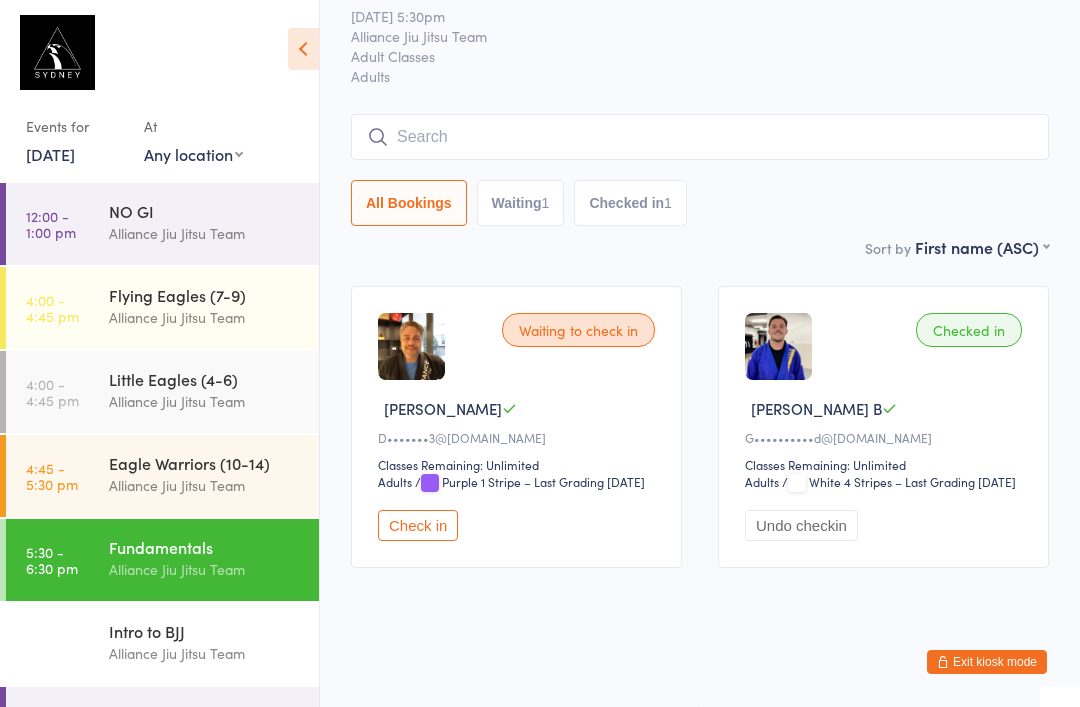 click at bounding box center (700, 137) 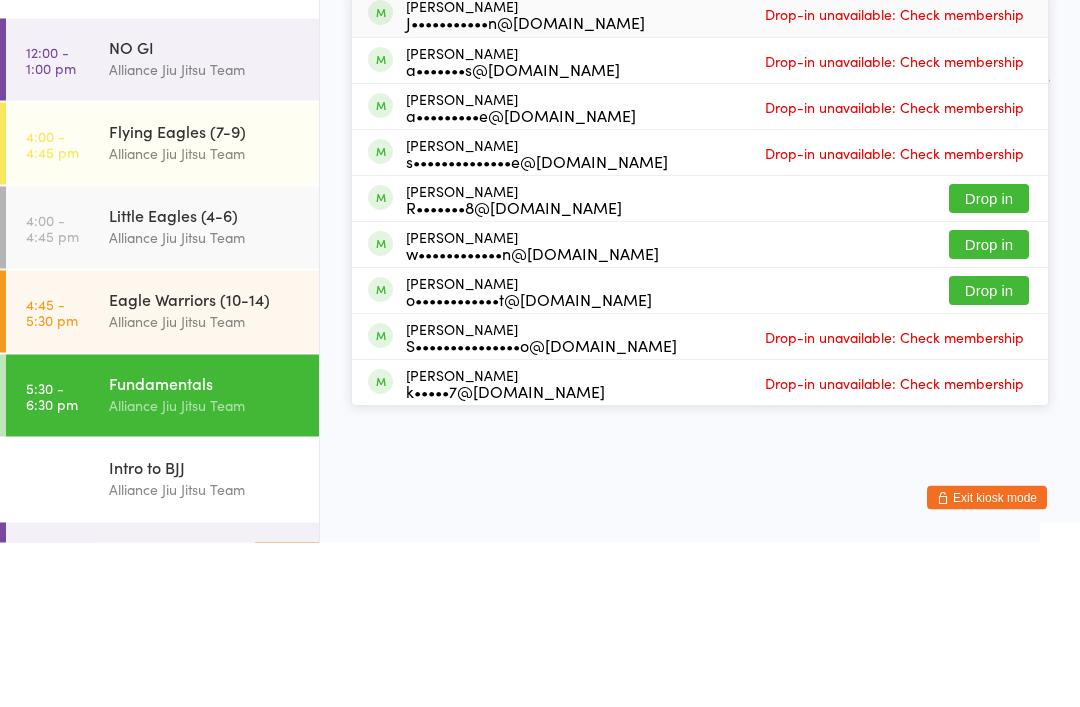 type on "Will" 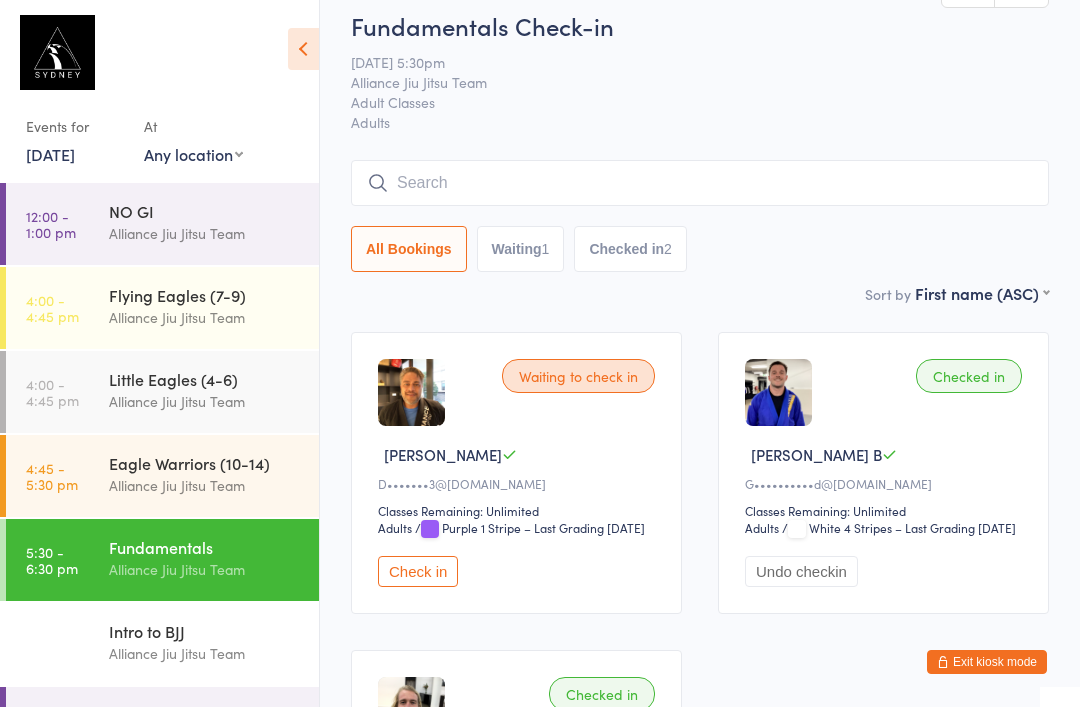 scroll, scrollTop: 0, scrollLeft: 0, axis: both 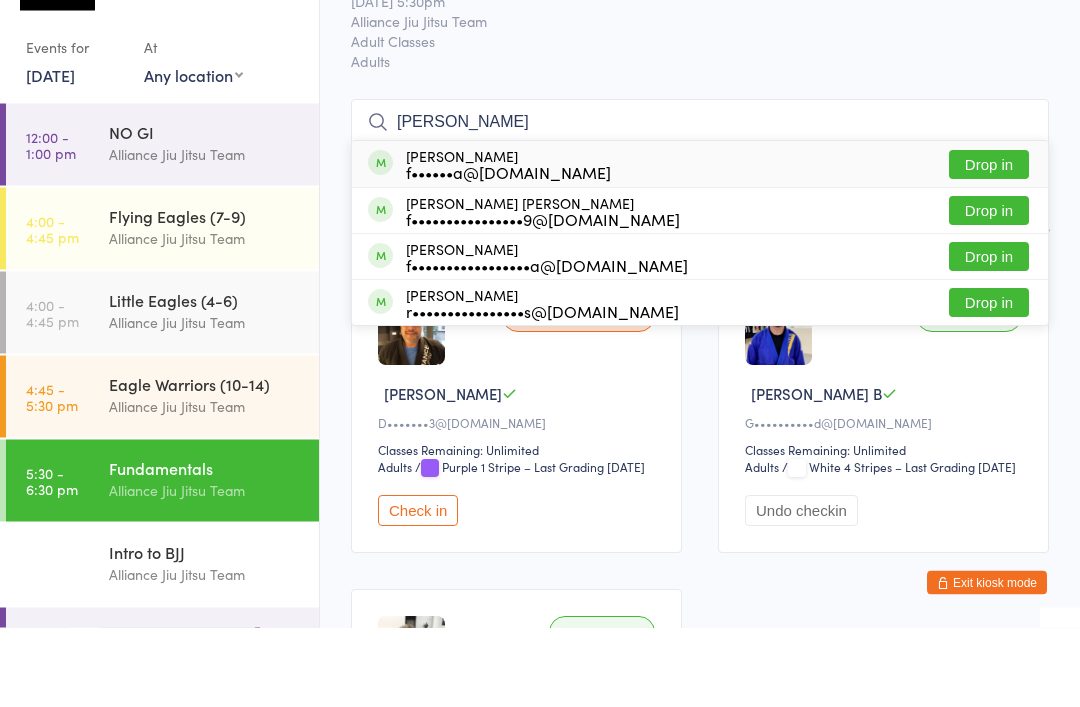 type on "[PERSON_NAME]" 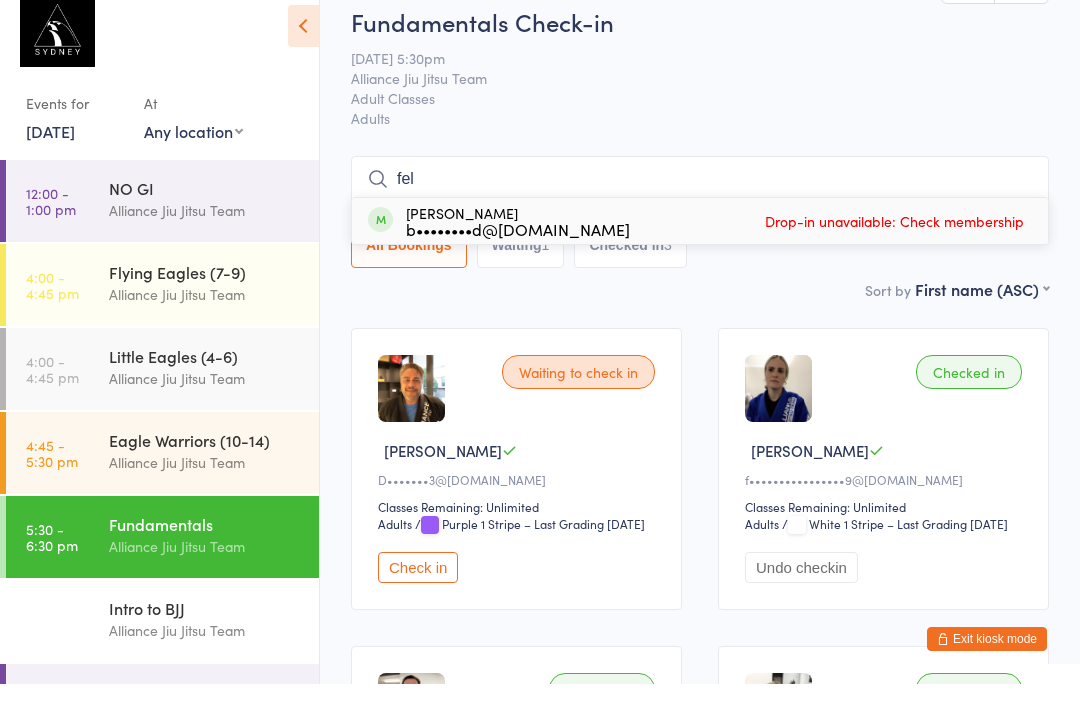 type on "feli" 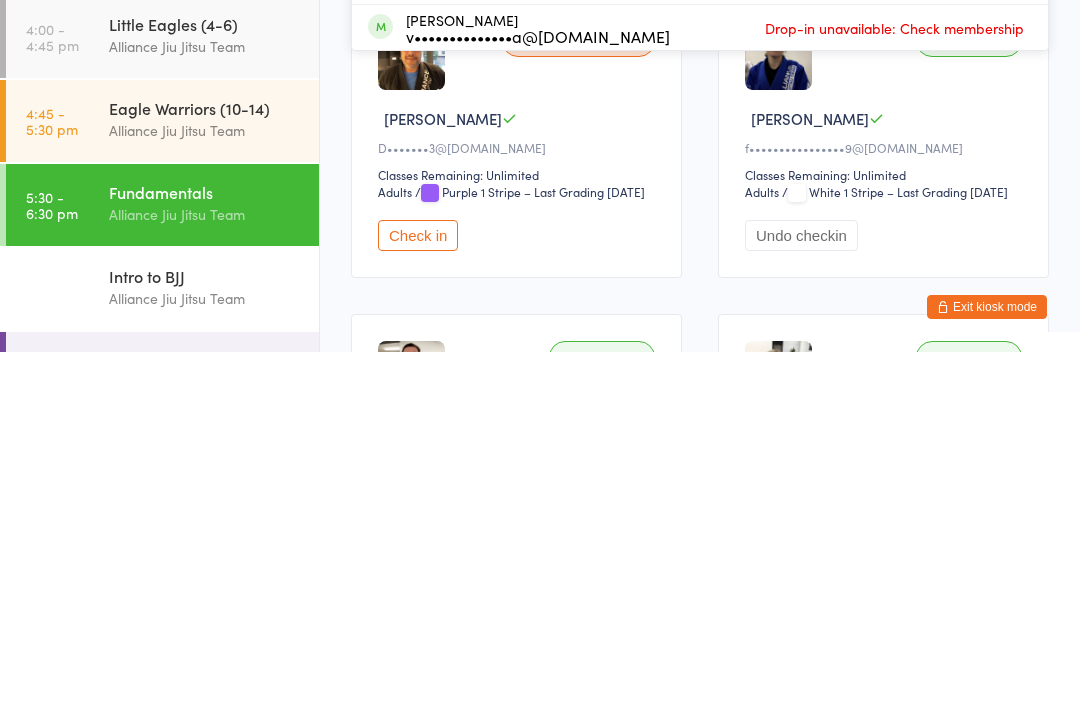 click on "Fundamentals" at bounding box center (205, 547) 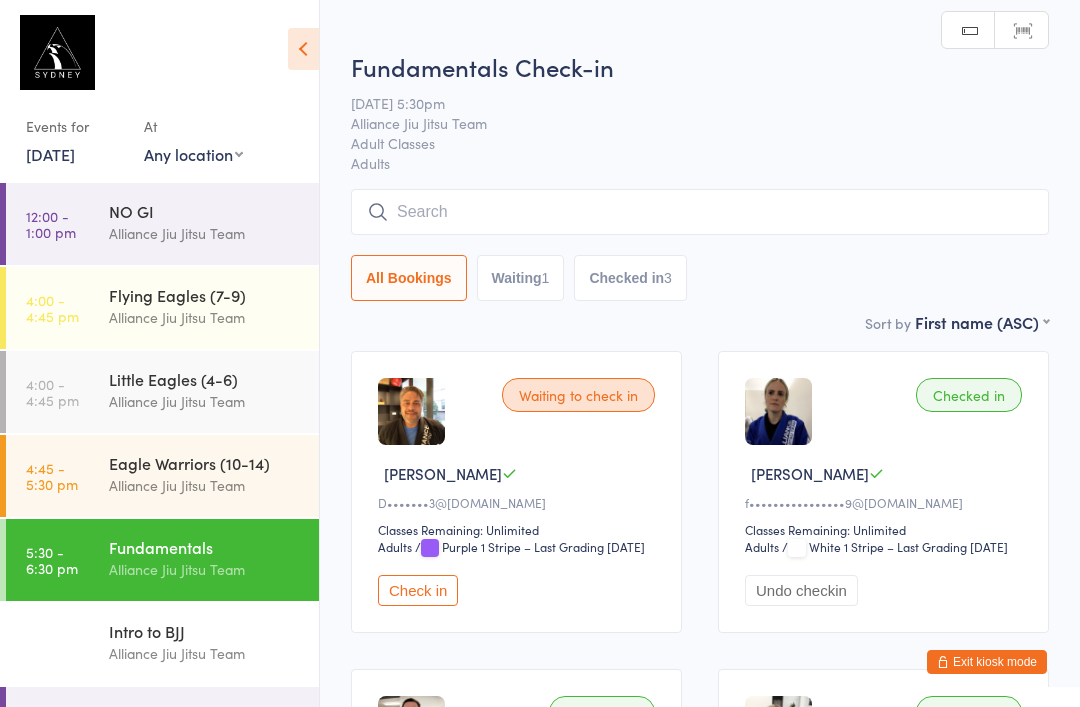 click at bounding box center (700, 212) 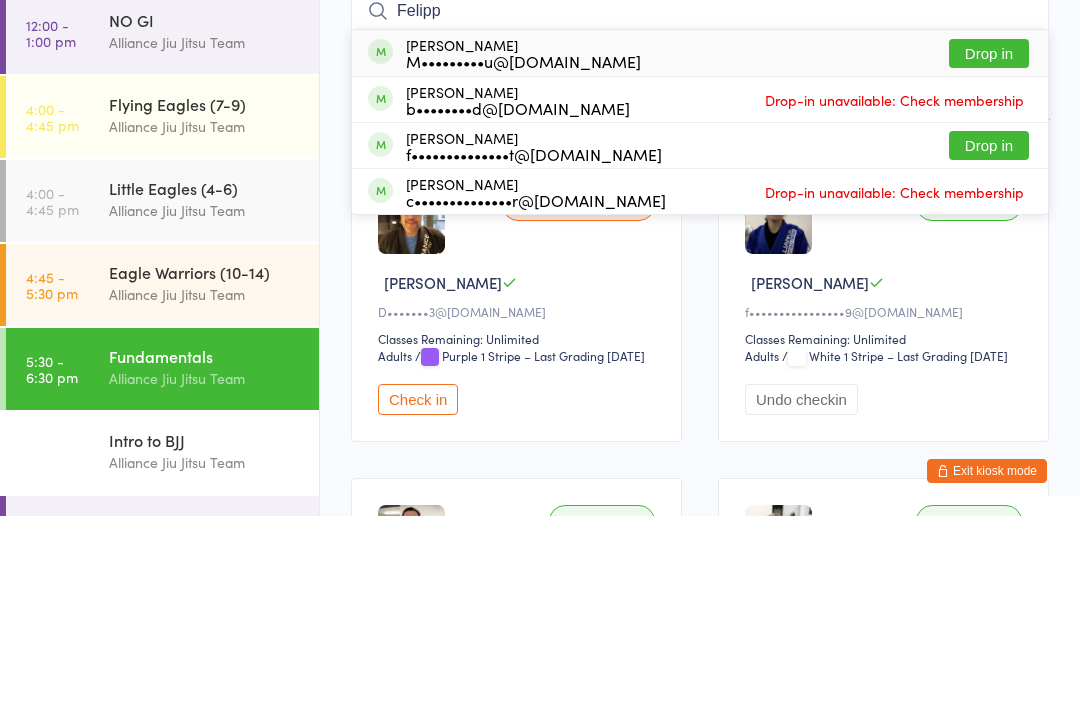 type on "Felipp" 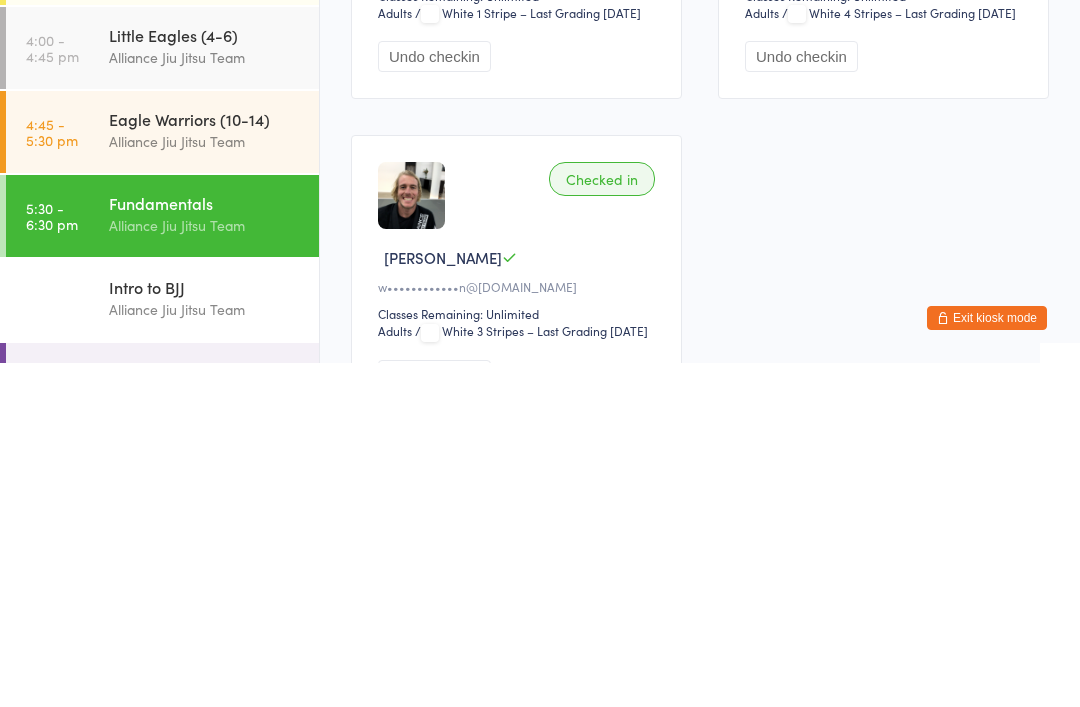 scroll, scrollTop: 23, scrollLeft: 0, axis: vertical 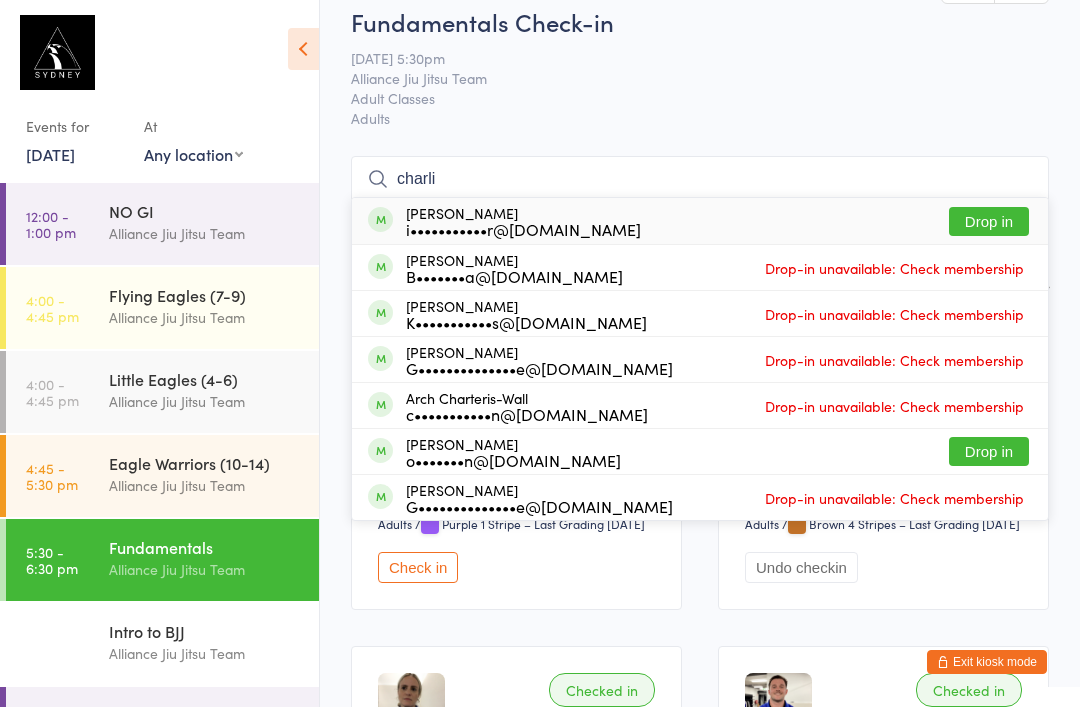 type on "charli" 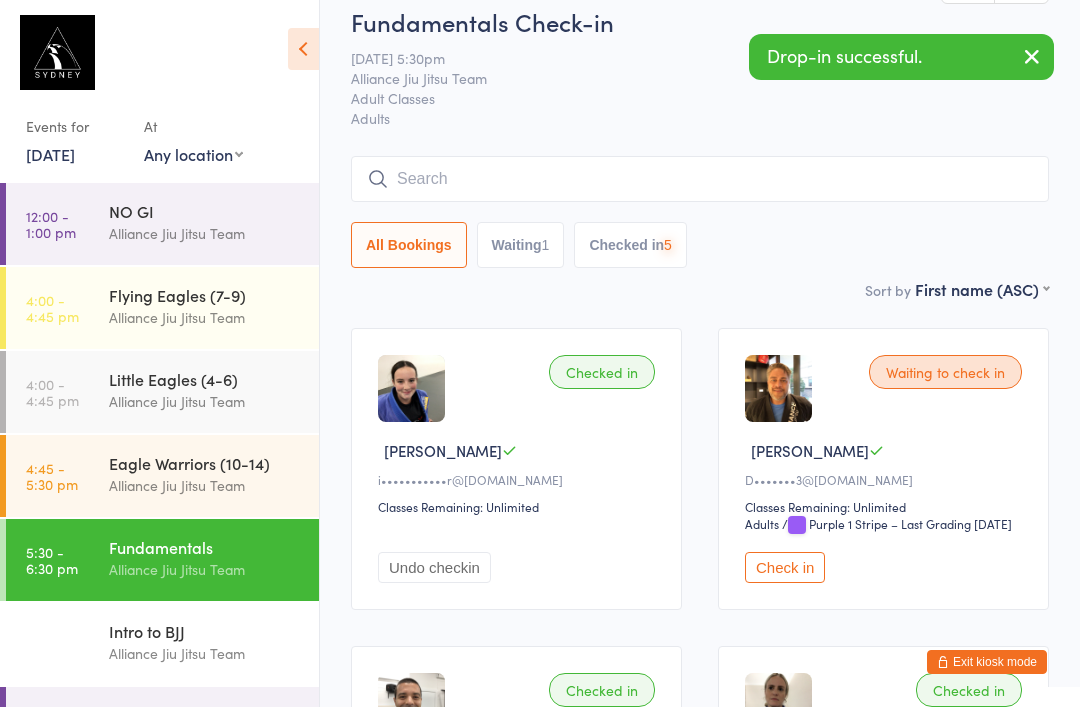 click on "NO GI" at bounding box center (205, 715) 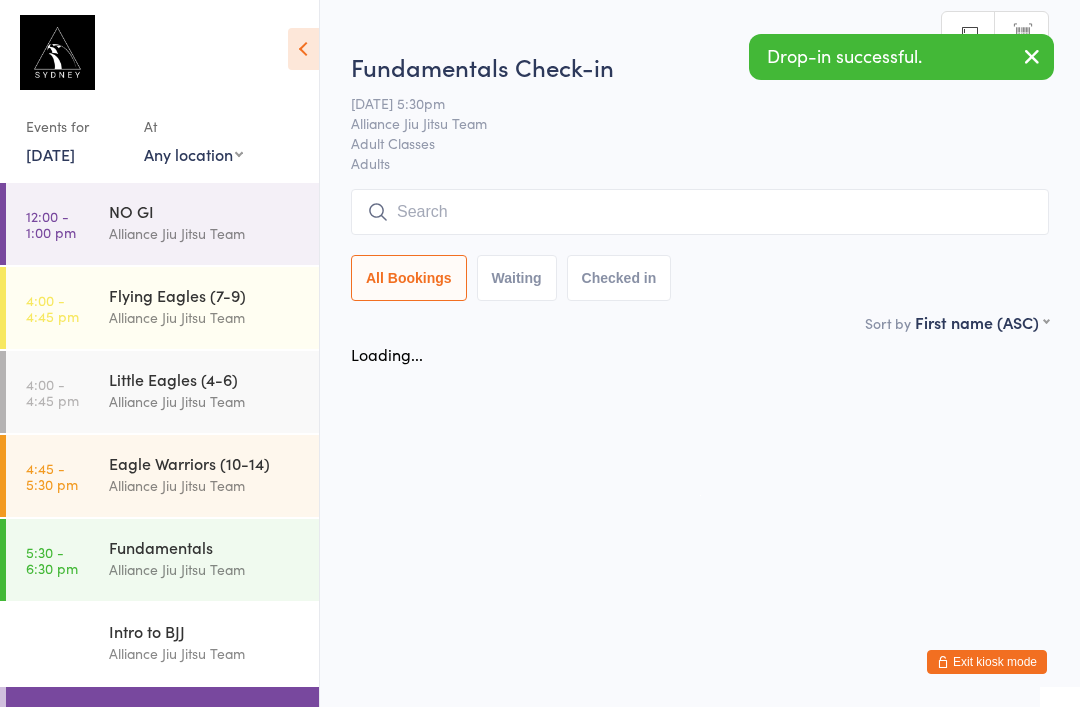 scroll, scrollTop: 0, scrollLeft: 0, axis: both 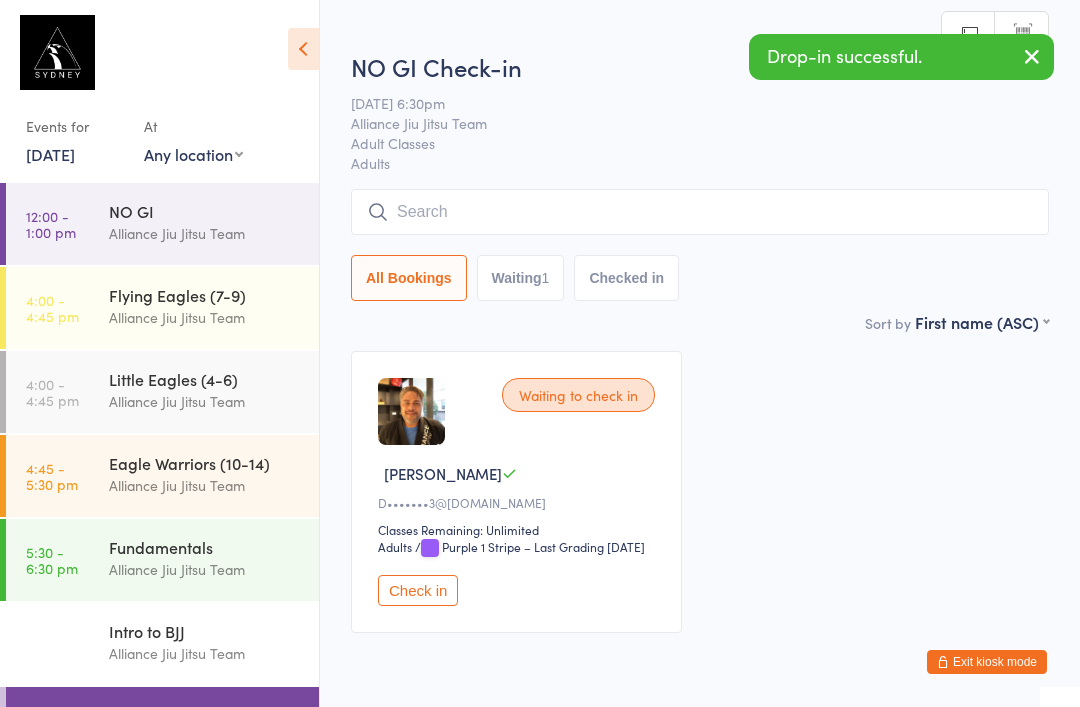 click at bounding box center (700, 212) 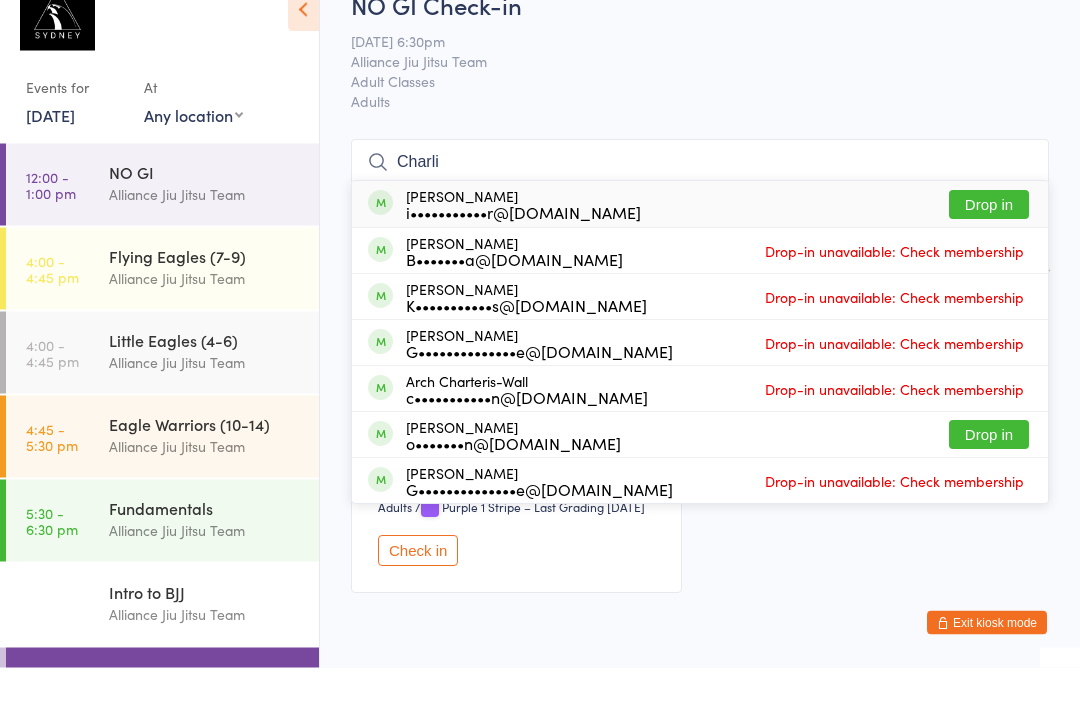type on "Charli" 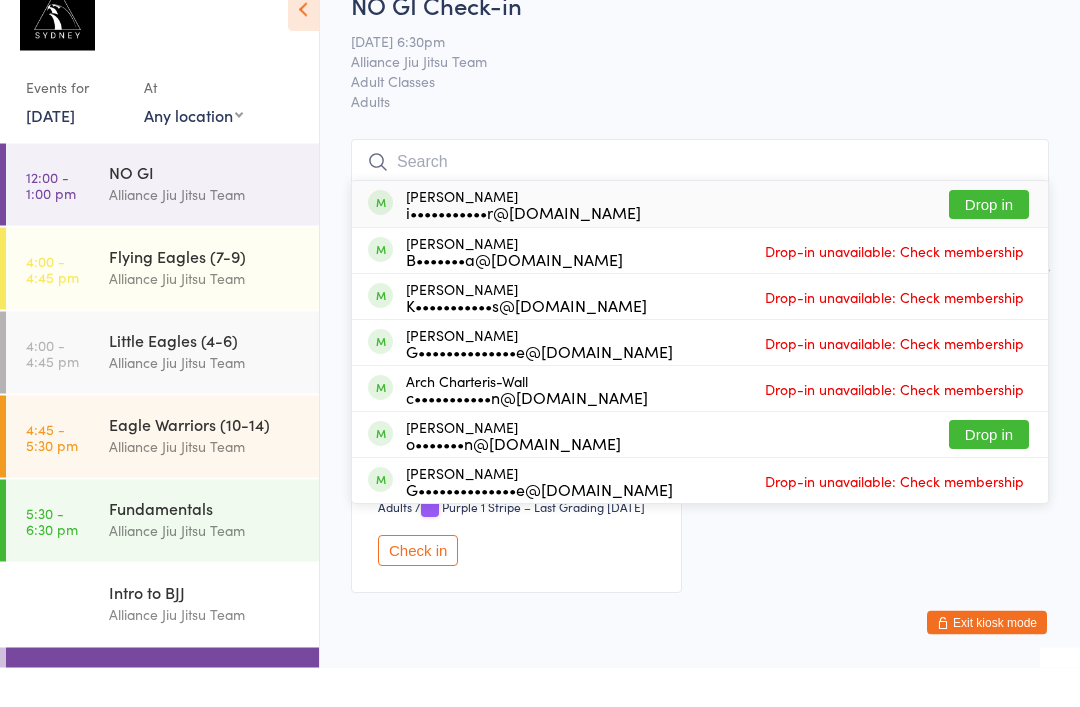 scroll, scrollTop: 40, scrollLeft: 0, axis: vertical 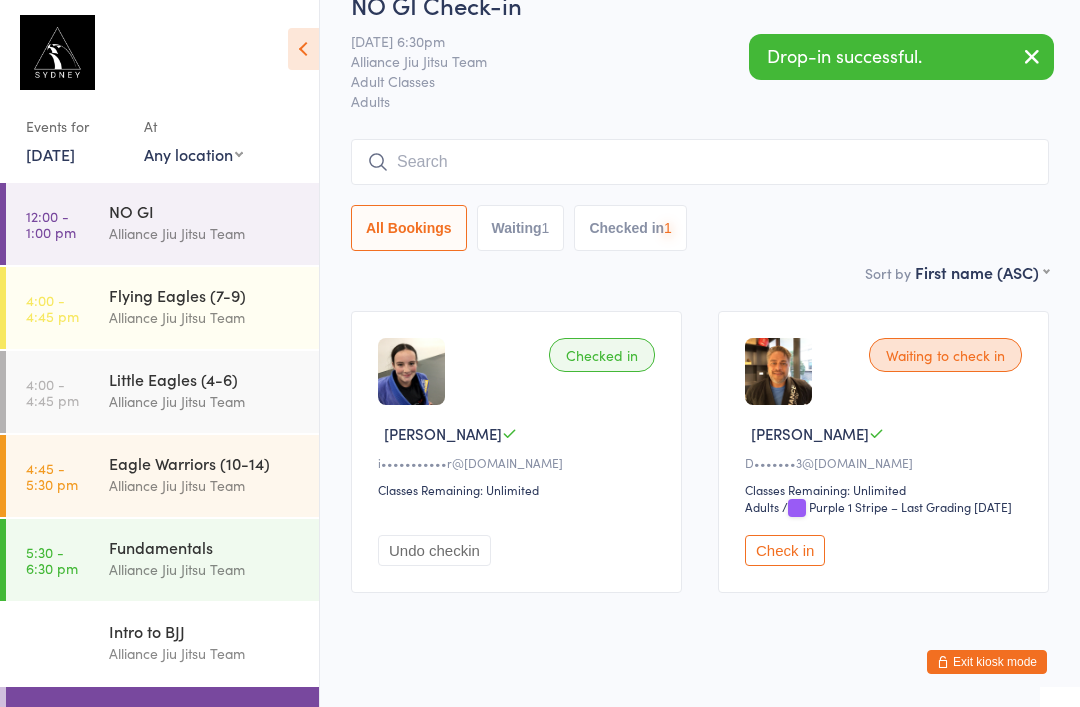click on "Alliance Jiu Jitsu Team" at bounding box center [205, 485] 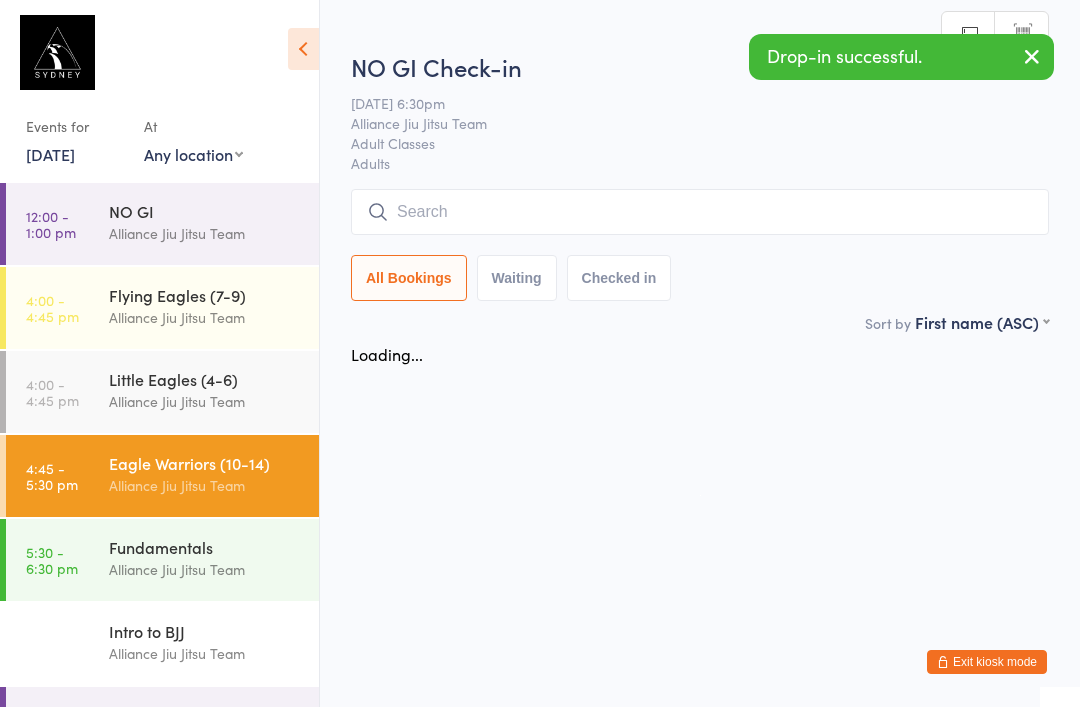 scroll, scrollTop: 0, scrollLeft: 0, axis: both 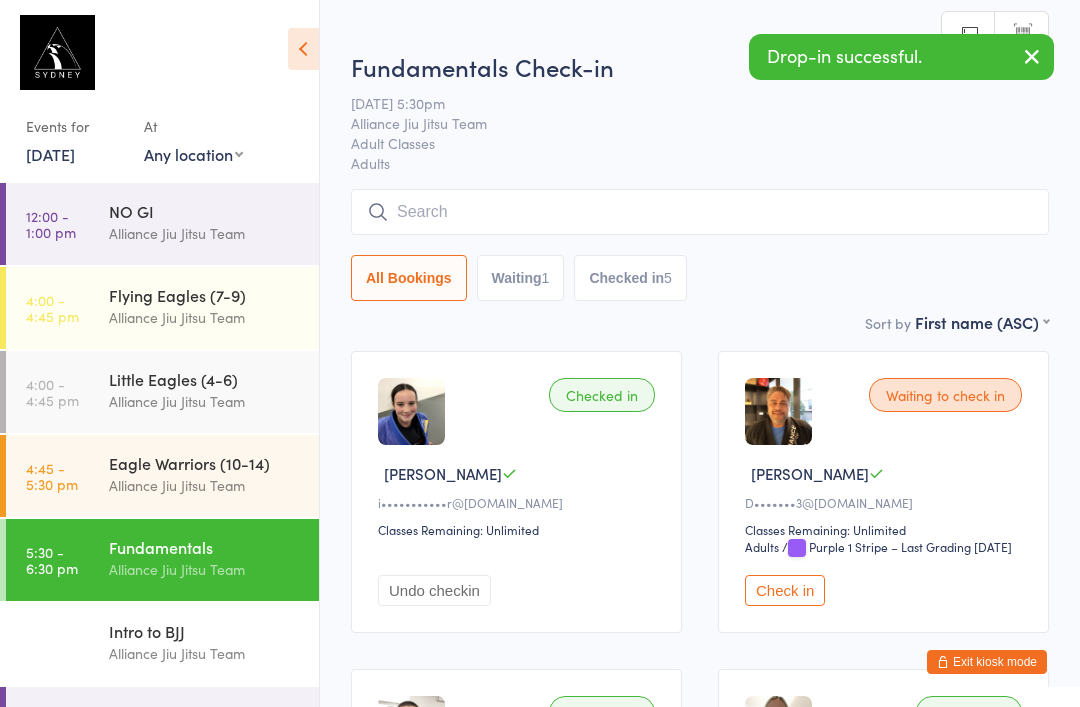 click at bounding box center [700, 212] 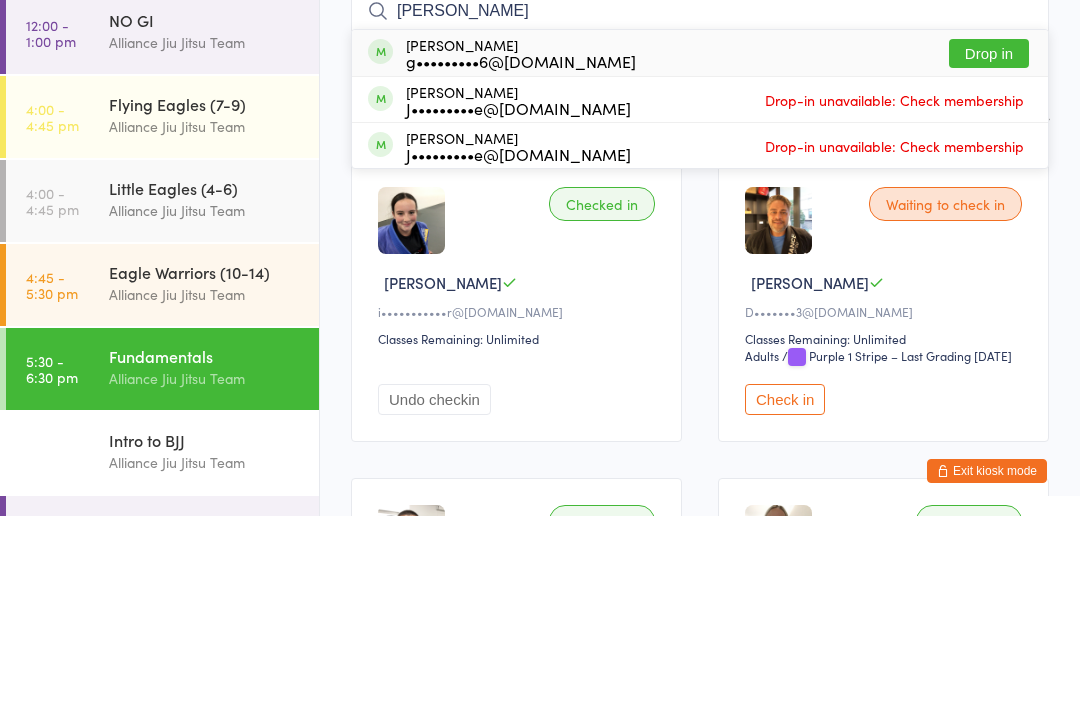 type on "[PERSON_NAME]" 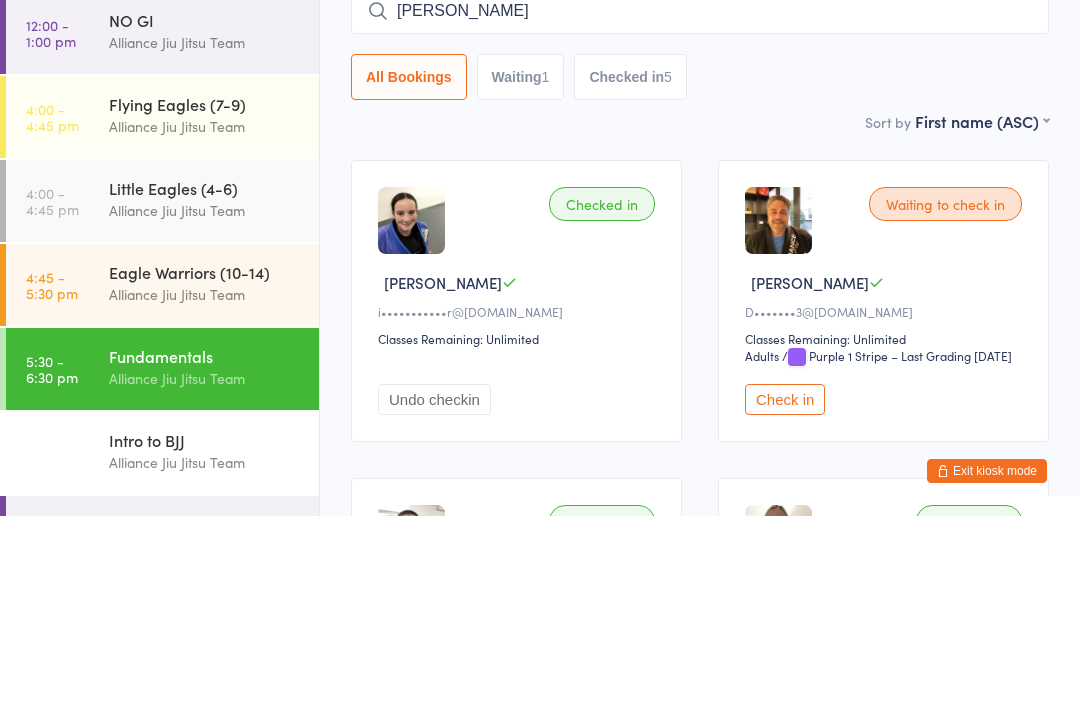 type 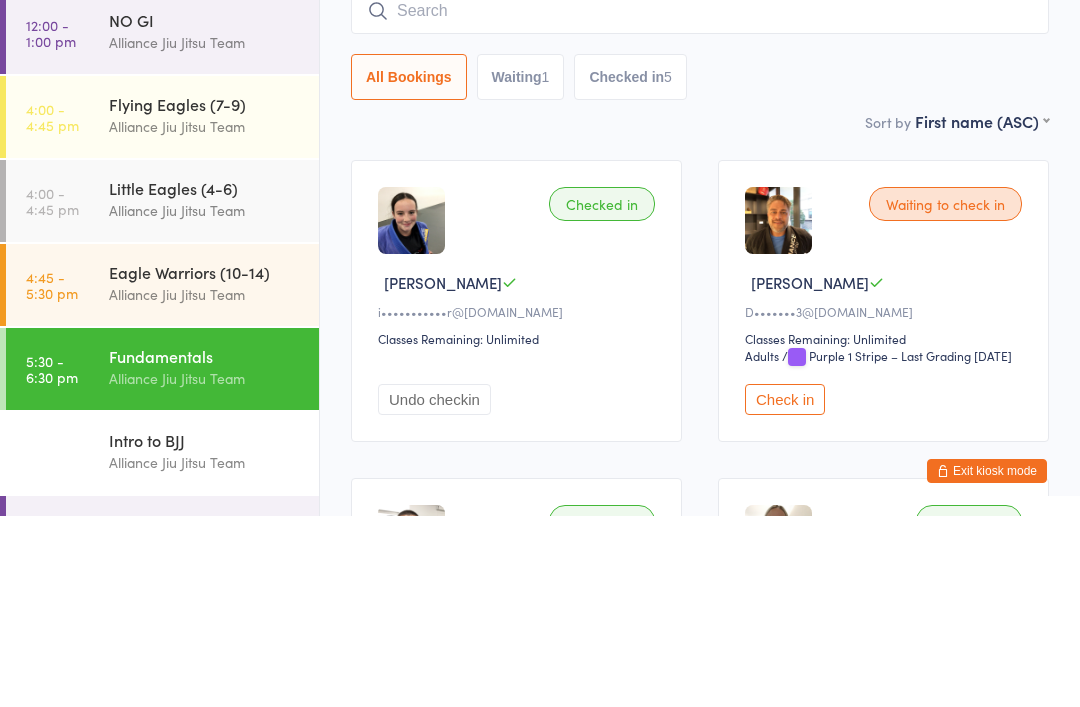 scroll, scrollTop: 191, scrollLeft: 0, axis: vertical 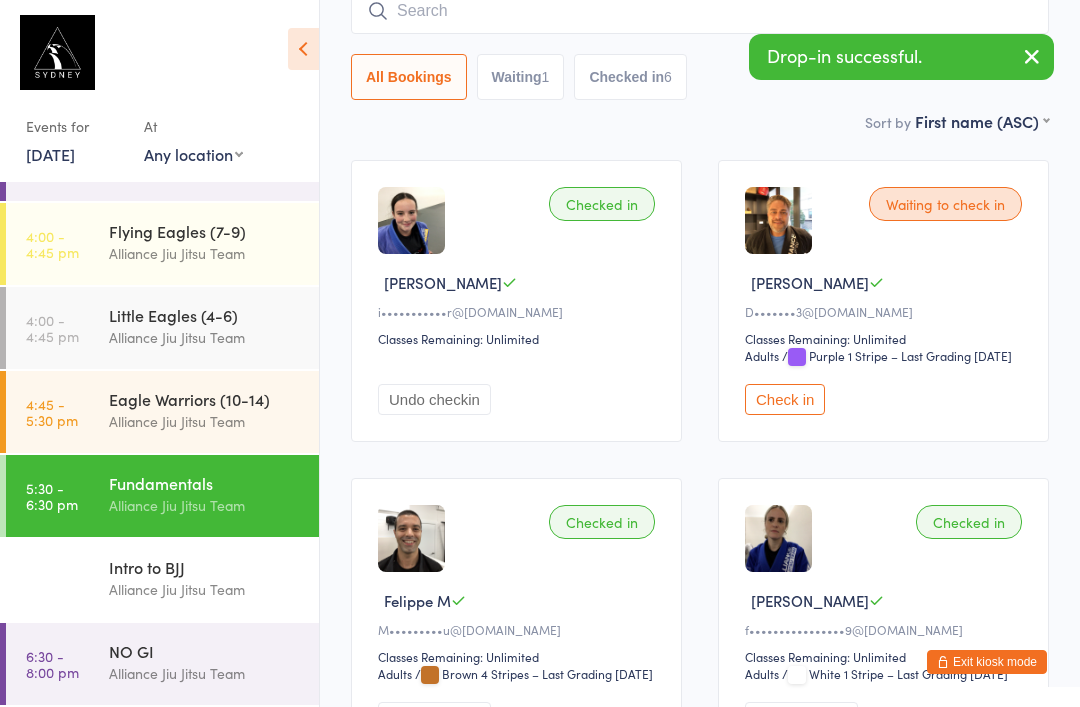 click on "NO GI" at bounding box center (205, 651) 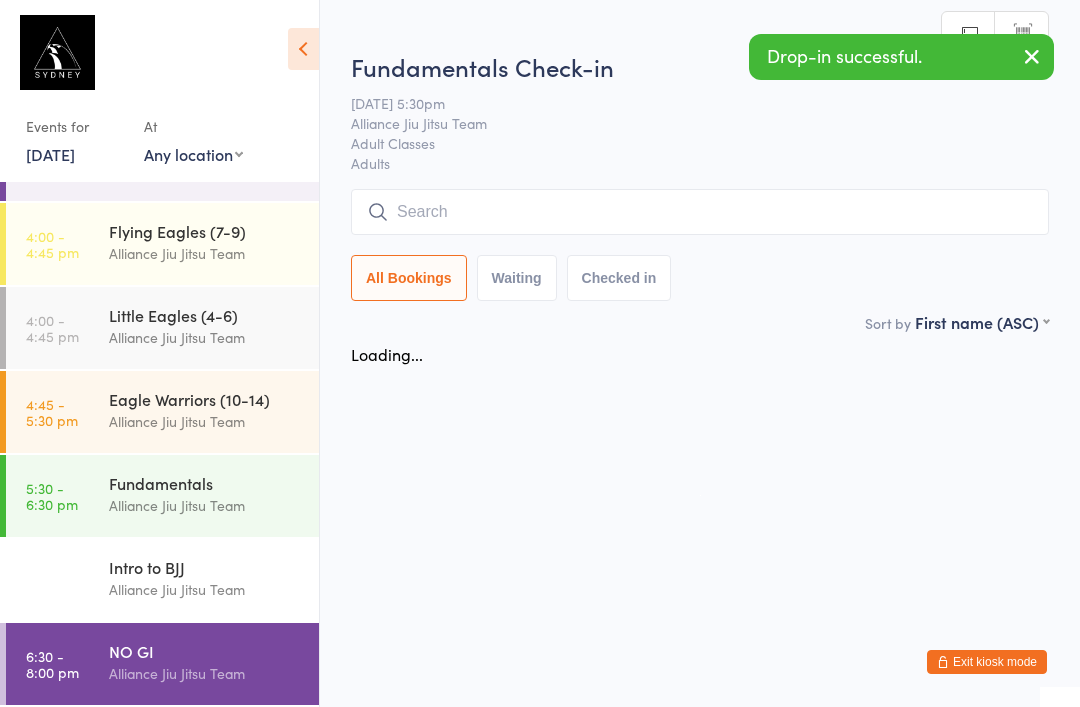 scroll, scrollTop: 0, scrollLeft: 0, axis: both 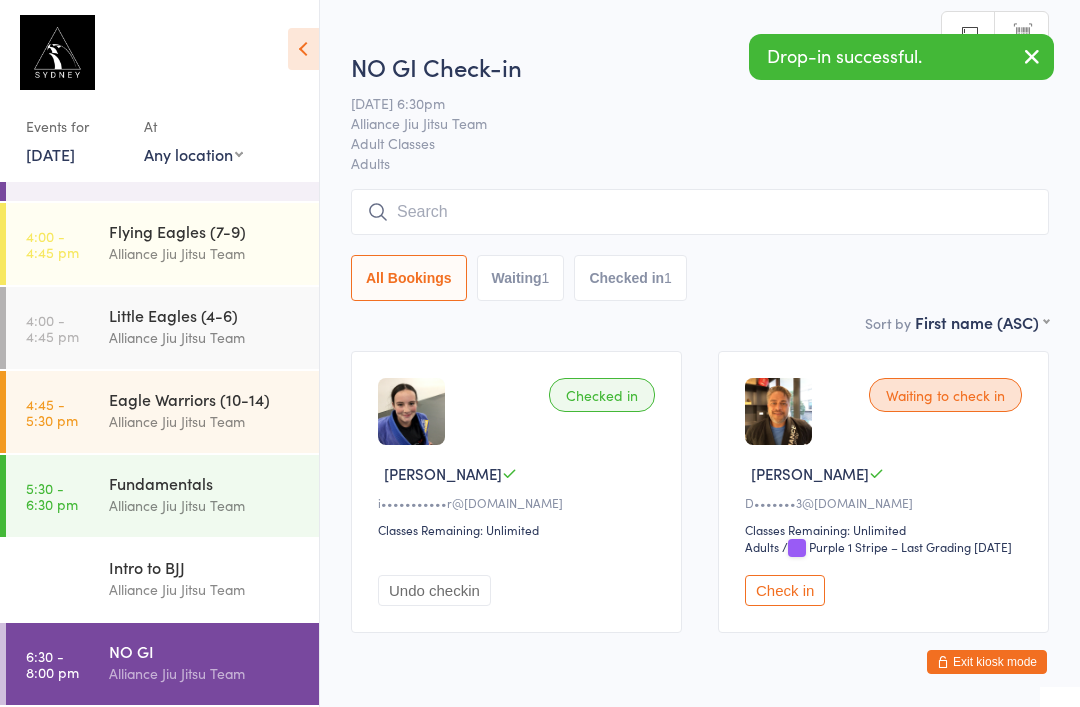 click at bounding box center (700, 212) 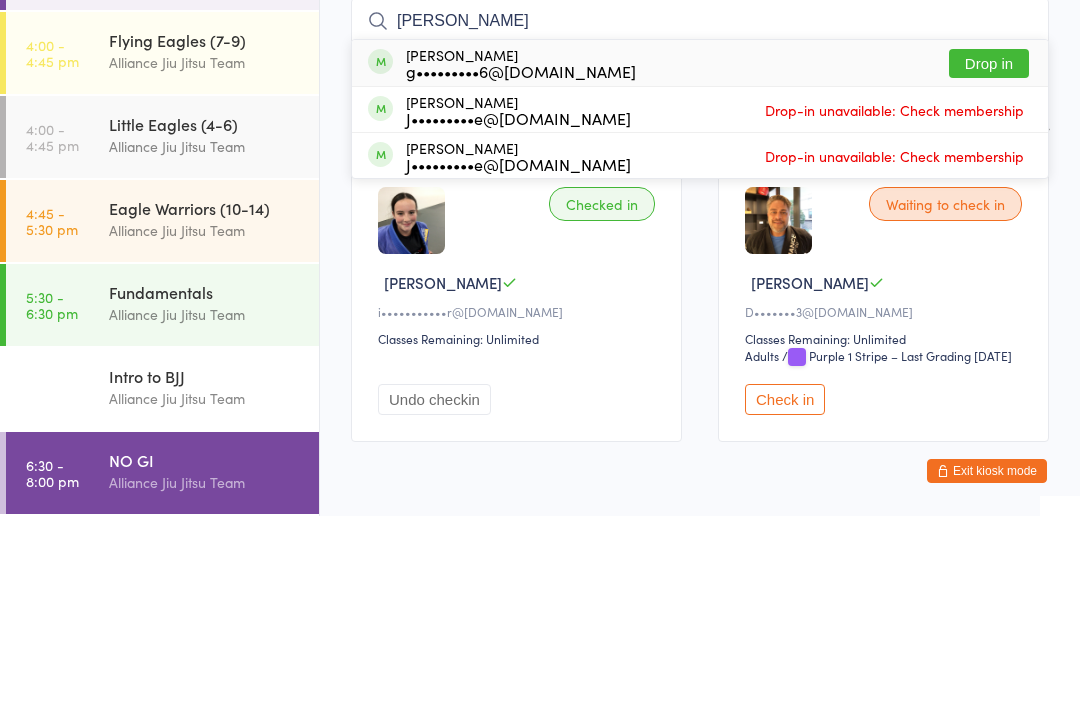 type on "[PERSON_NAME]" 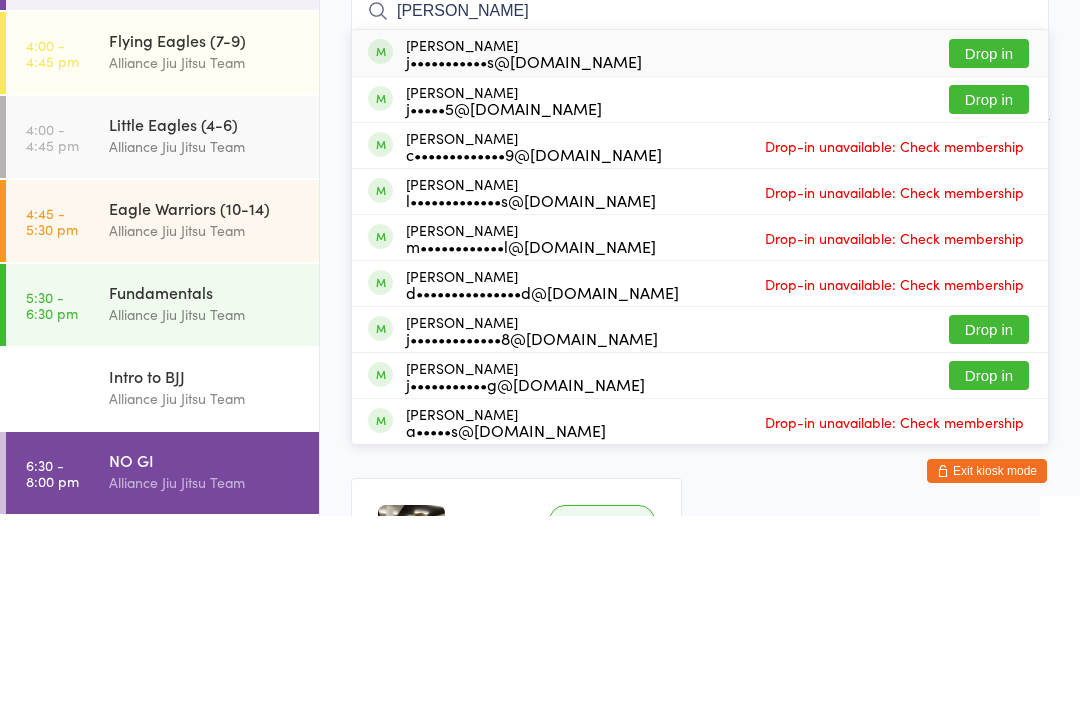 type on "[PERSON_NAME]" 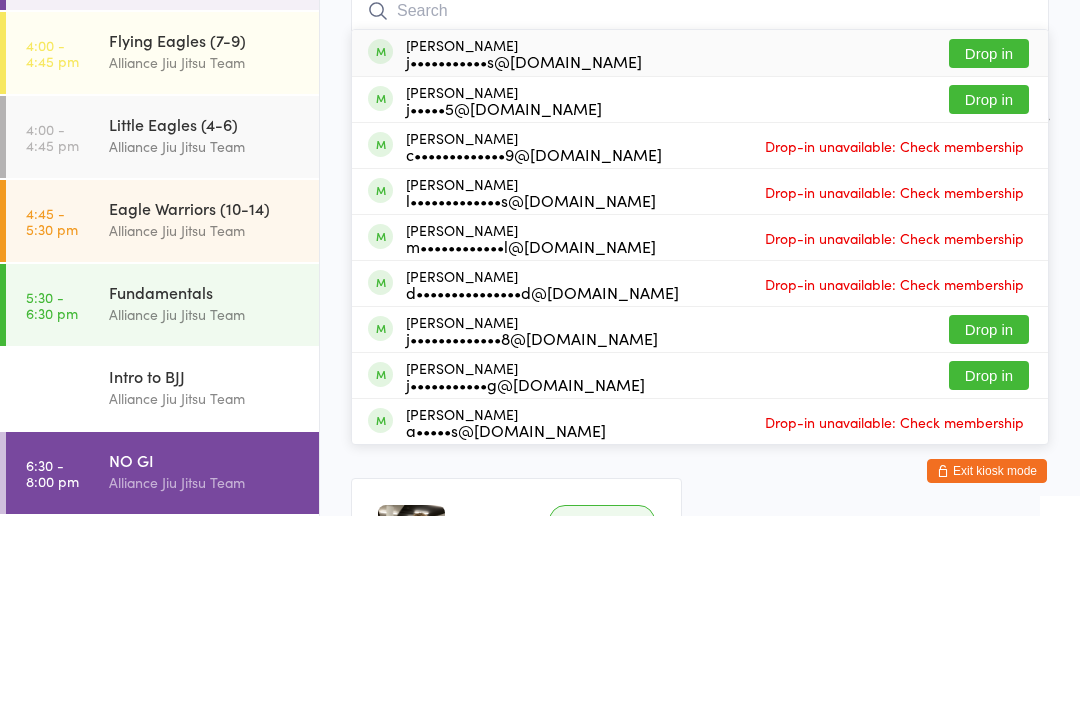 scroll, scrollTop: 191, scrollLeft: 0, axis: vertical 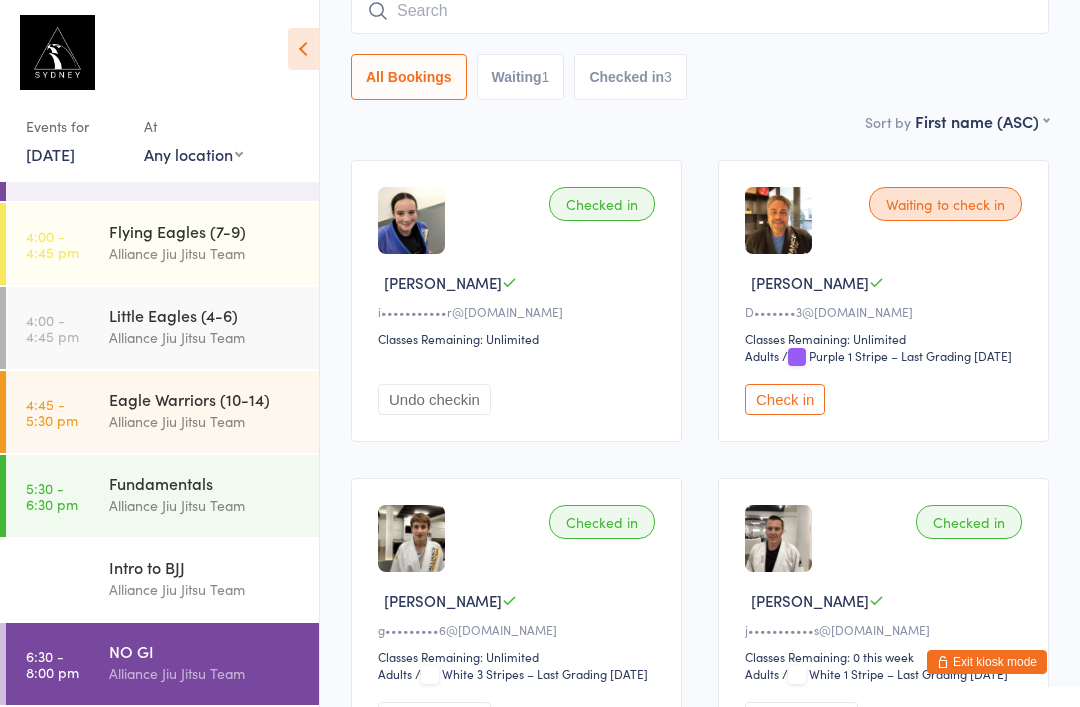 click at bounding box center (700, 11) 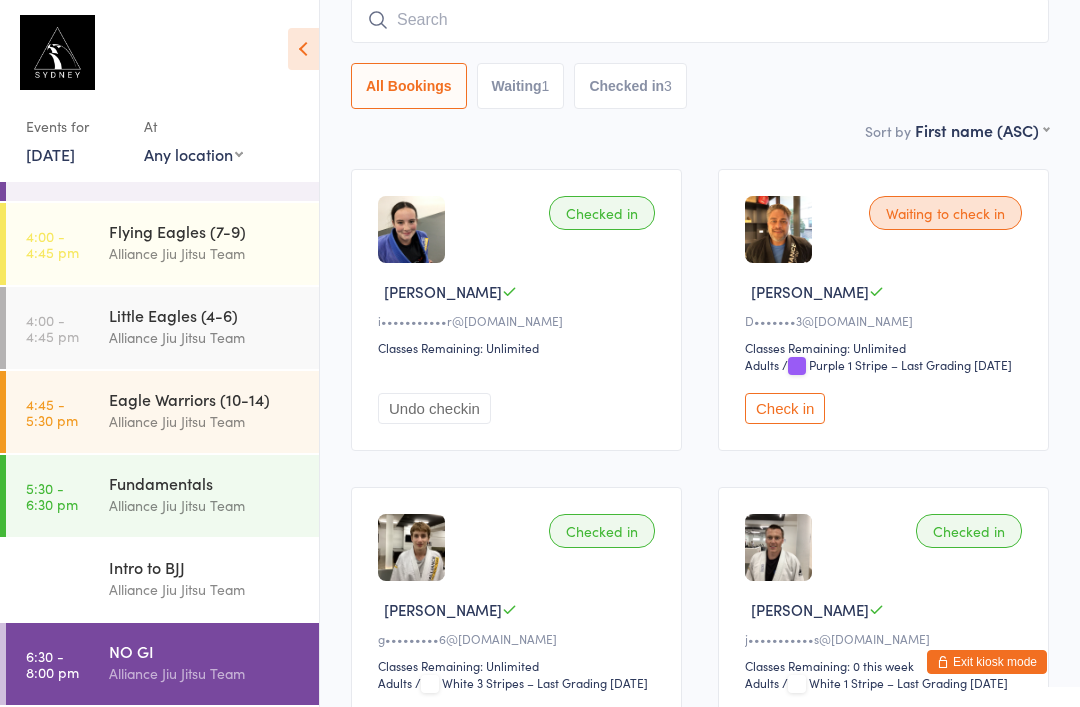 scroll, scrollTop: 181, scrollLeft: 0, axis: vertical 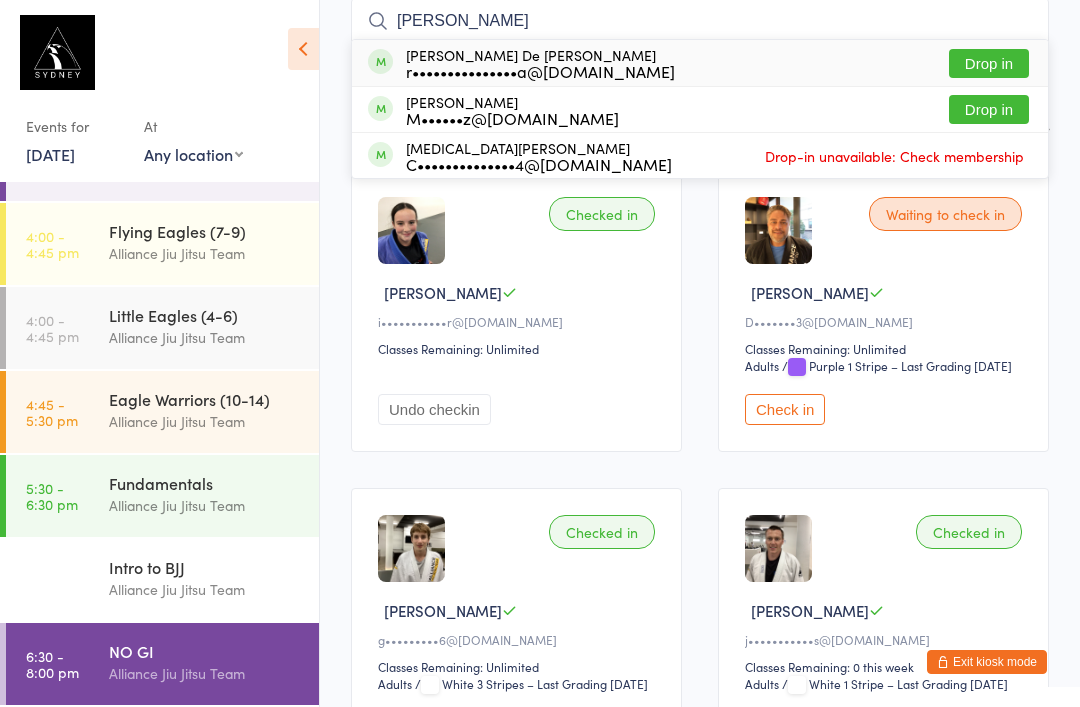 type on "[PERSON_NAME]" 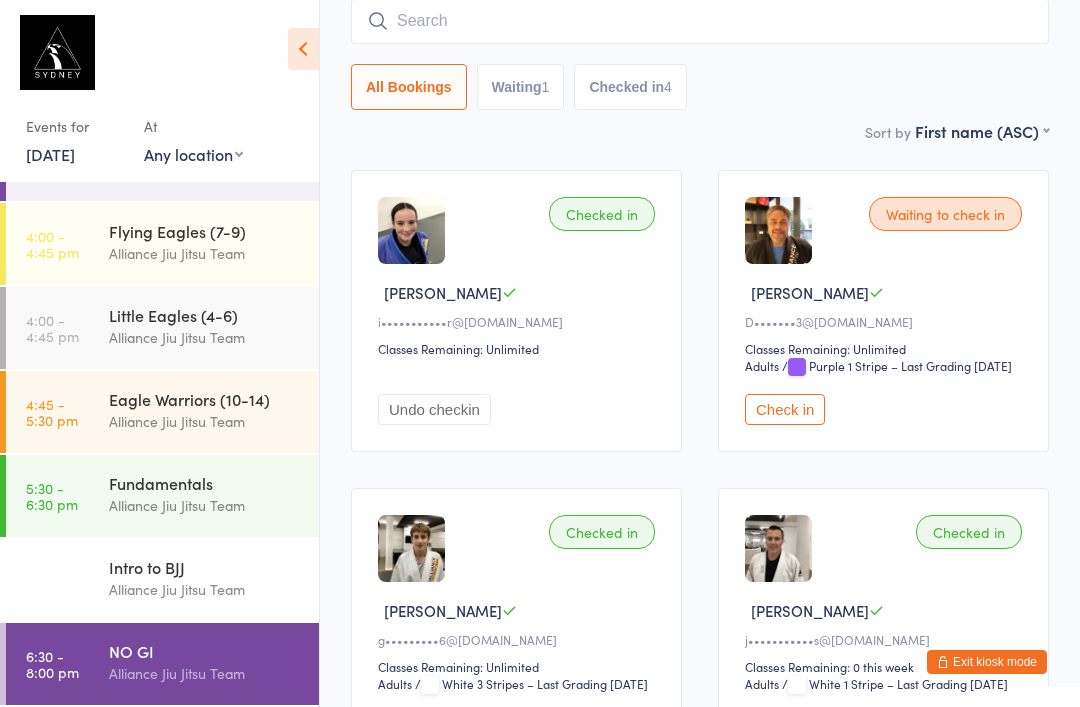scroll, scrollTop: 299, scrollLeft: 0, axis: vertical 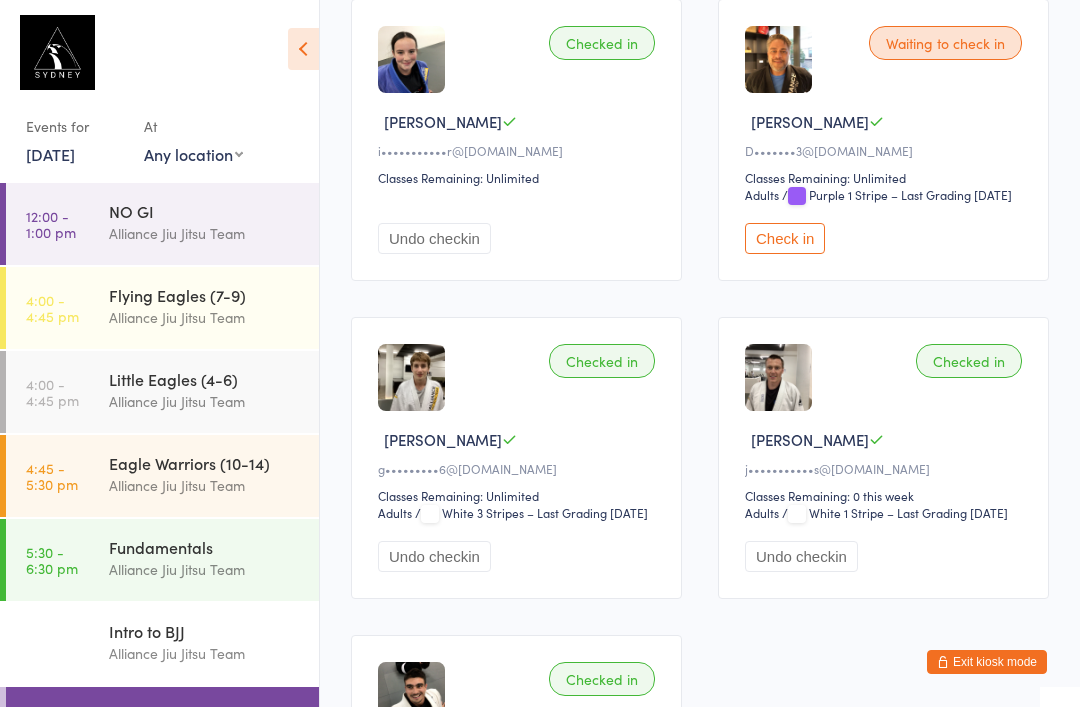 click on "Alliance Jiu Jitsu Team" at bounding box center (205, 569) 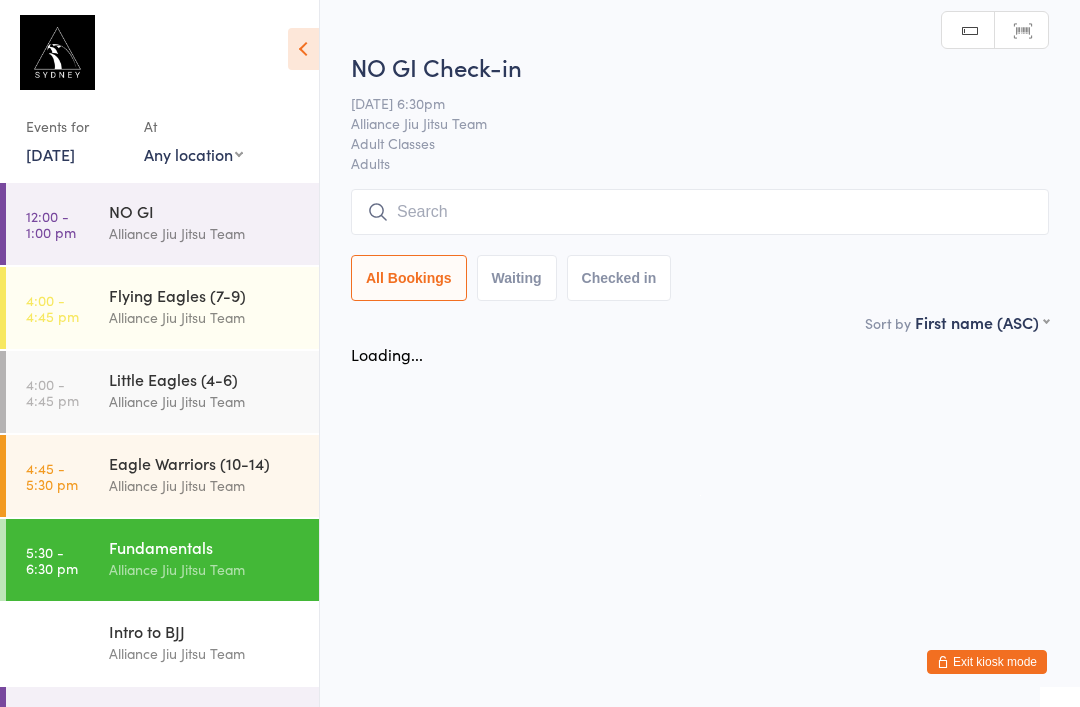 scroll, scrollTop: 0, scrollLeft: 0, axis: both 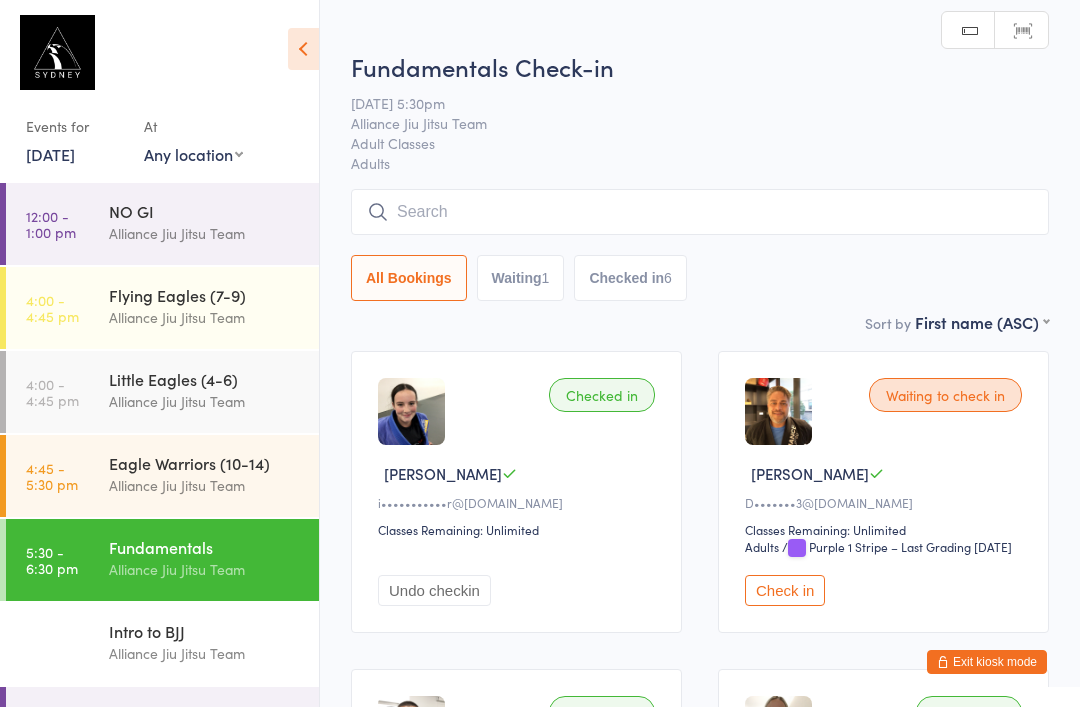 click at bounding box center [700, 212] 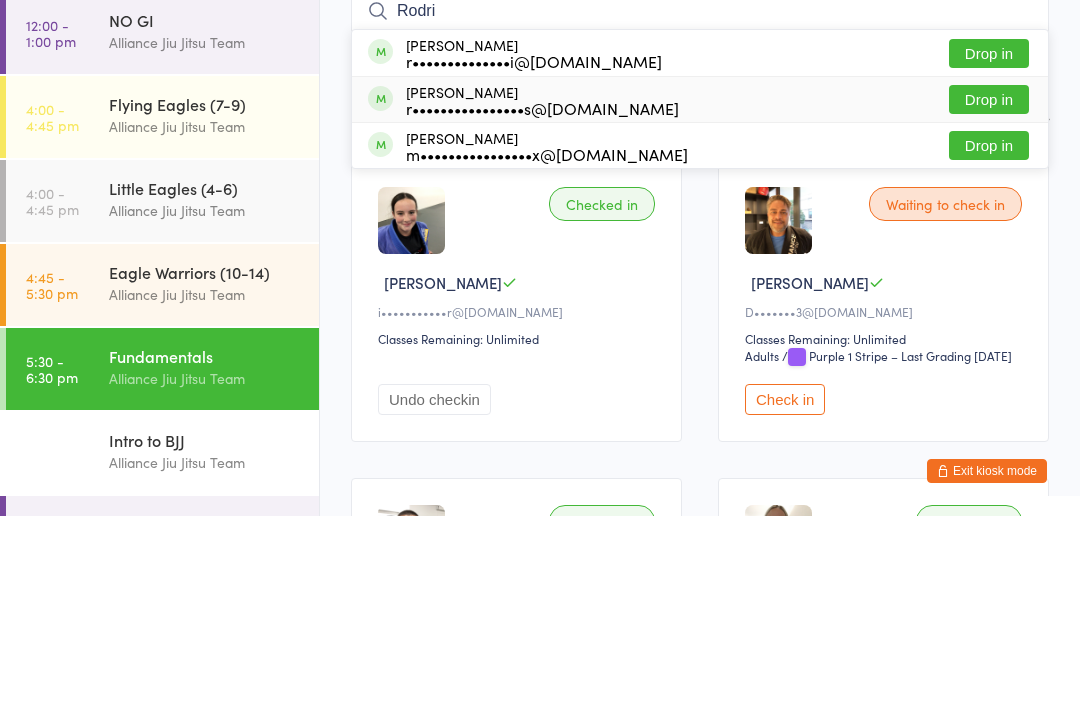 type on "Rodri" 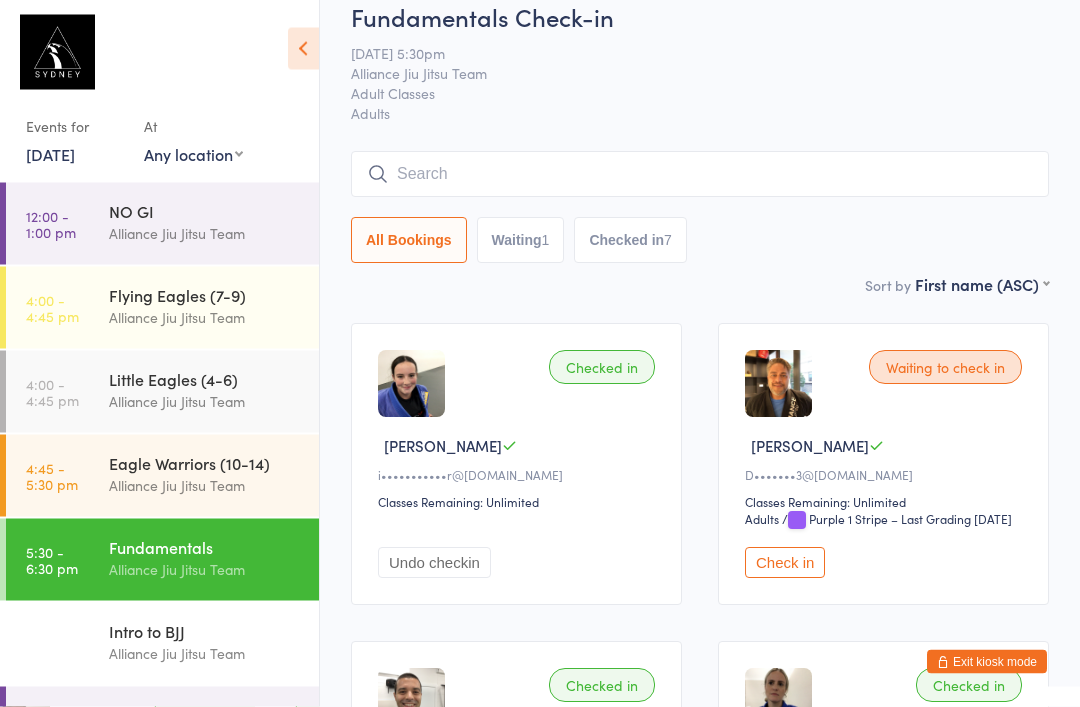 scroll, scrollTop: 0, scrollLeft: 0, axis: both 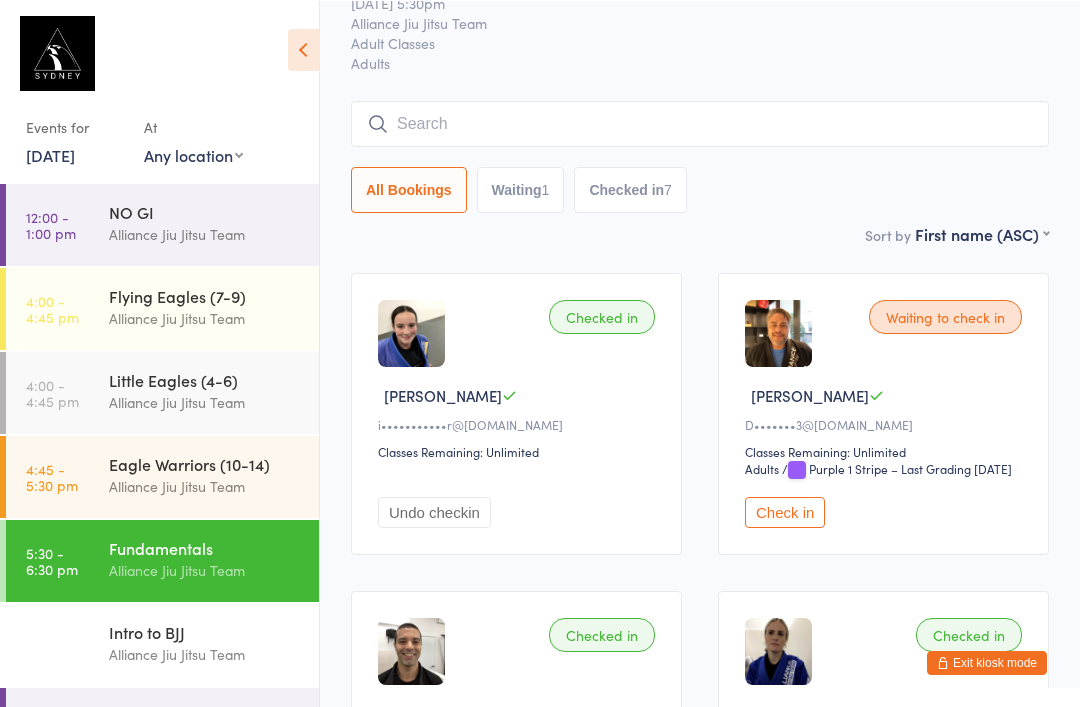 click on "Check in" at bounding box center (785, 511) 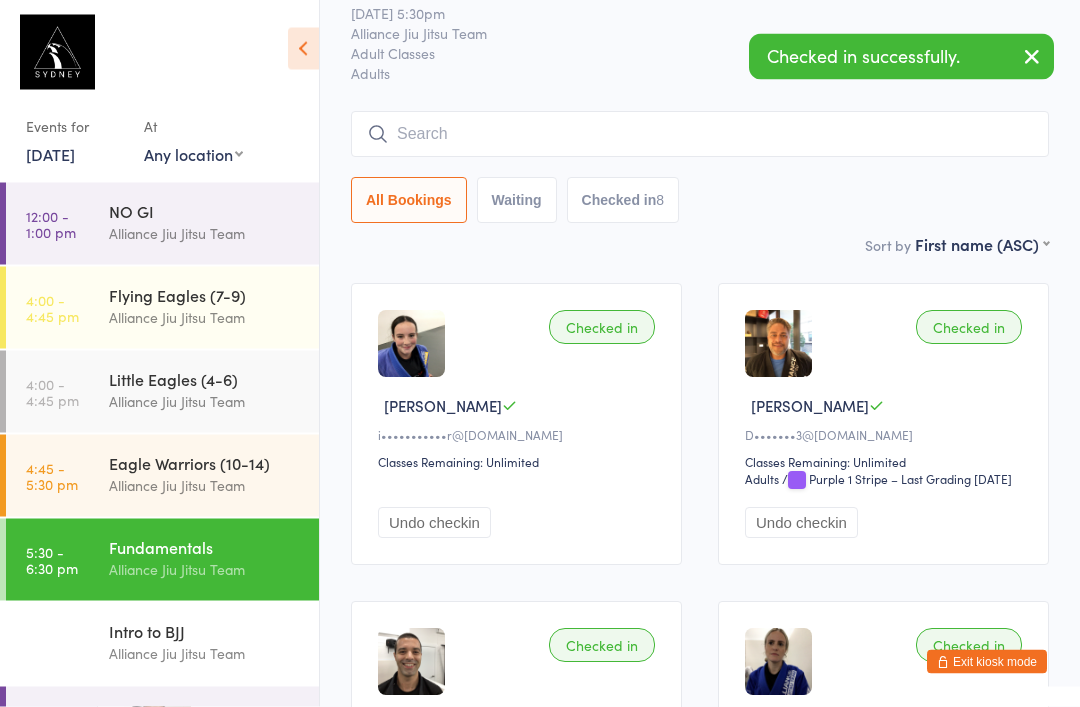 scroll, scrollTop: 0, scrollLeft: 0, axis: both 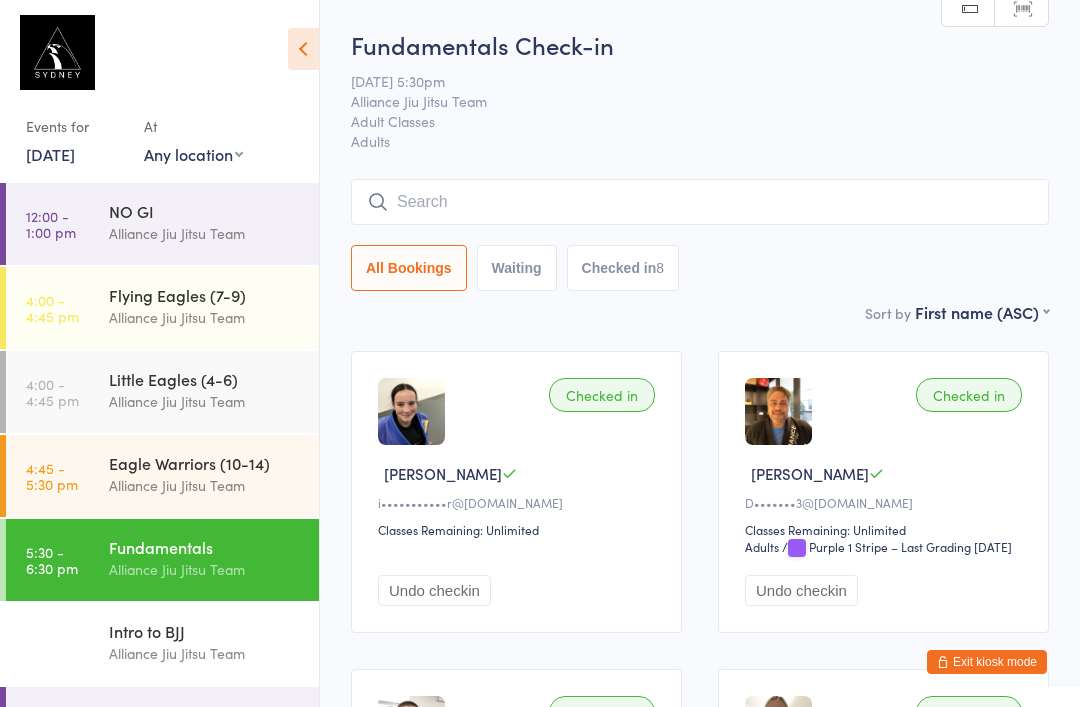 click at bounding box center [700, 202] 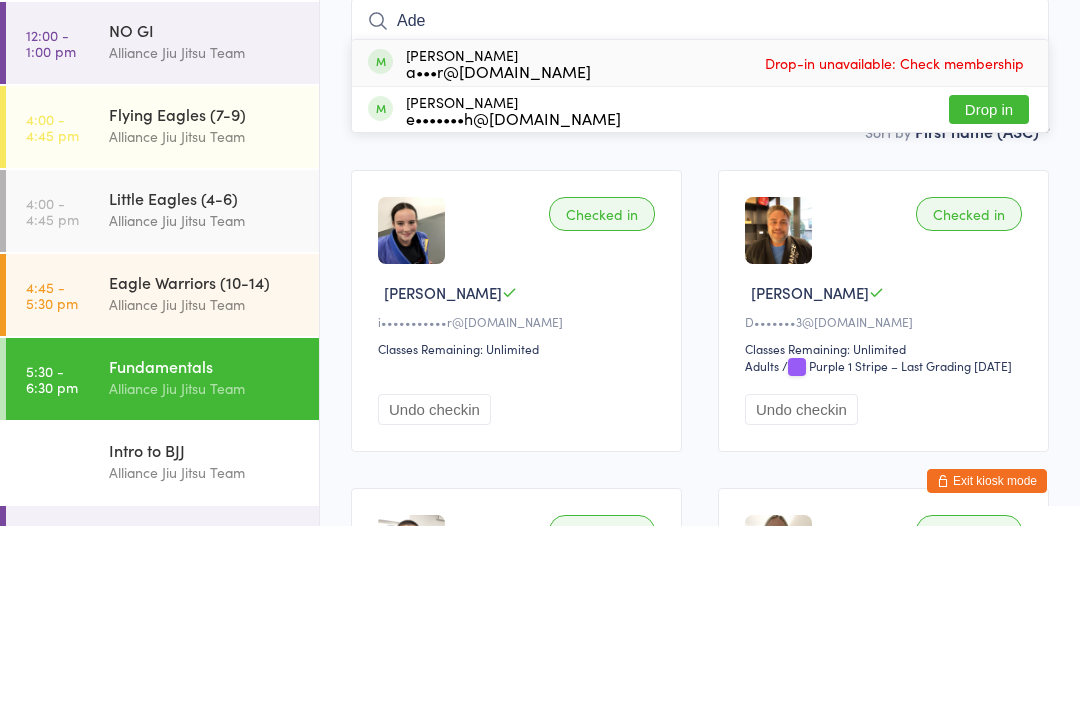 type on "Ade" 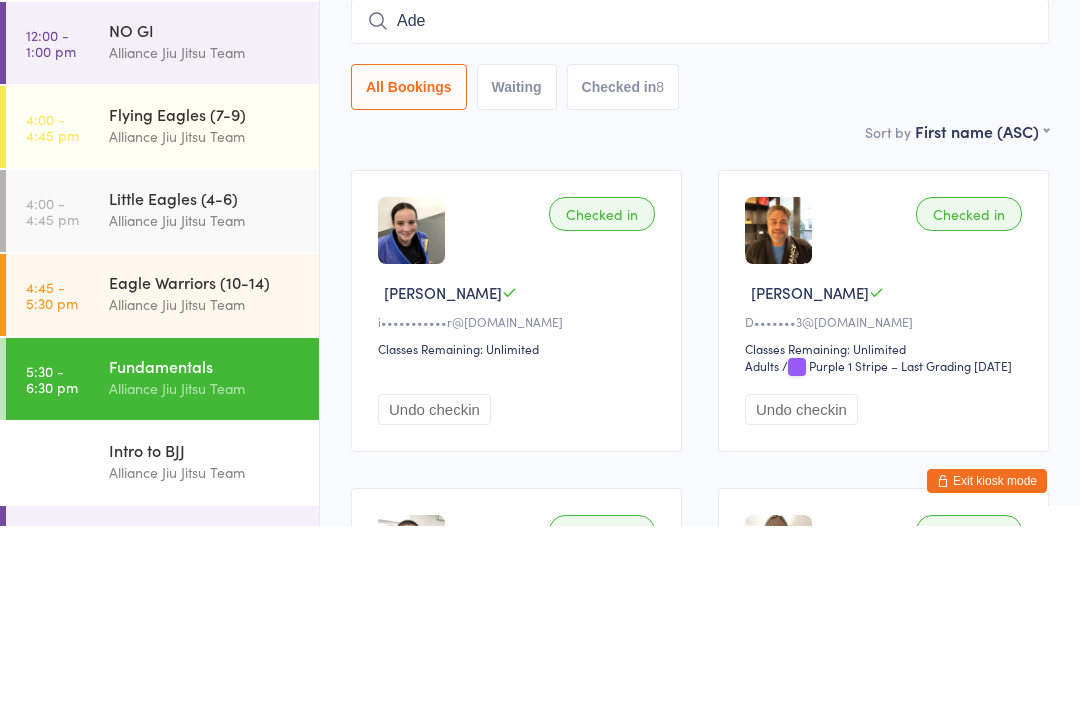 type 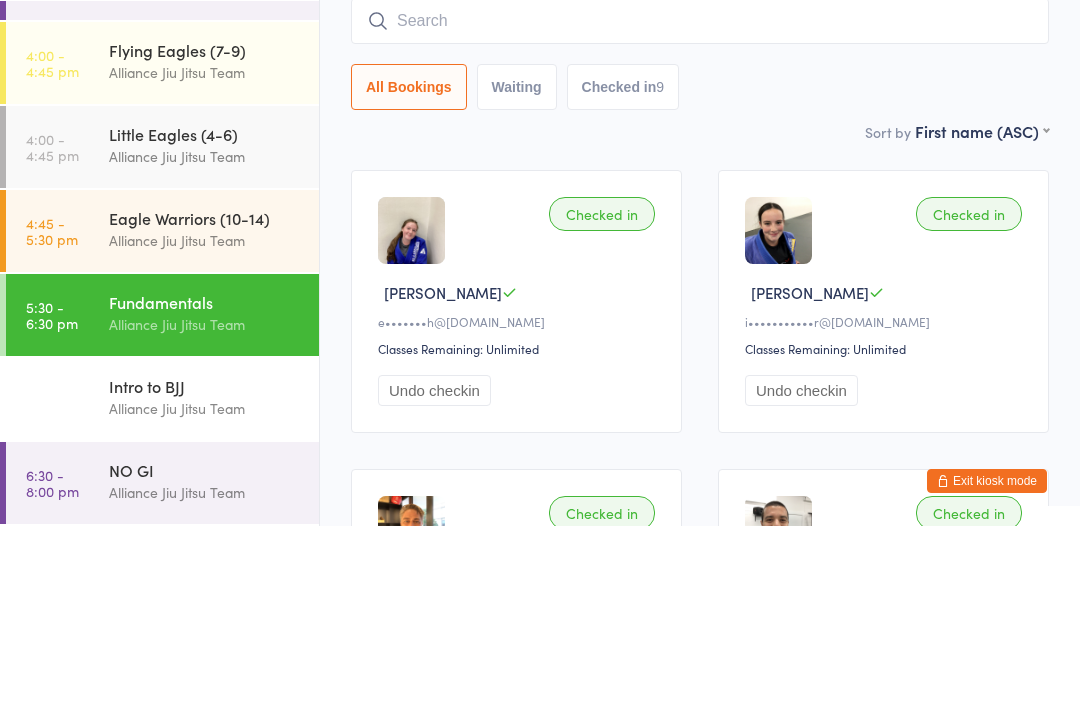 scroll, scrollTop: 231, scrollLeft: 0, axis: vertical 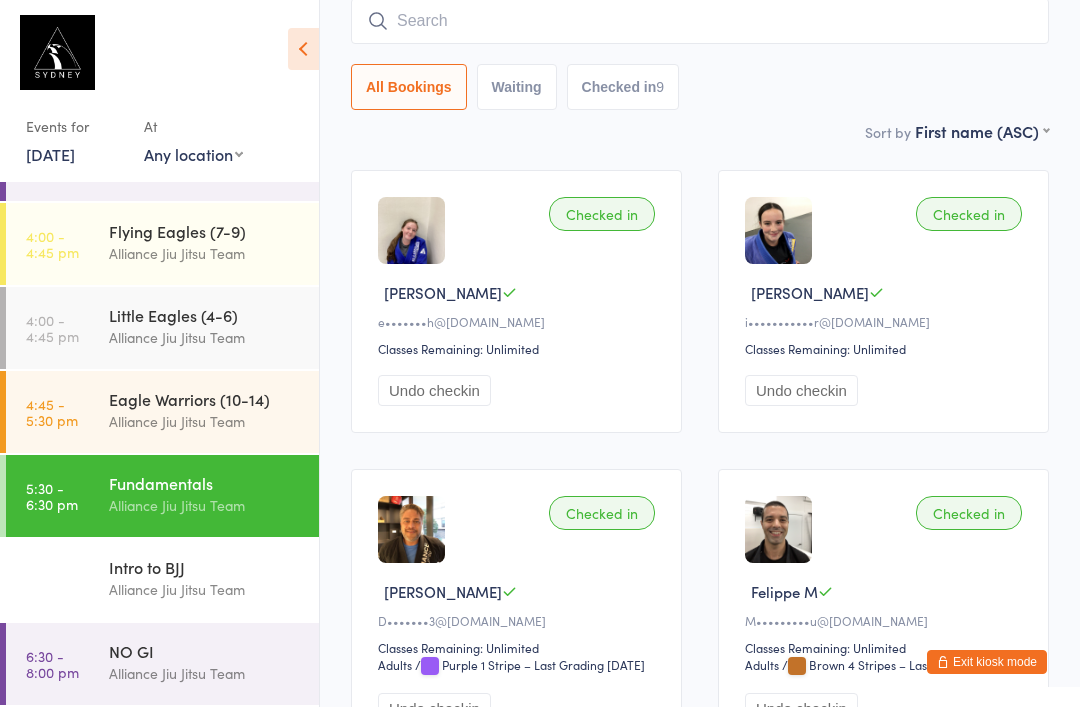 click on "Fundamentals Alliance Jiu Jitsu Team" at bounding box center (214, 494) 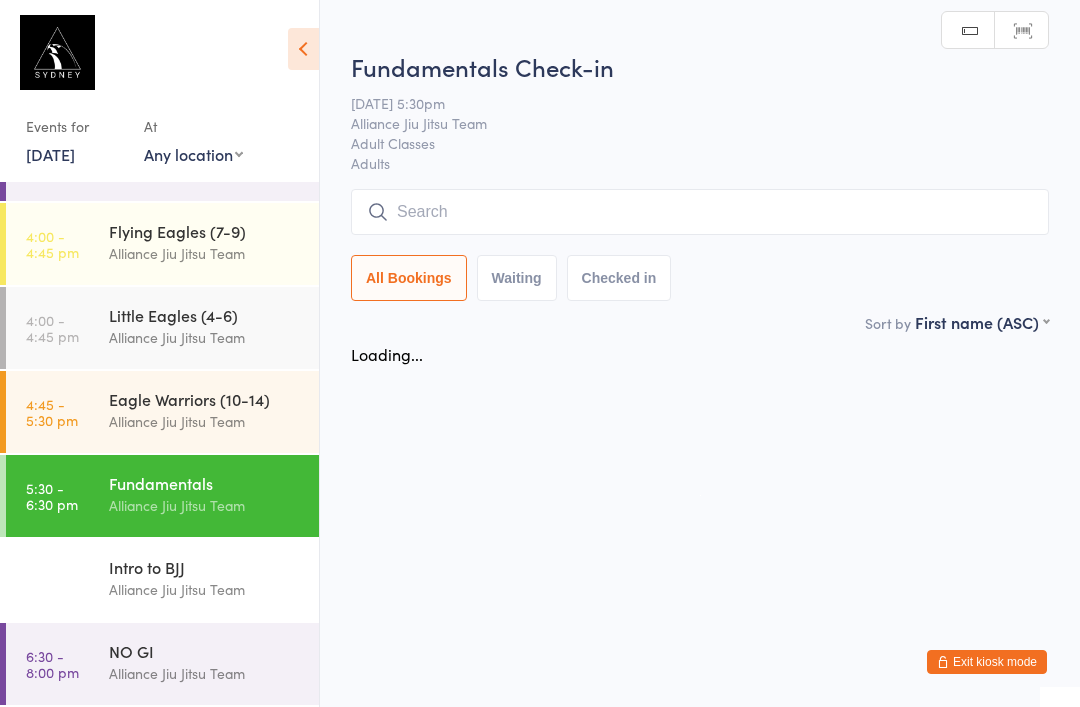 scroll, scrollTop: 0, scrollLeft: 0, axis: both 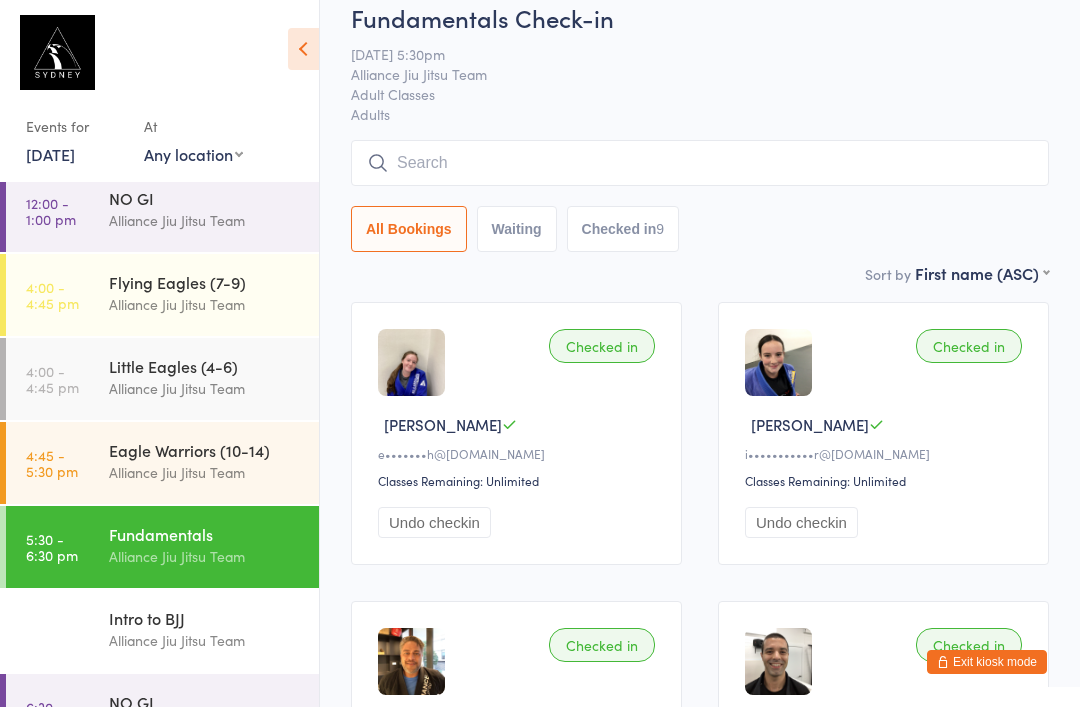 click at bounding box center [700, 163] 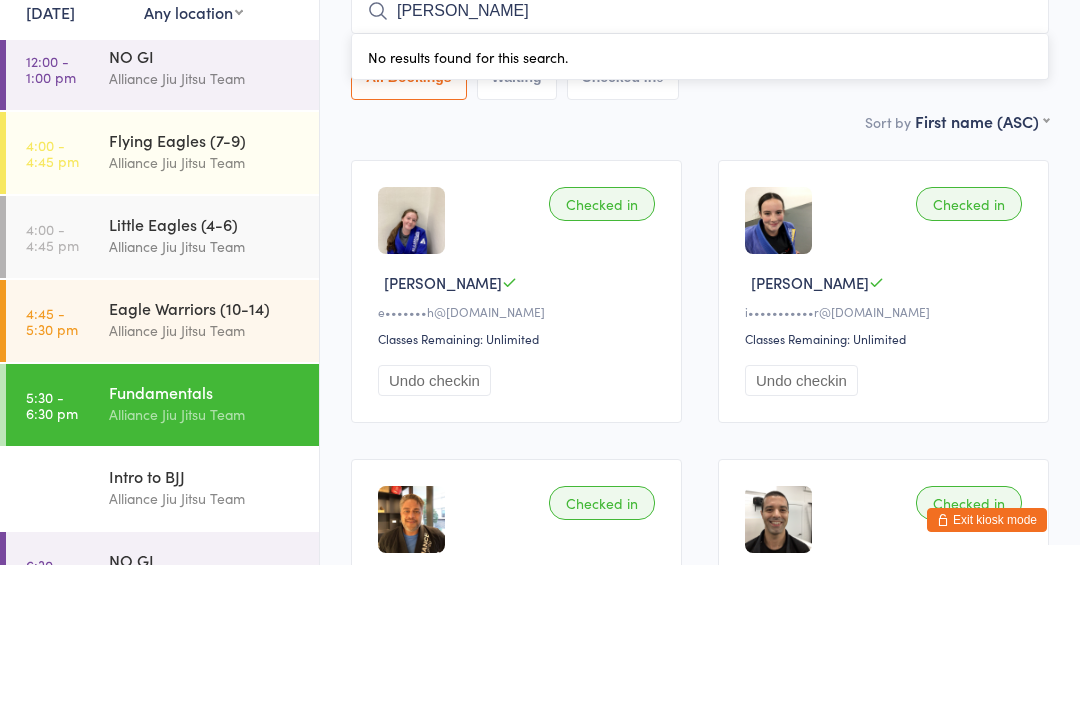 click on "Sort by   First name (ASC) First name (ASC) First name (DESC) Last name (ASC) Last name (DESC) Check in time (ASC) Check in time (DESC) Rank (ASC) Rank (DESC)" at bounding box center (700, 263) 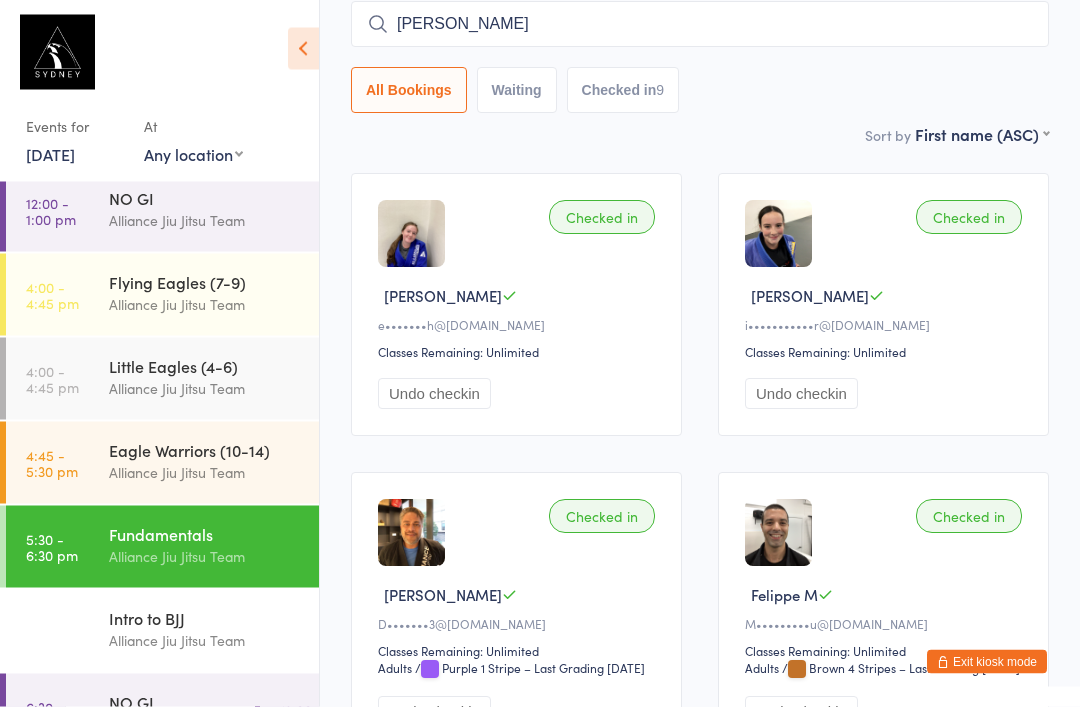 scroll, scrollTop: 177, scrollLeft: 0, axis: vertical 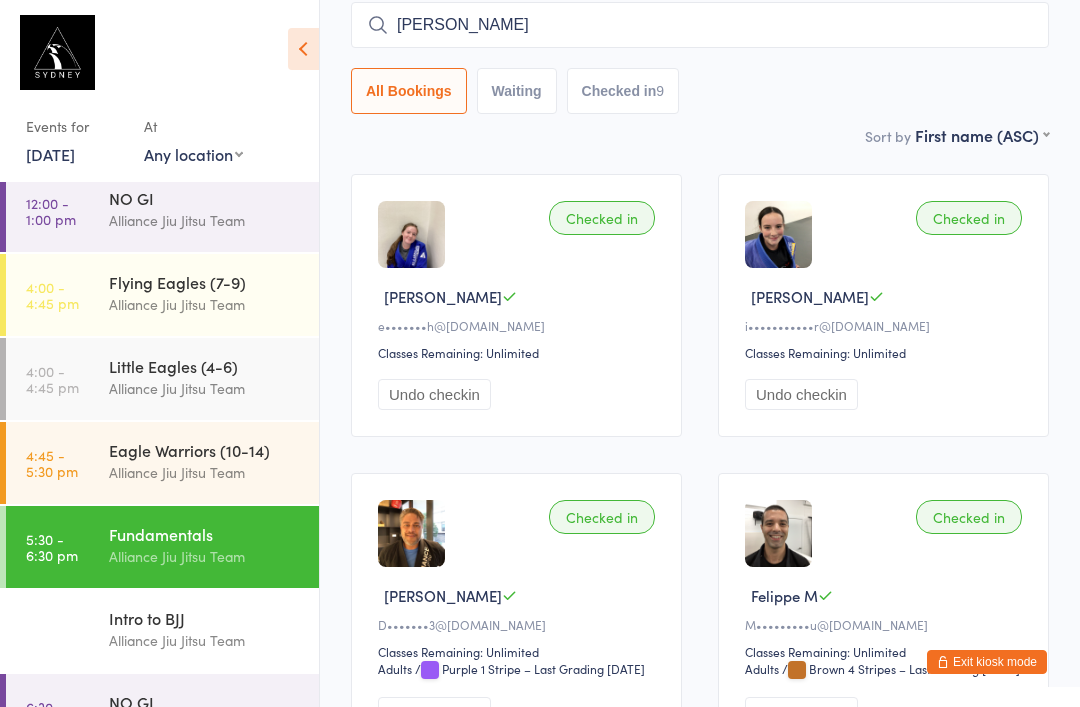 click on "[PERSON_NAME]" at bounding box center (700, 25) 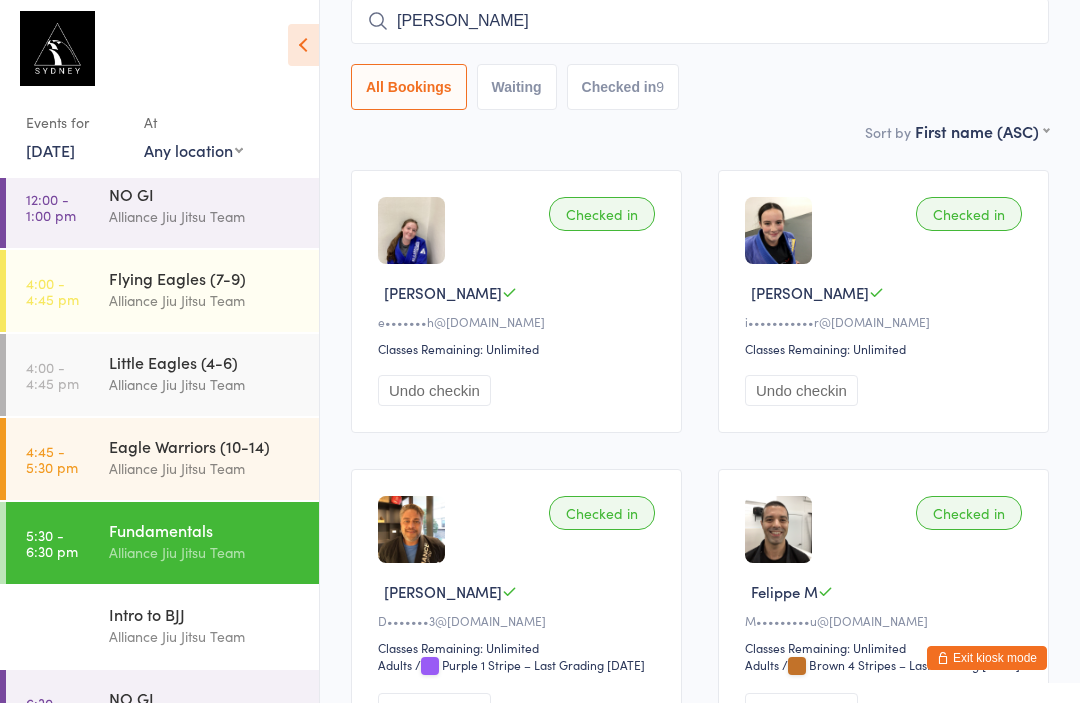 click on "[PERSON_NAME]" at bounding box center [700, 25] 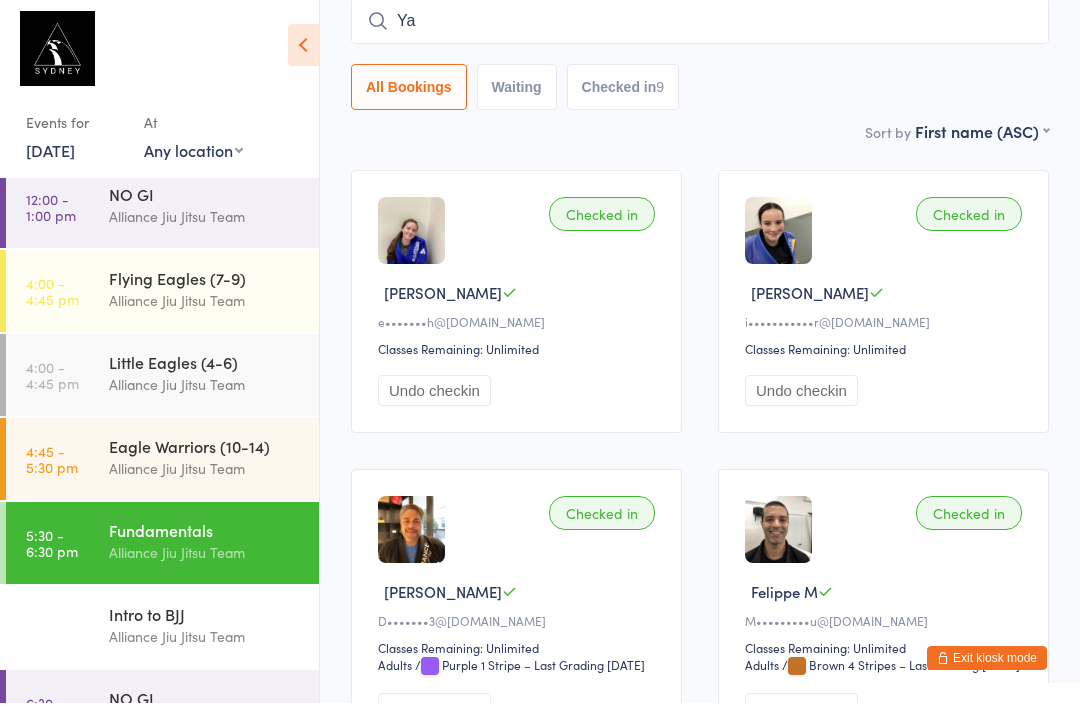 type on "Y" 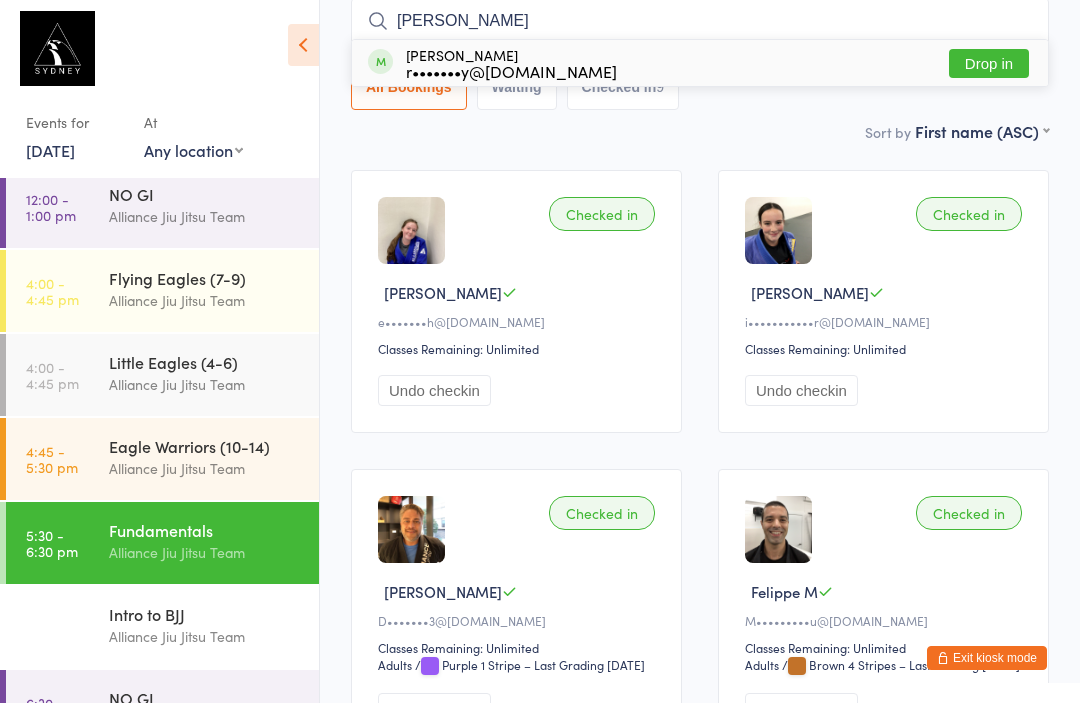 type on "[PERSON_NAME]" 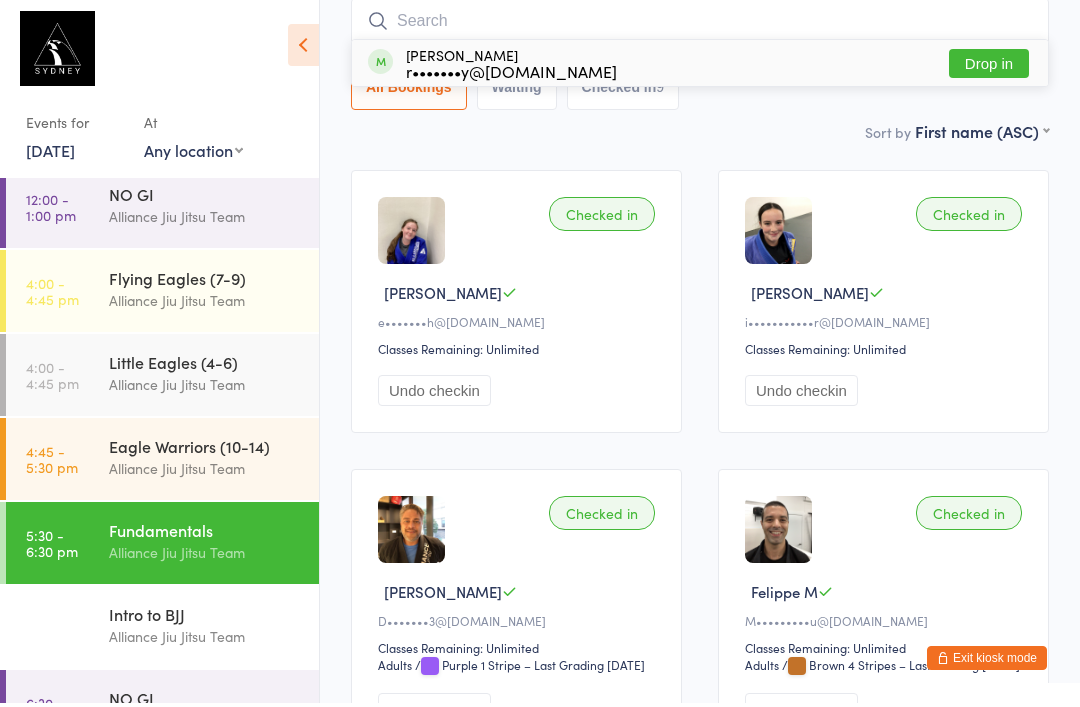 scroll, scrollTop: 181, scrollLeft: 0, axis: vertical 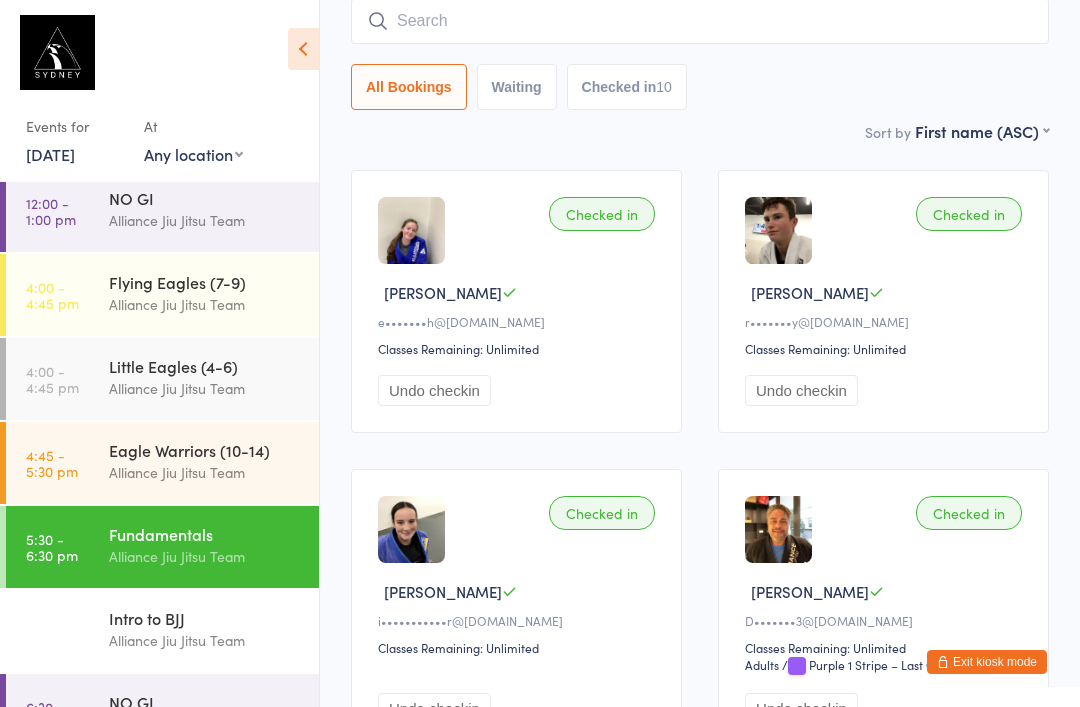 click at bounding box center [700, 21] 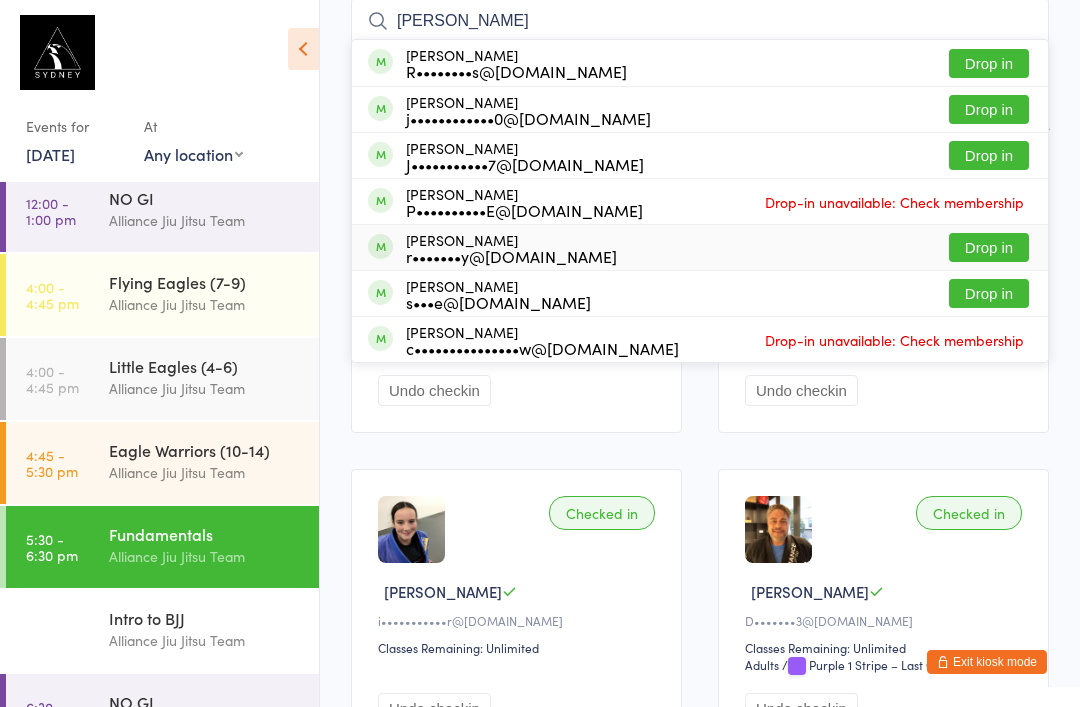 type on "[PERSON_NAME]" 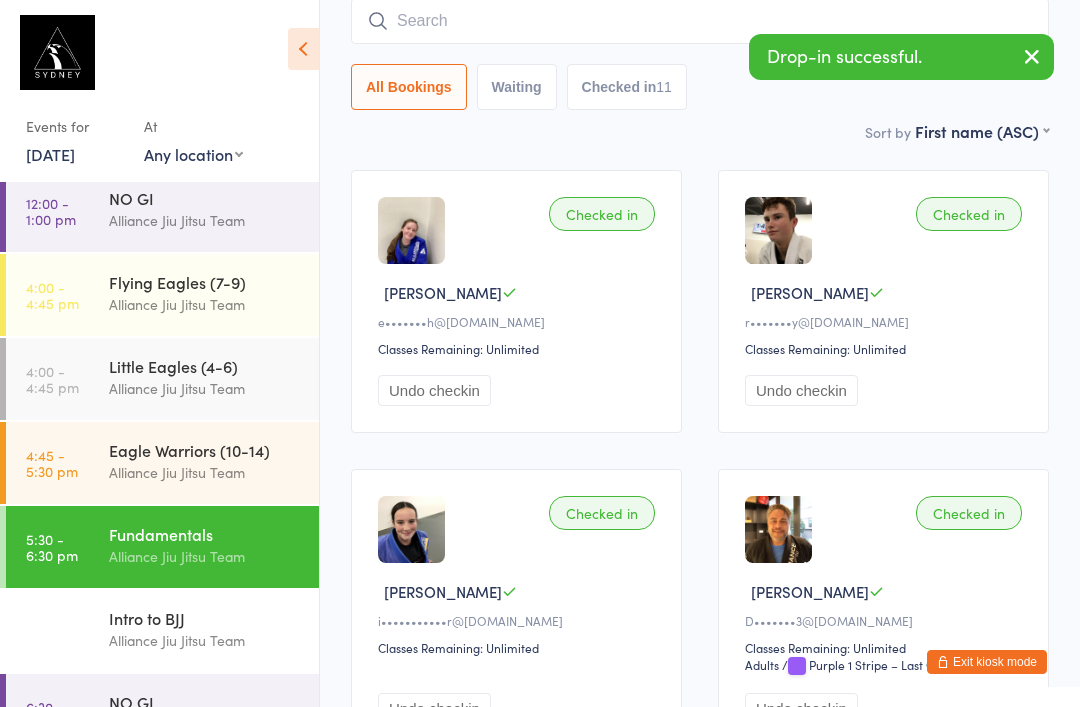 scroll, scrollTop: 275, scrollLeft: 0, axis: vertical 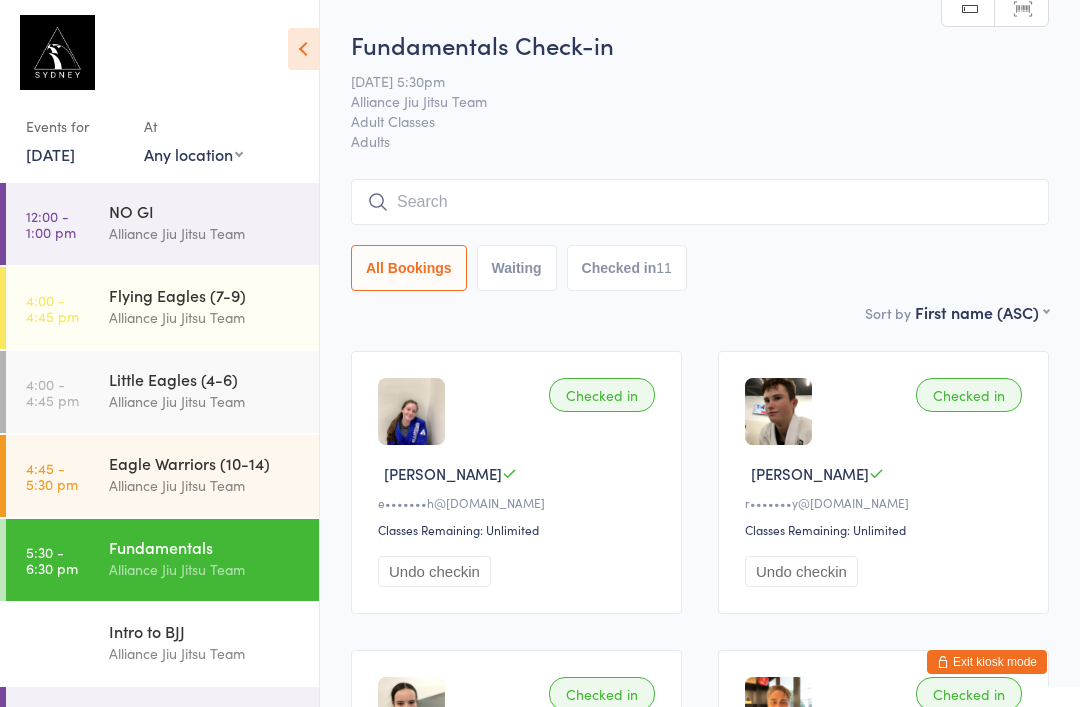 click at bounding box center (700, 202) 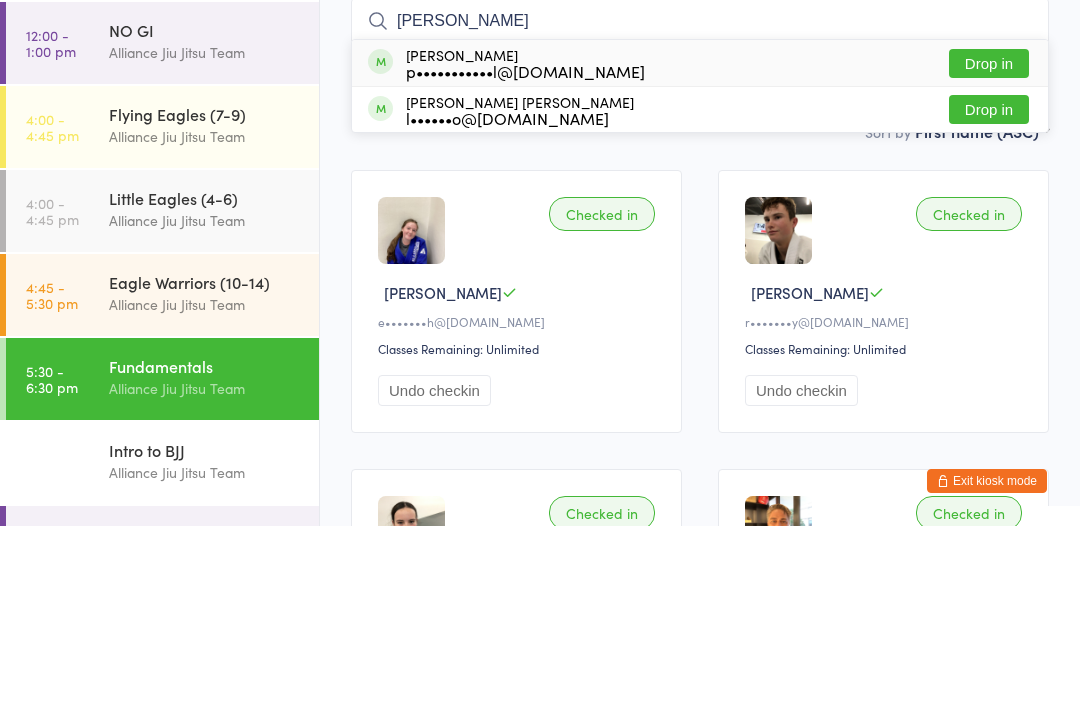 type on "[PERSON_NAME]" 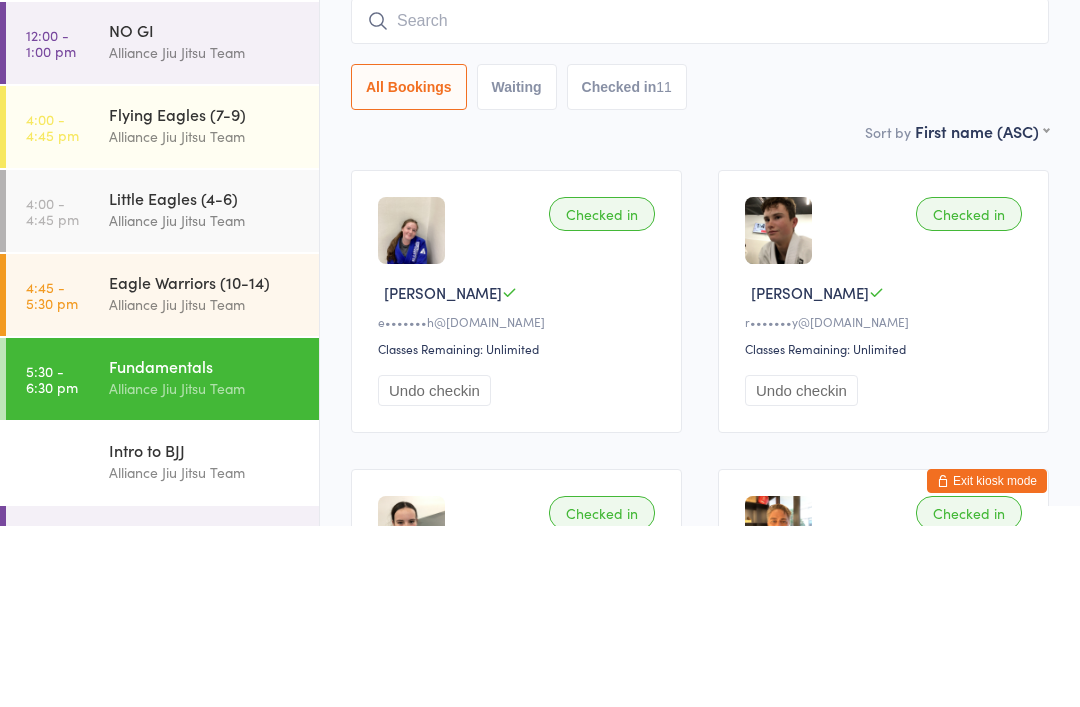 scroll, scrollTop: 181, scrollLeft: 0, axis: vertical 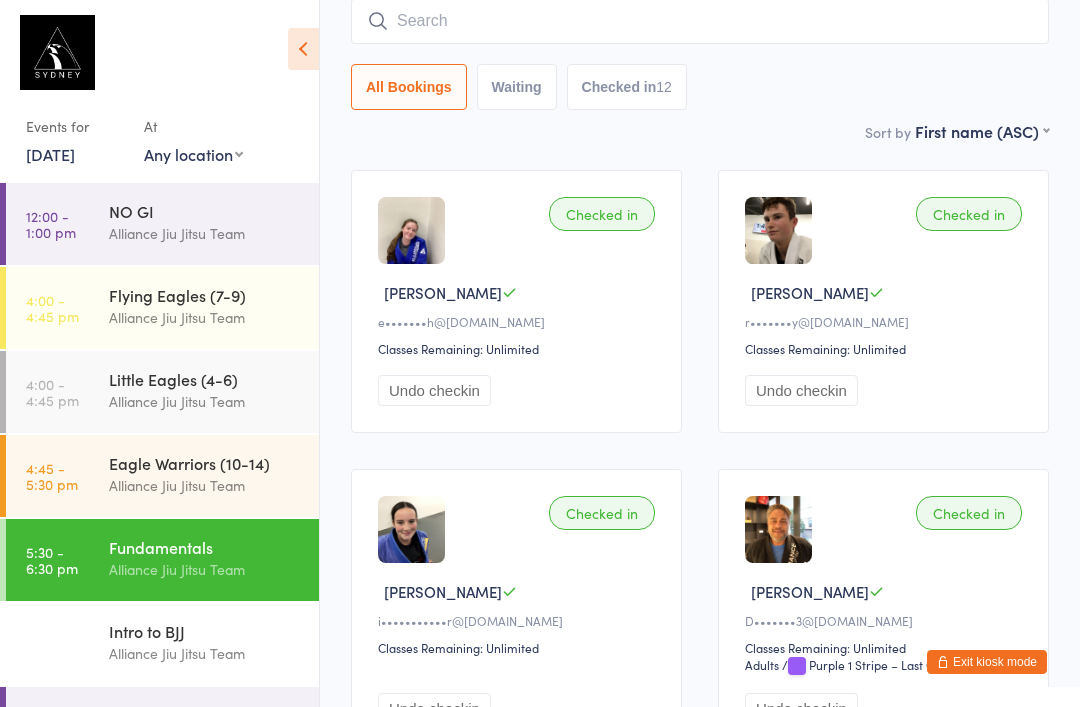 click at bounding box center [700, 21] 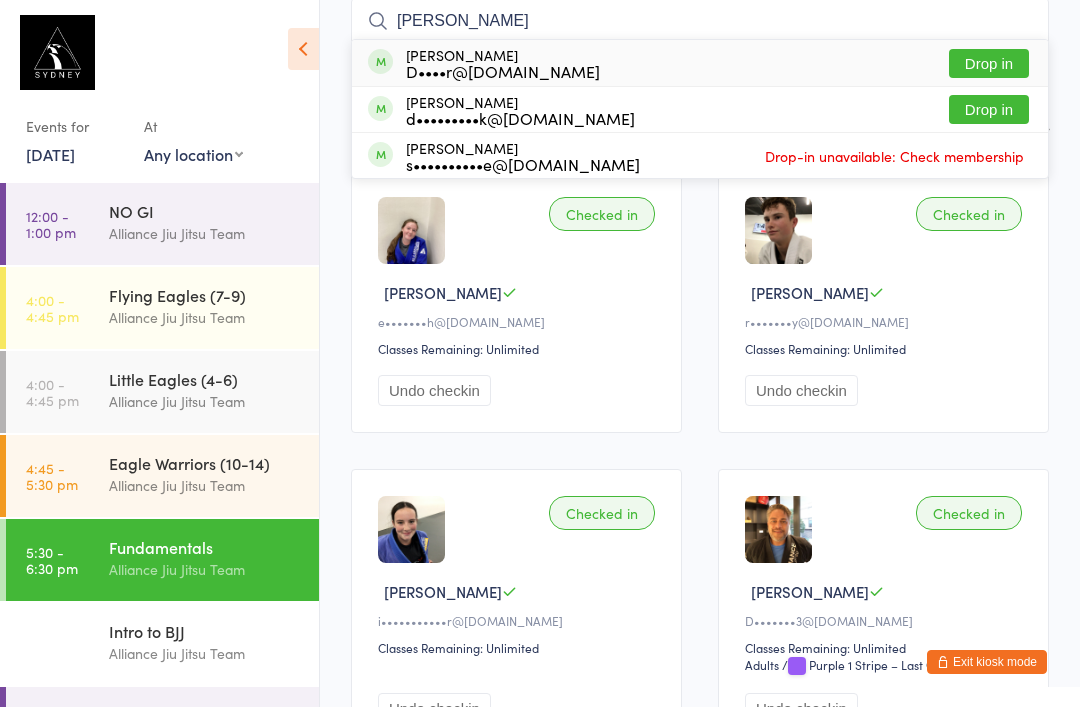 type on "[PERSON_NAME]" 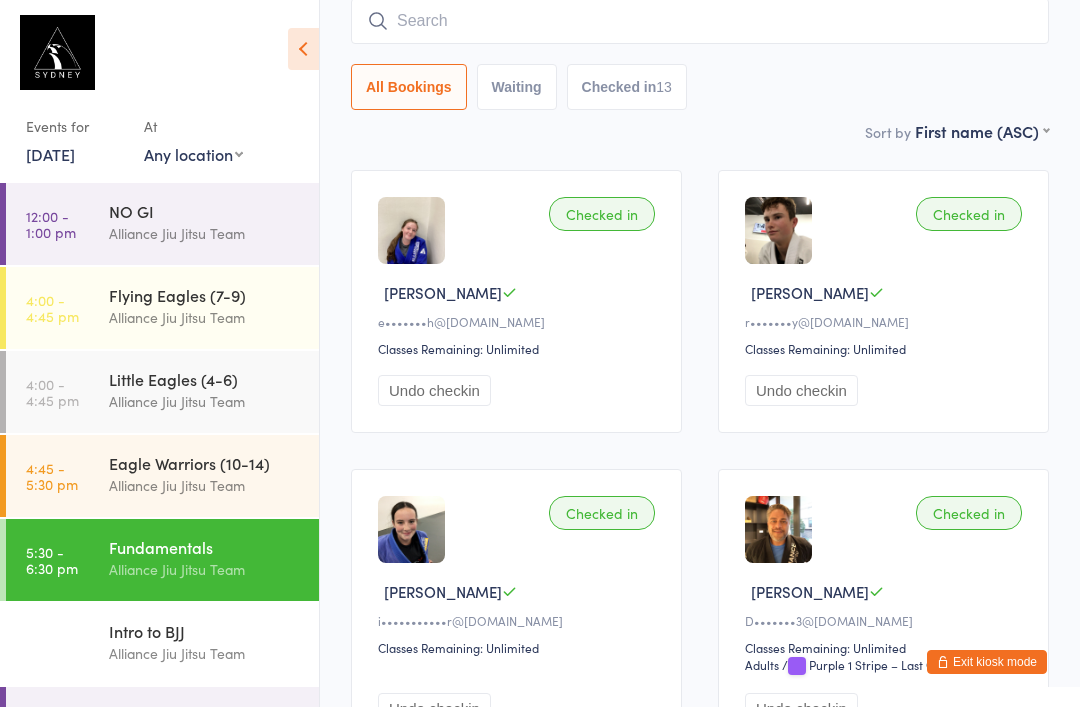 click at bounding box center [700, 21] 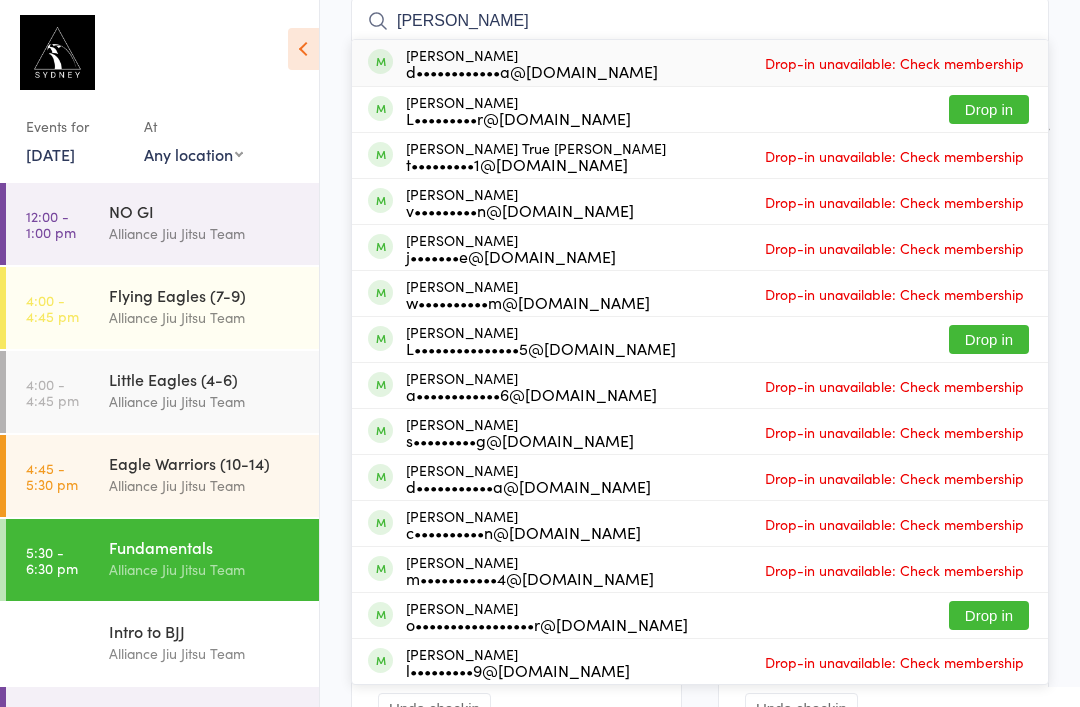 type on "[PERSON_NAME]" 